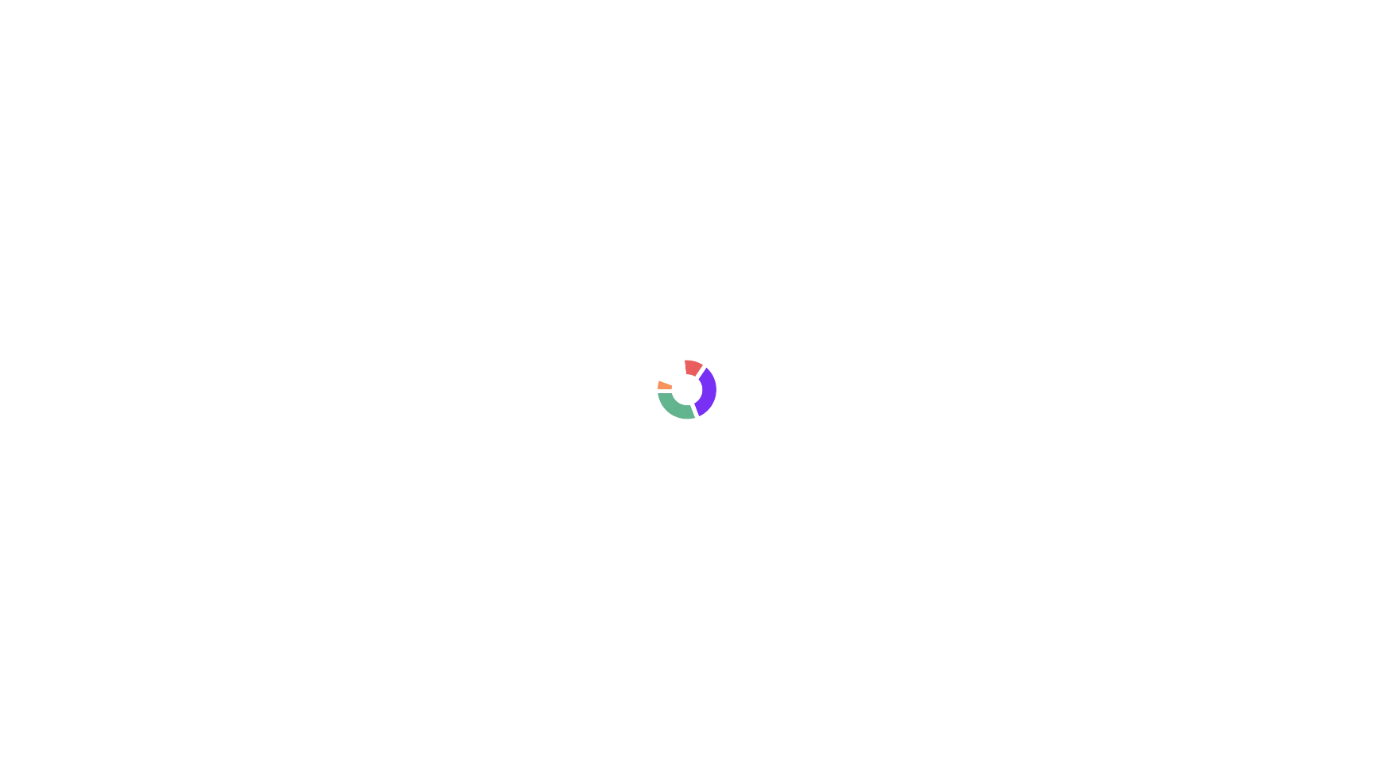 scroll, scrollTop: 0, scrollLeft: 0, axis: both 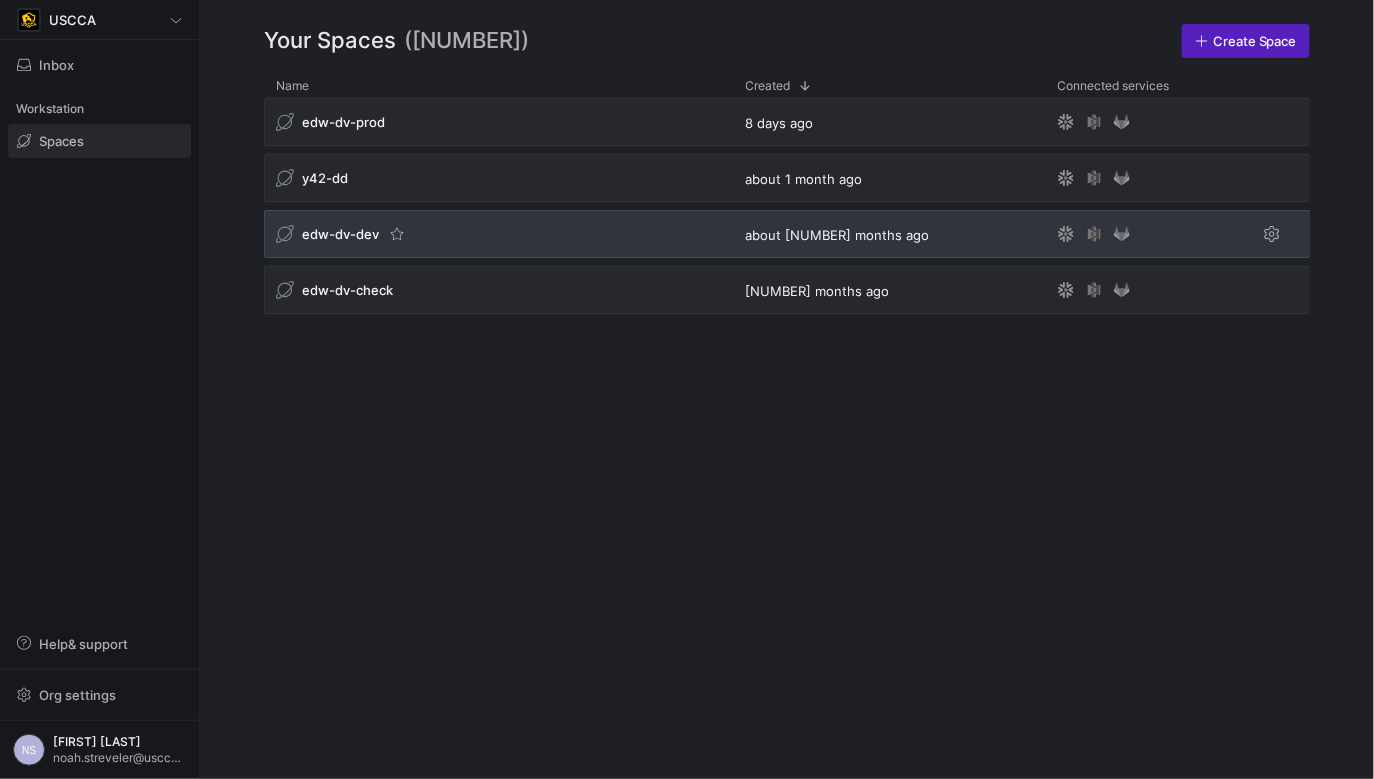click on "edw-dv-dev" 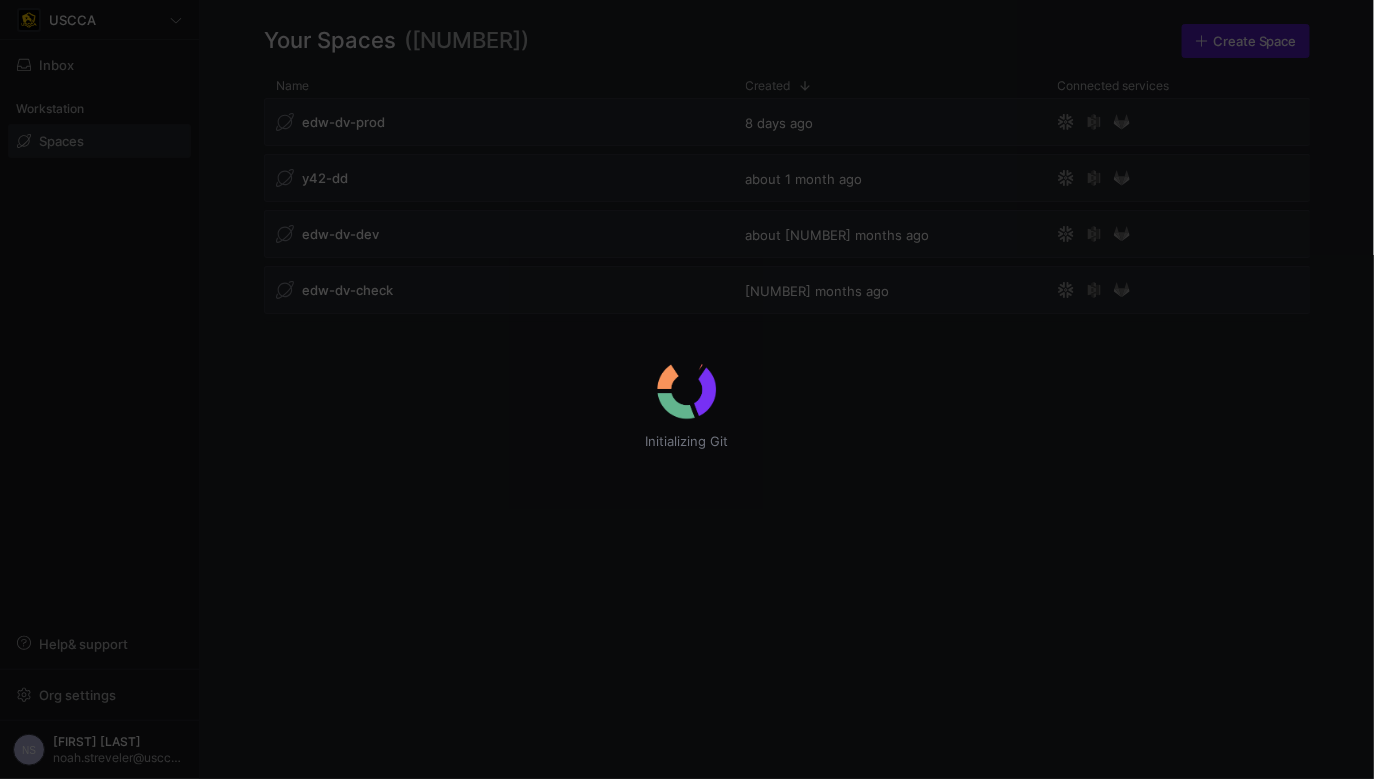 click on "Initializing Git" at bounding box center [687, 389] 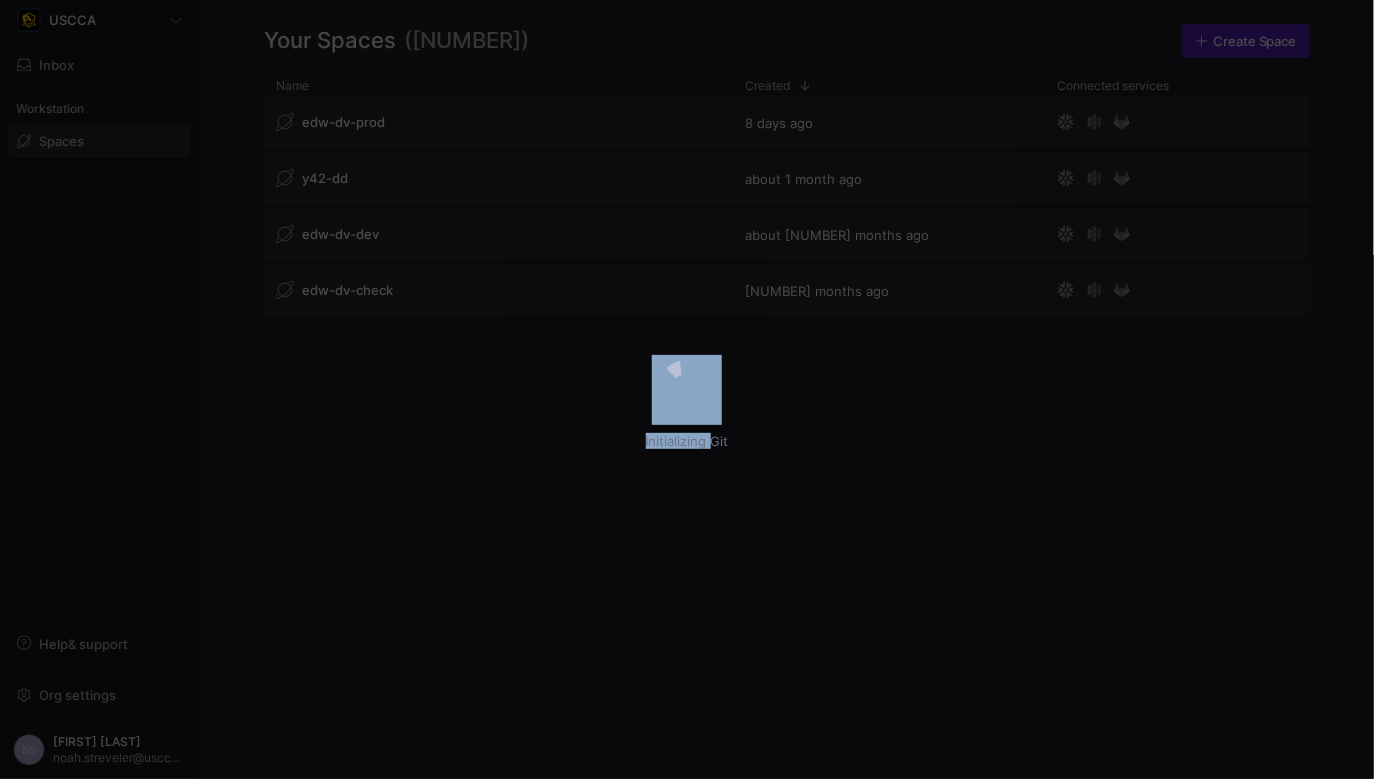 click on "Initializing Git" at bounding box center [687, 389] 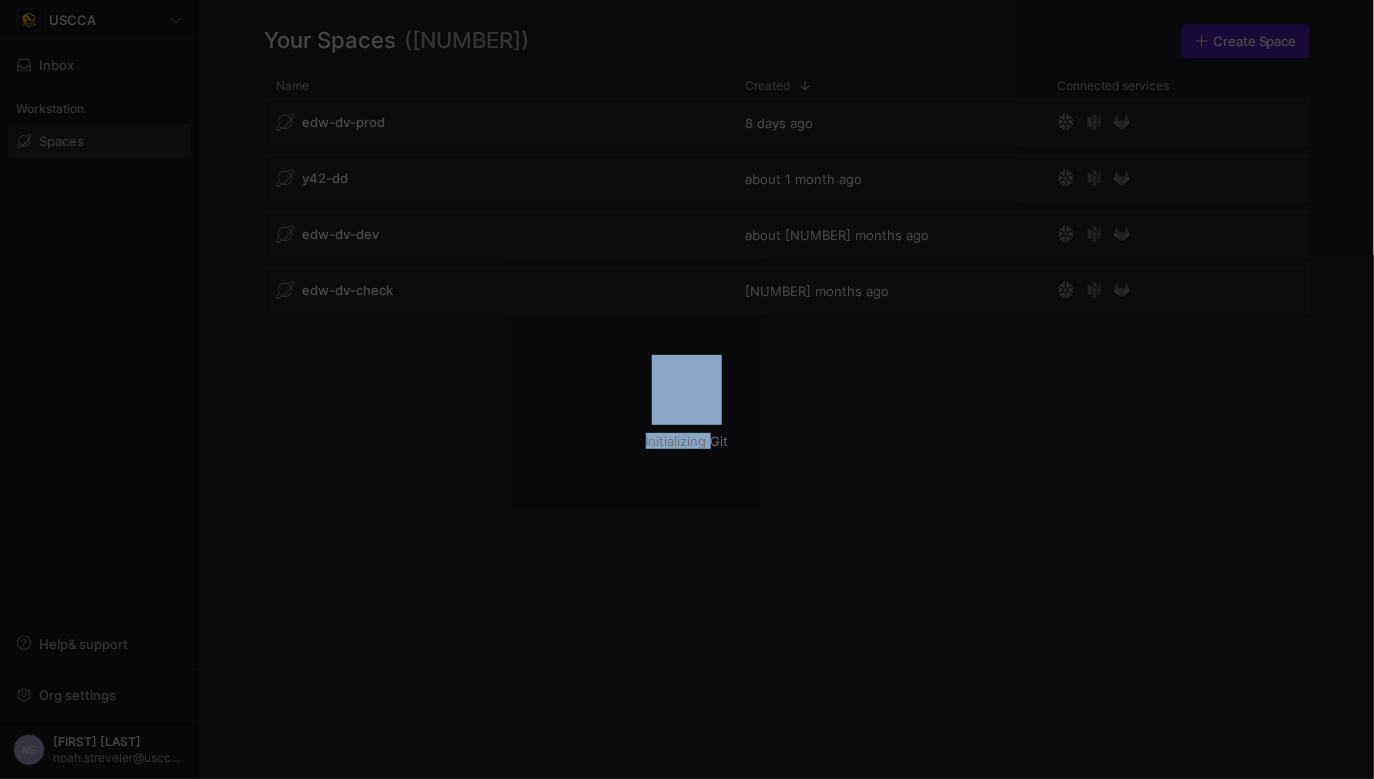click on "Initializing Git" at bounding box center (687, 389) 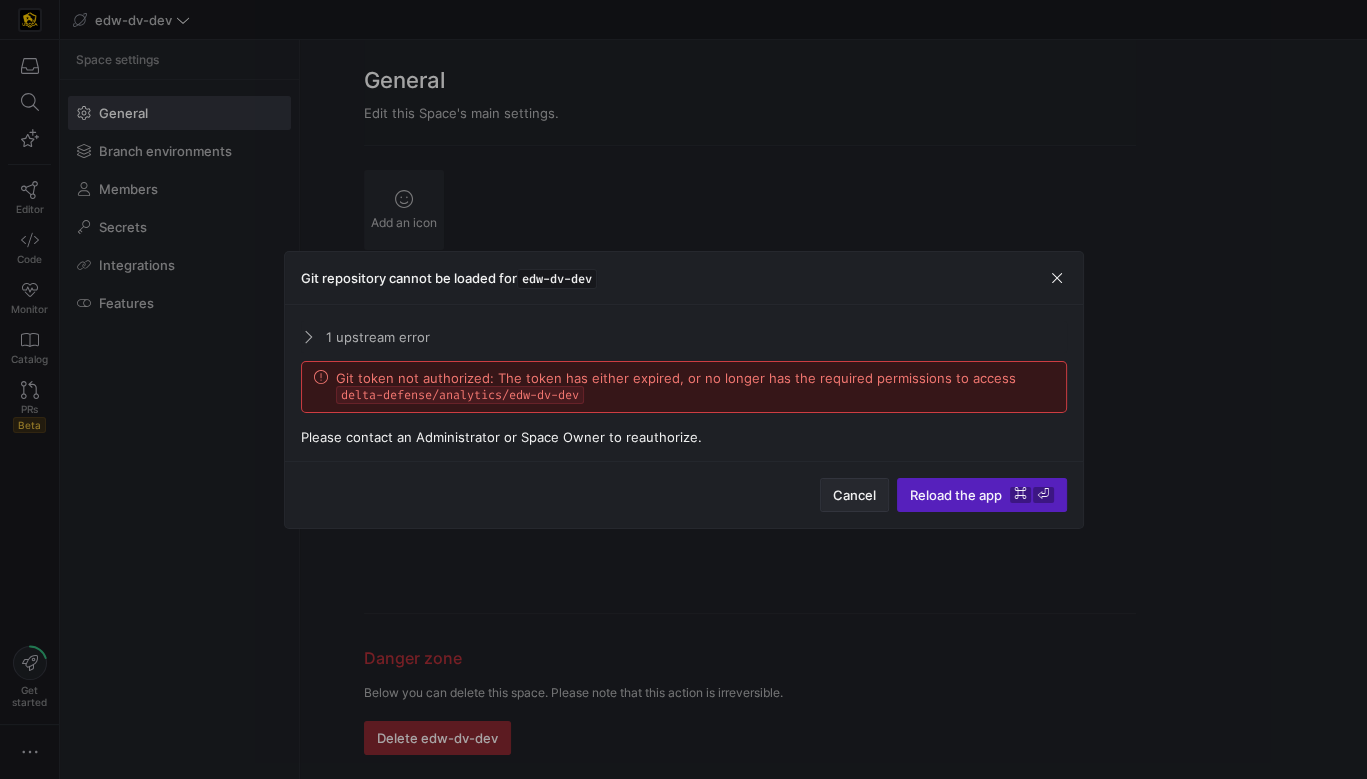 click at bounding box center (854, 495) 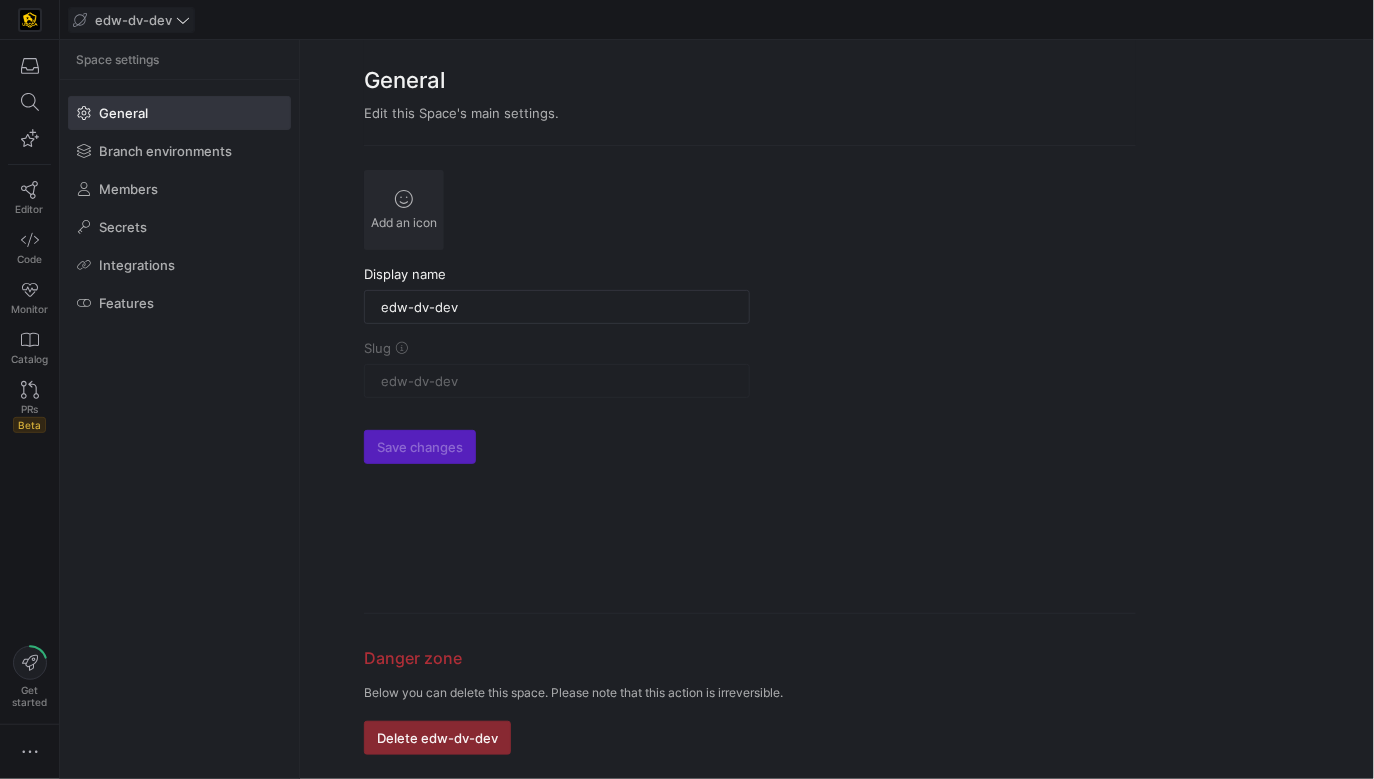 click 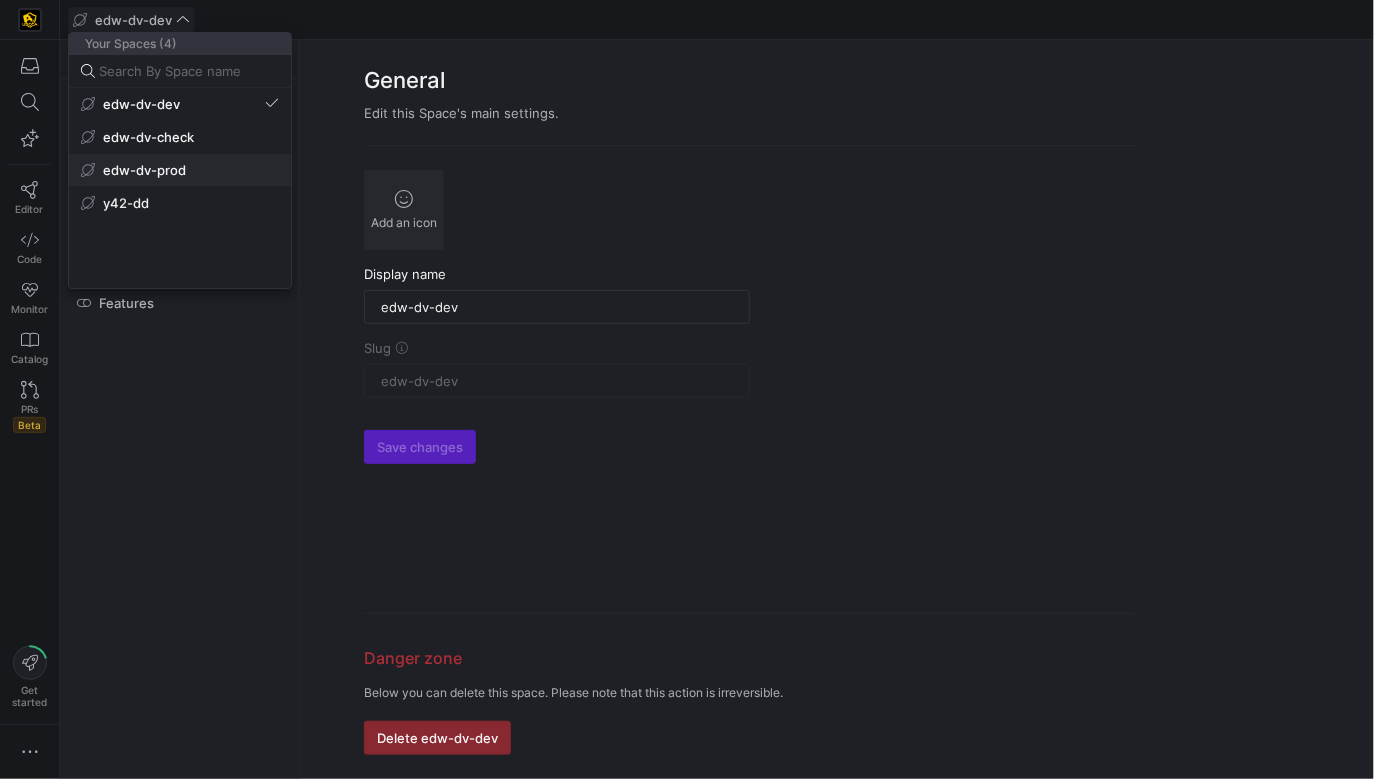 click on "edw-dv-prod" at bounding box center [180, 170] 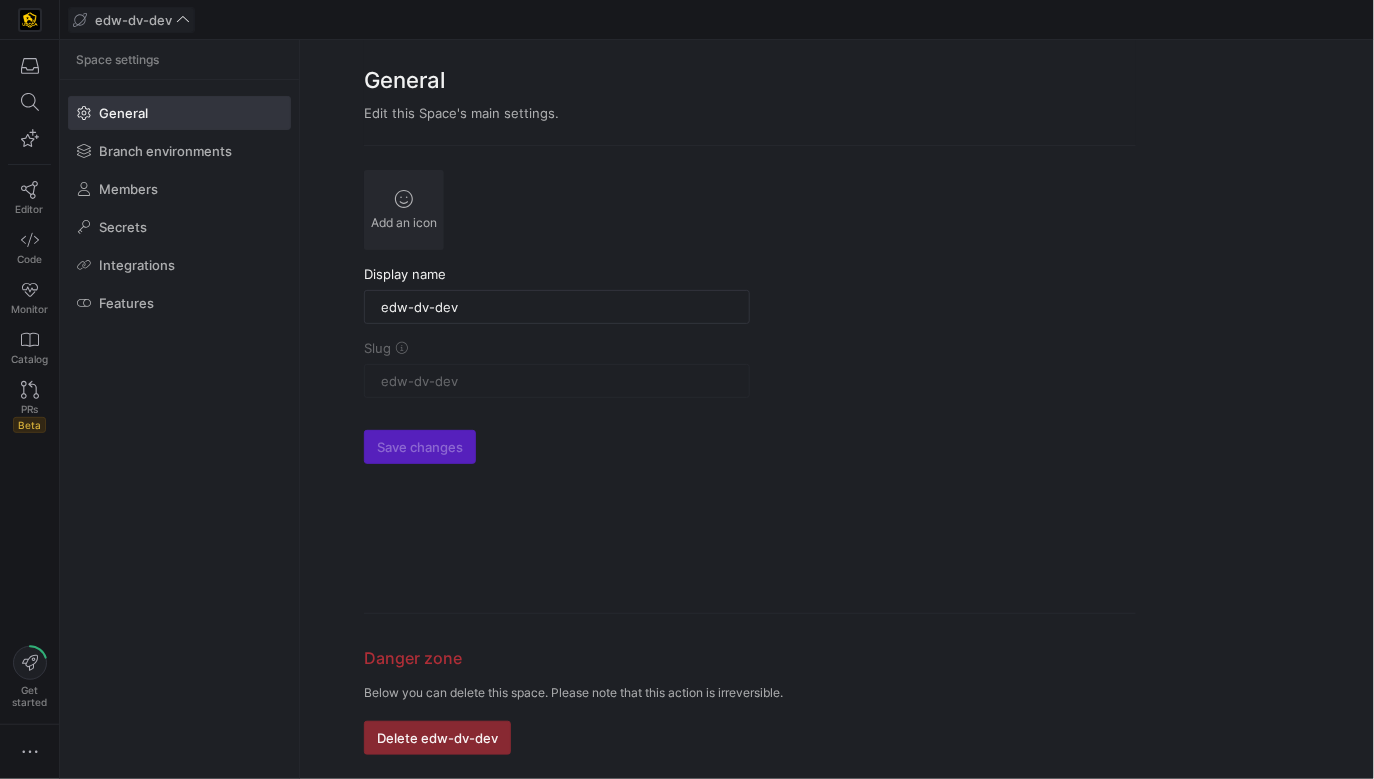 type on "edw-dv-prod" 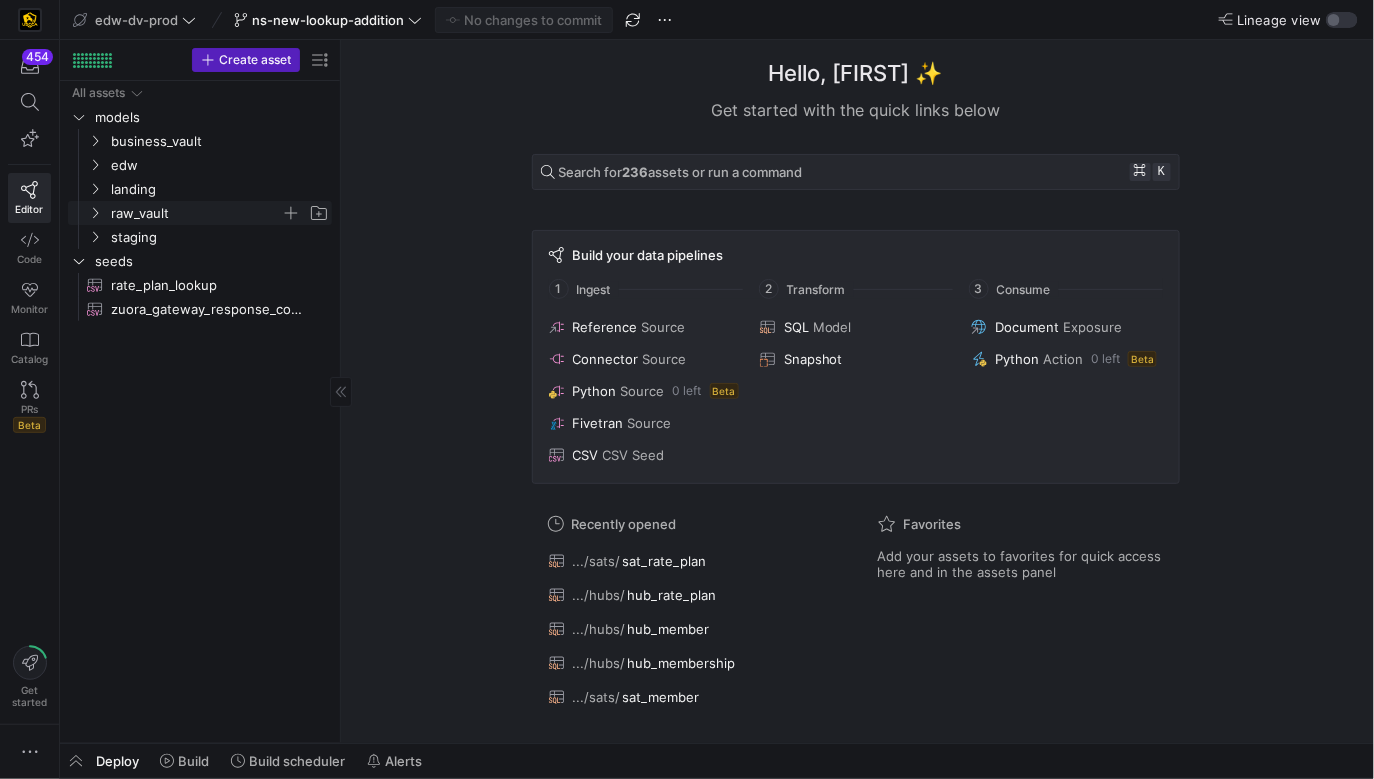 click on "raw_vault" 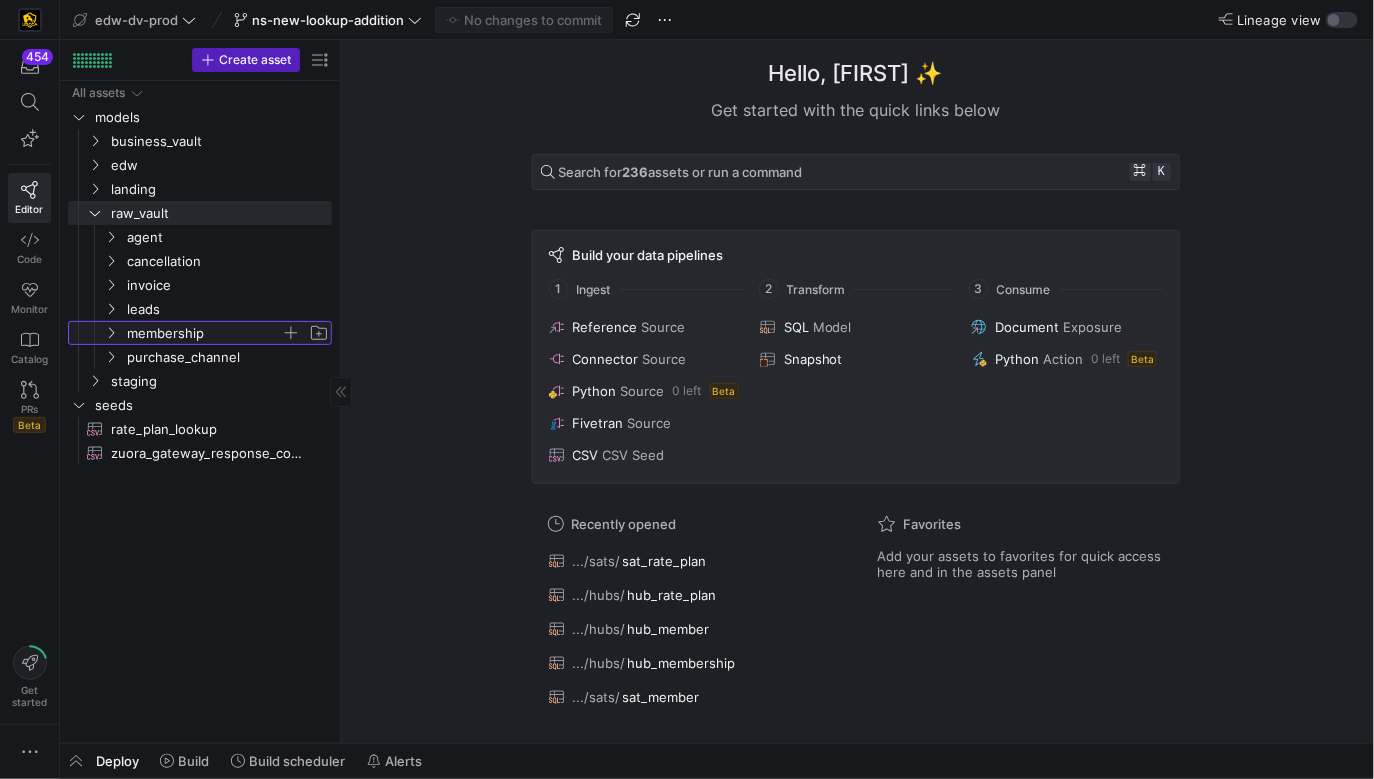 click on "membership" 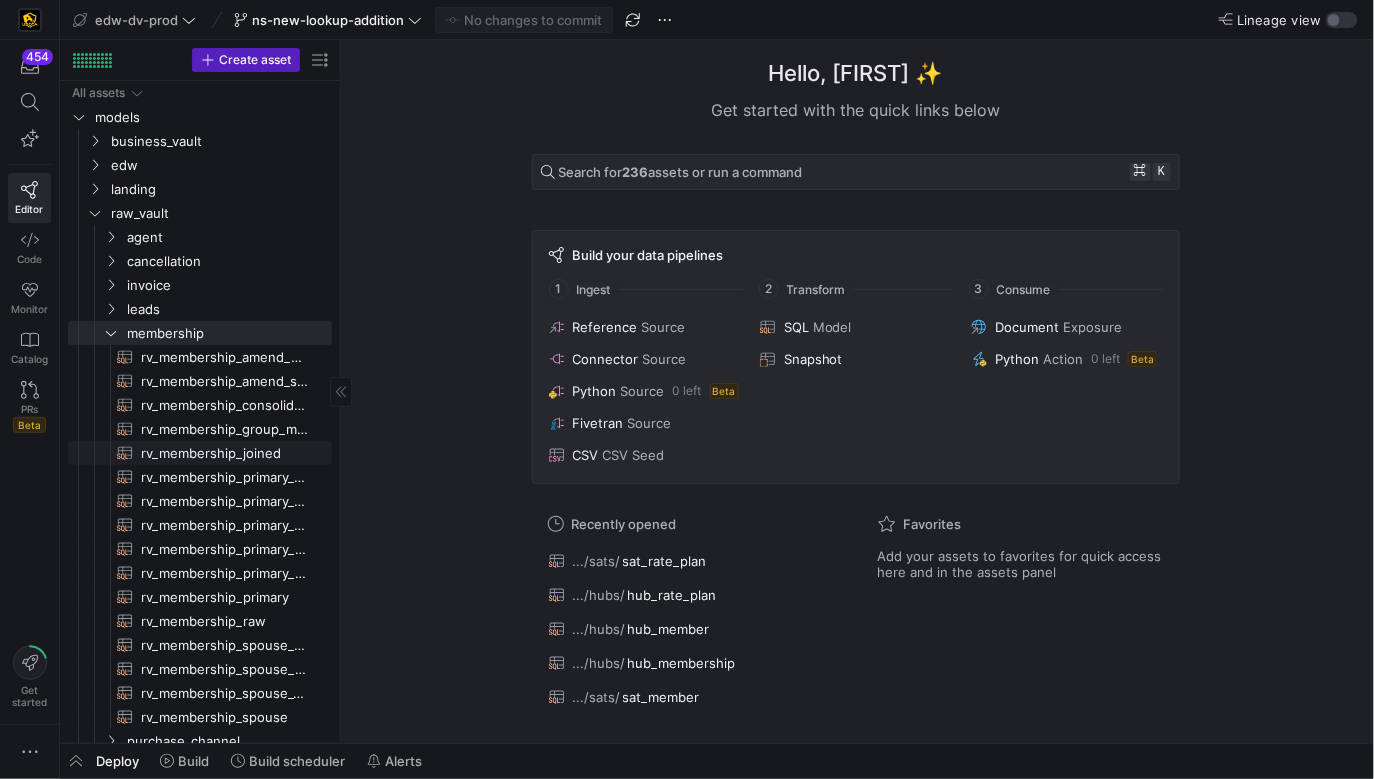 click on "rv_membership_joined​​​​​​​​​​" 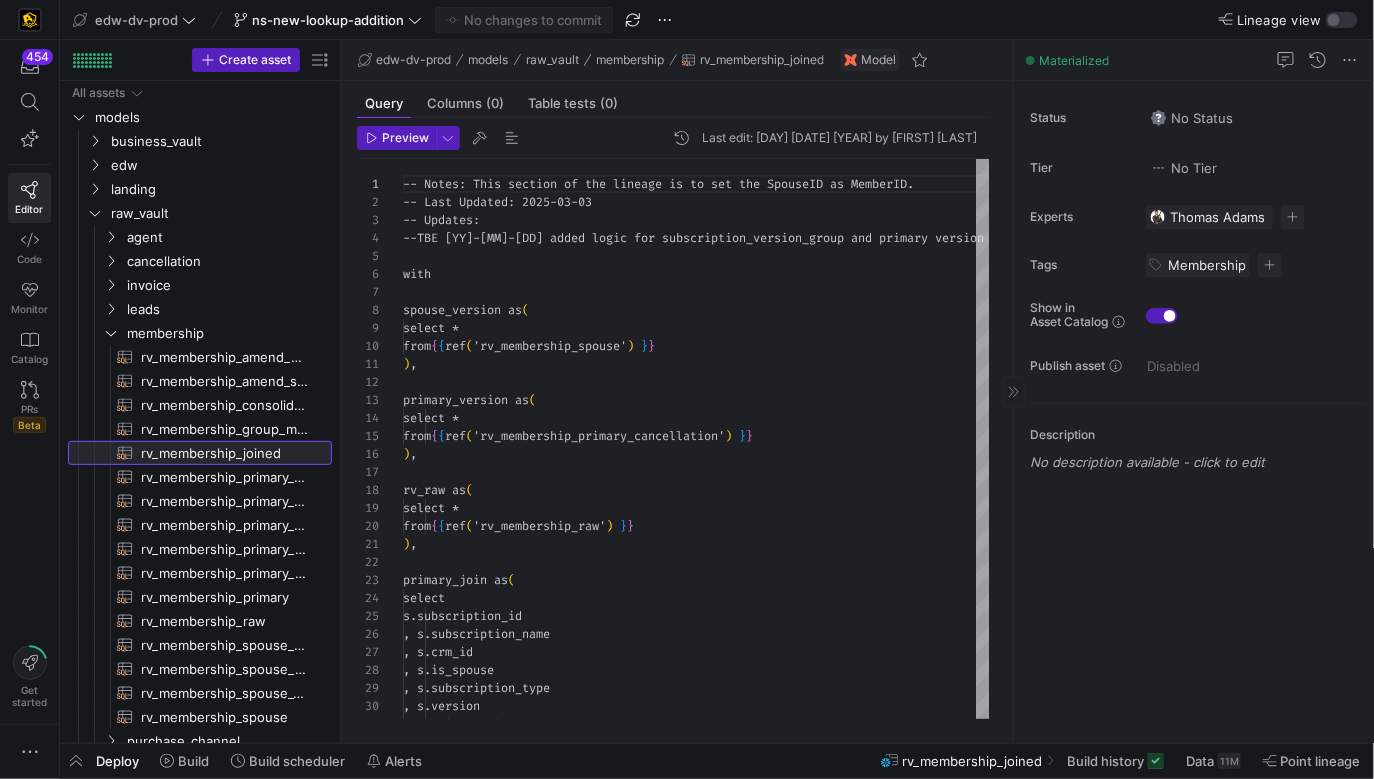 scroll, scrollTop: 180, scrollLeft: 0, axis: vertical 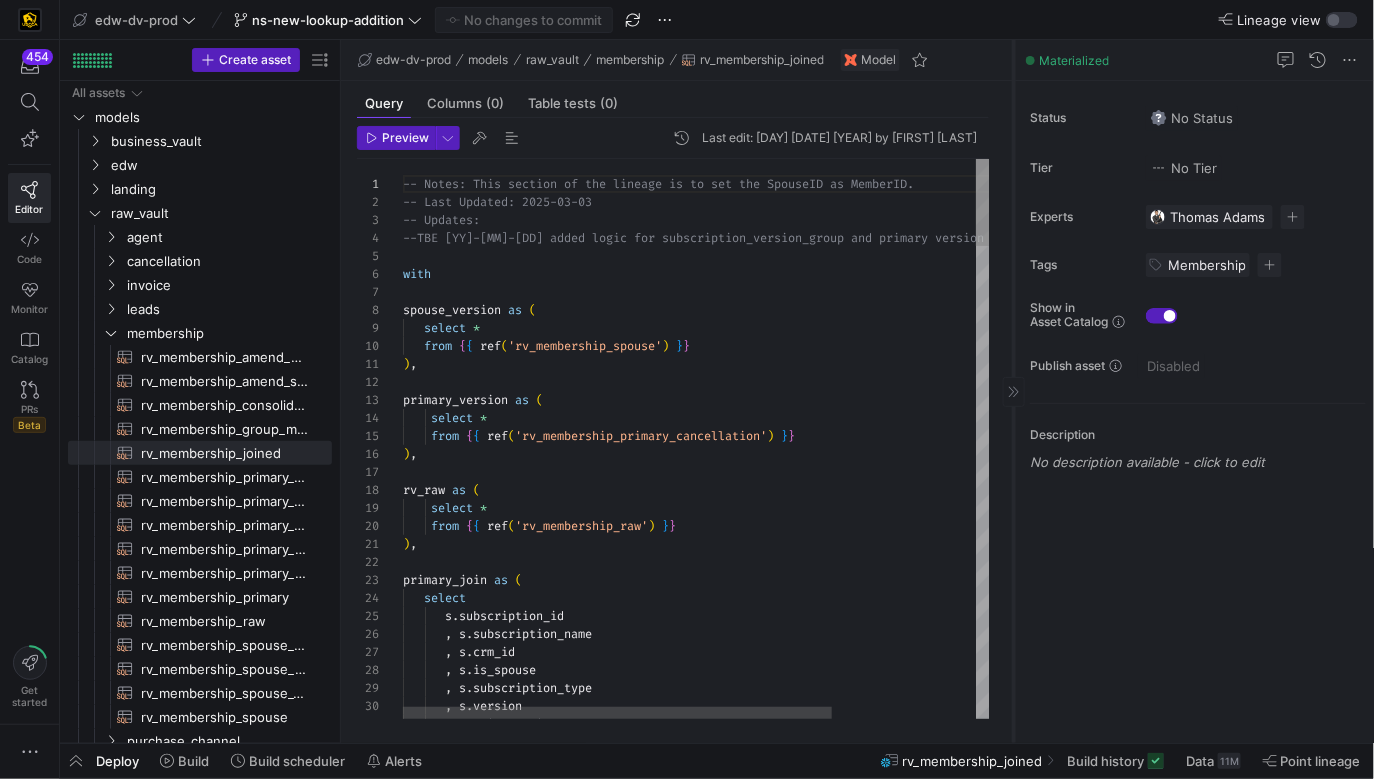 click 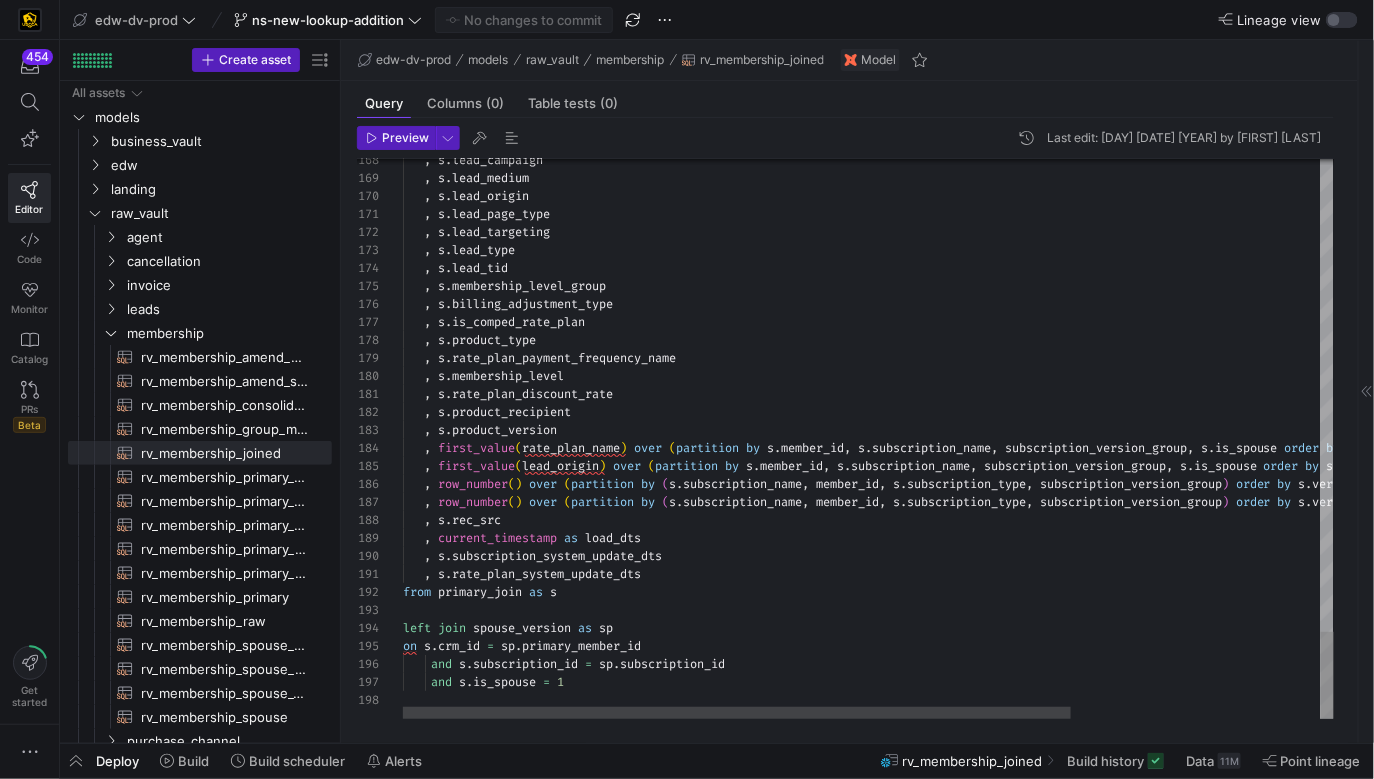 type on ", s.rate_plan_system_update_dts
from primary_join as s
left join spouse_version as sp
on s.crm_id = sp.primary_member_id
and s.subscription_id = sp.subscription_id
and s.is_spouse = 1" 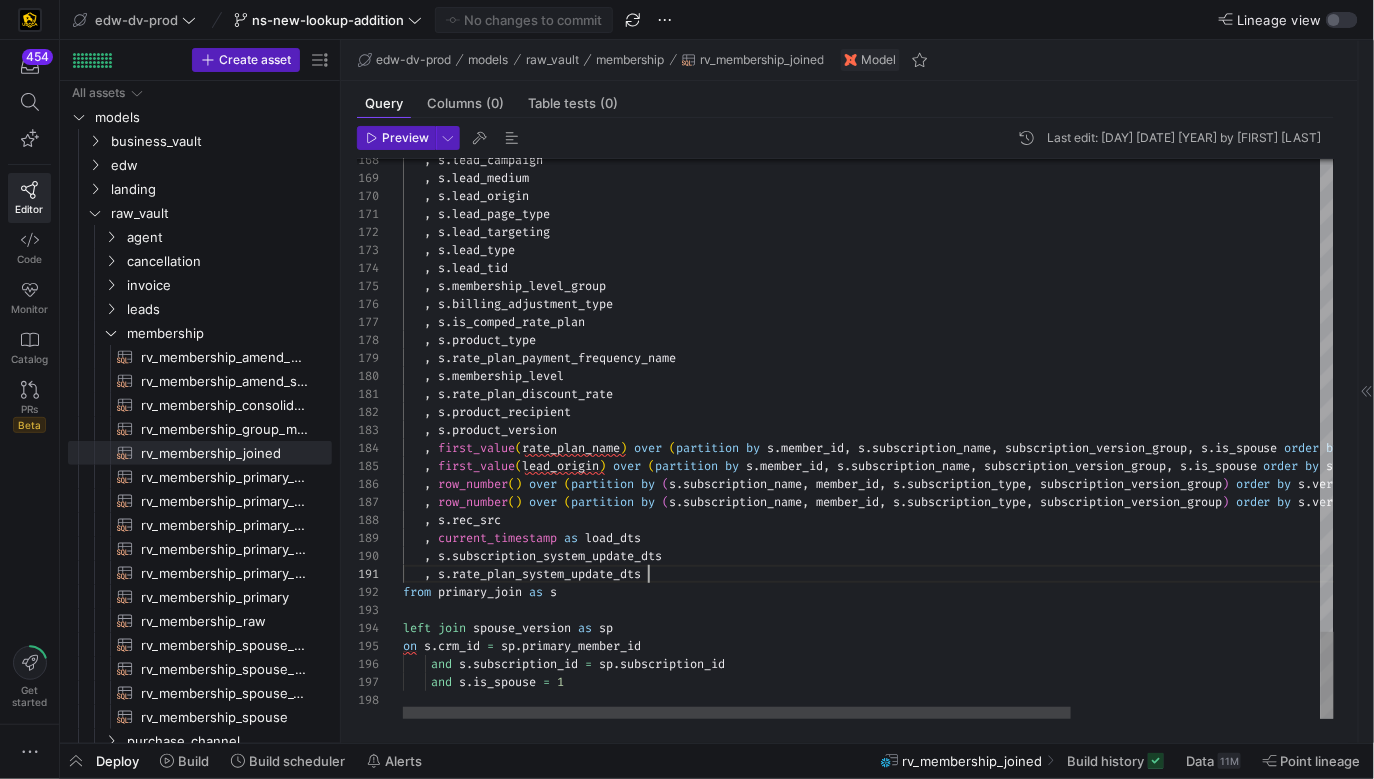 scroll, scrollTop: 0, scrollLeft: 245, axis: horizontal 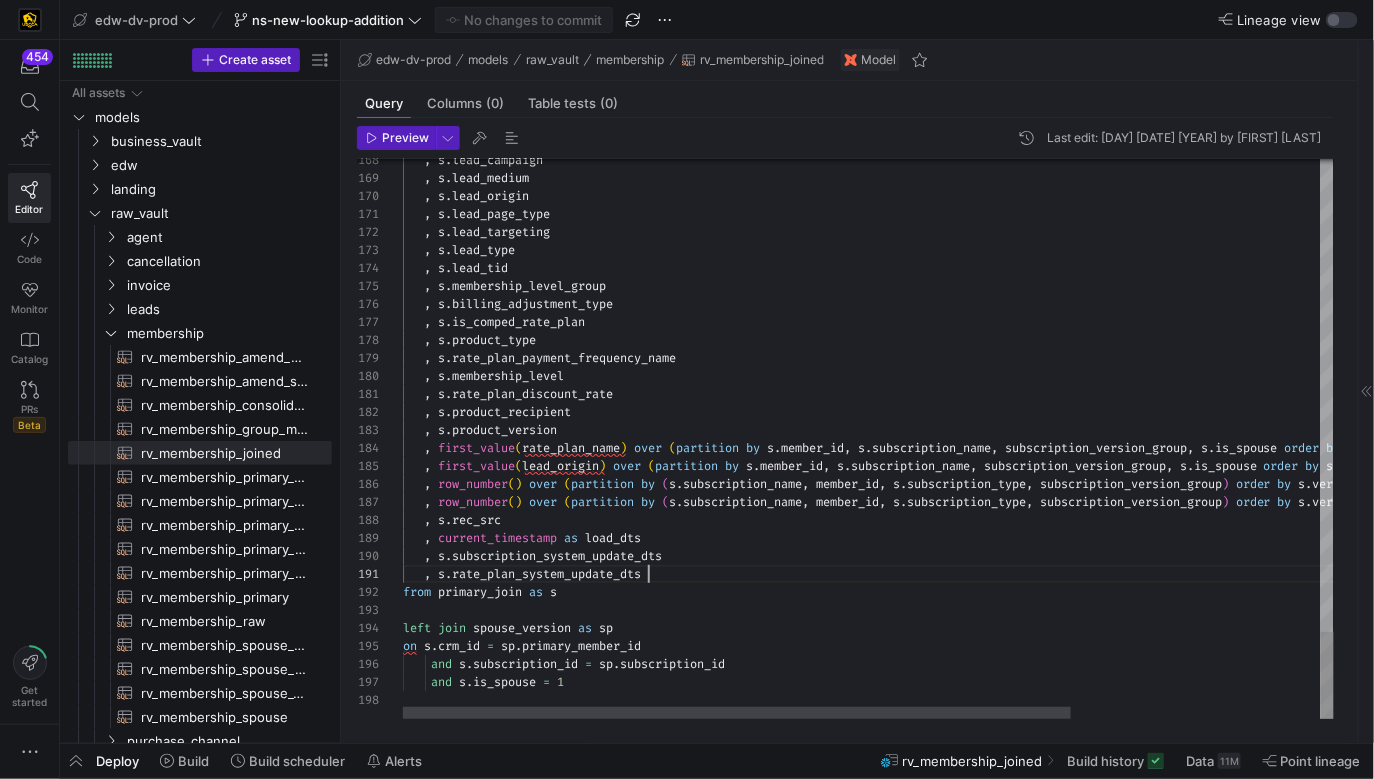 click on ",  s . lead_campaign   ,  s . lead_medium   ,  s . lead_origin   ,  s . lead_page_type   ,  s . lead_targeting   ,  s . lead_type   ,  s . lead_tid   ,  s . membership_level_group   ,  s . billing_adjustment_type   ,  s . is_comped_rate_plan   ,  s . product_type   ,  s . rate_plan_payment_frequency_name   ,  s . membership_level   ,  s . rate_plan_discount_rate   ,  s . product_recipient   ,  s . product_version   ,  first_value ( rate_plan_name )  over  ( partition  by  s . member_id ,  s . subscription_name ,  subscription_version_group ,  s . is_spouse  order  by  s . version  asc )  as  starting_rate_plan   ,  first_value ( lead_origin )  over  ( partition  by  s . member_id ,  s . subscription_name ,  subscription_version_group ,  s . is_spouse  order  by  s . version  asc )  as  starting_lead_origin   ,  row_number ( )" at bounding box center (1043, -1075) 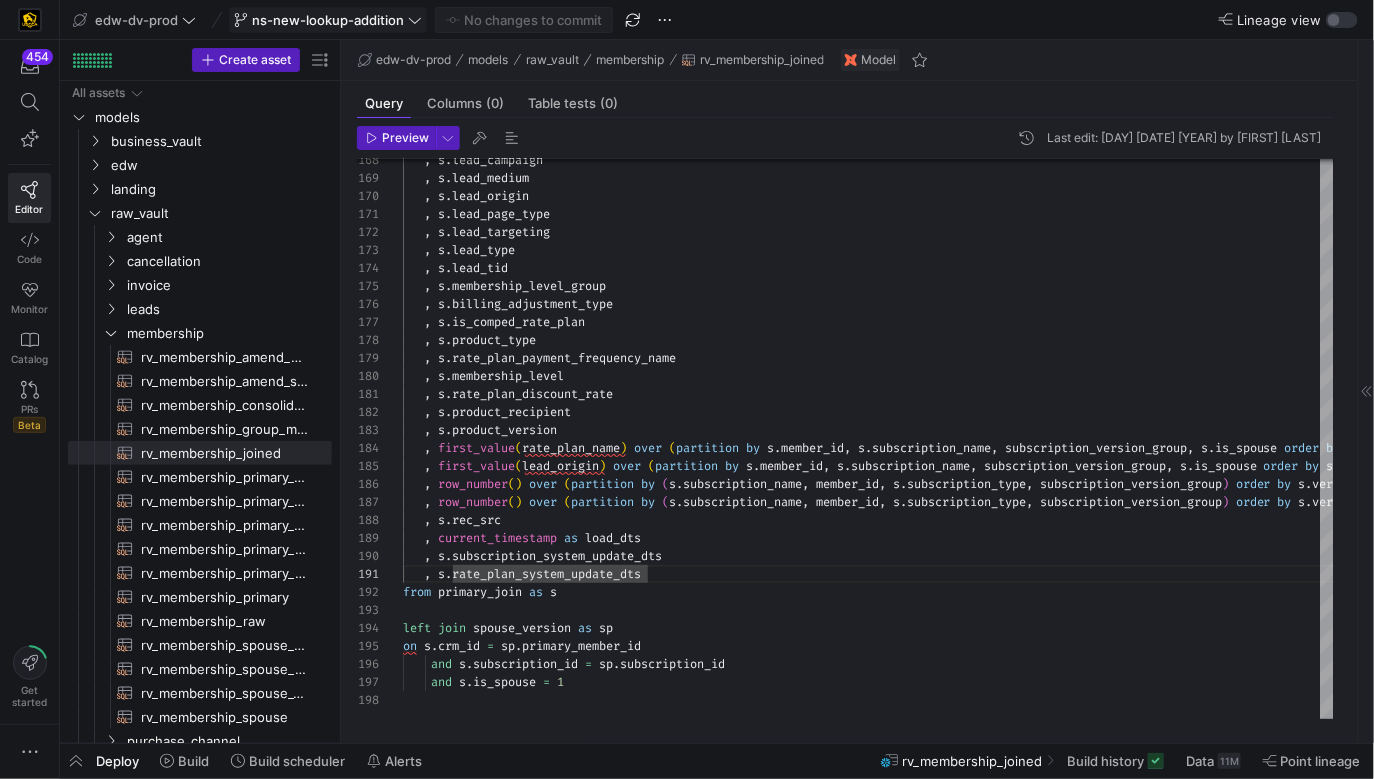 click on "ns-new-lookup-addition" 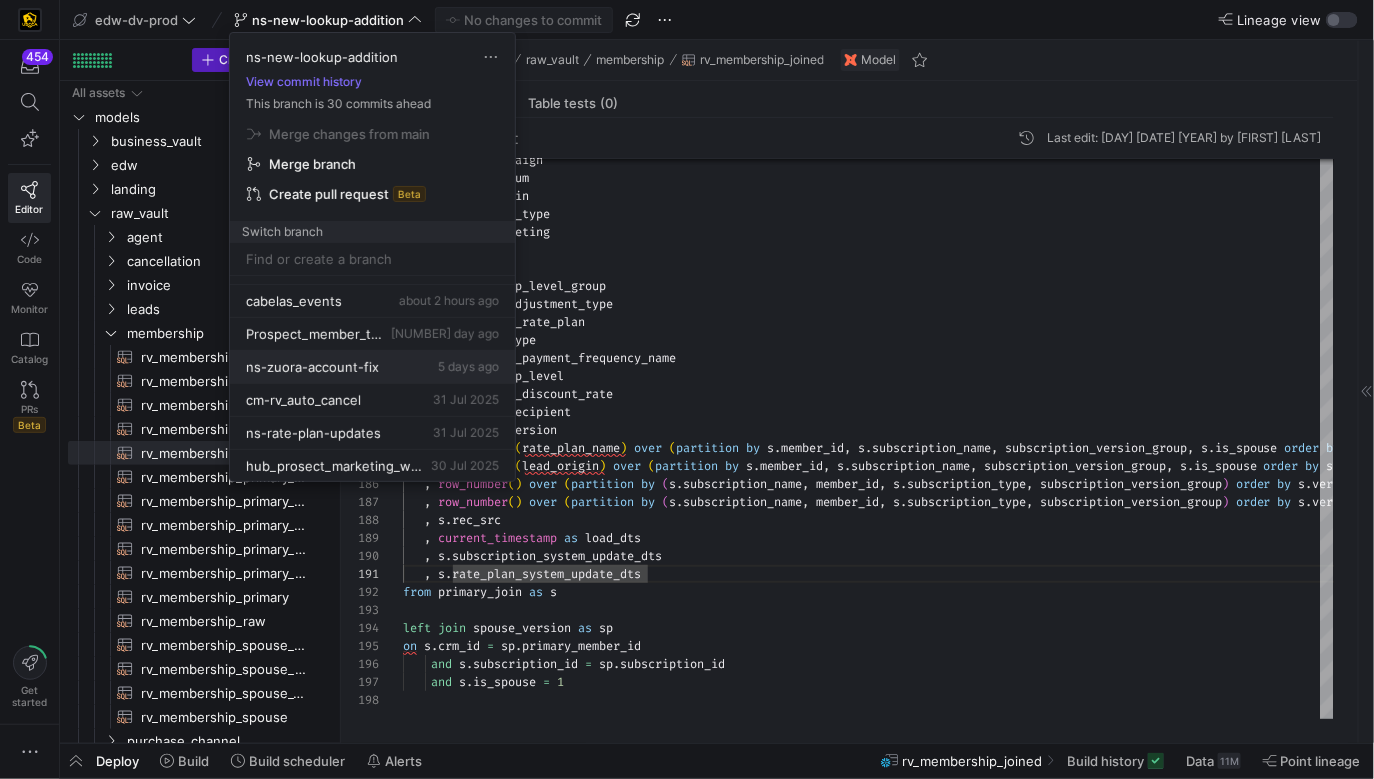 scroll, scrollTop: 94, scrollLeft: 0, axis: vertical 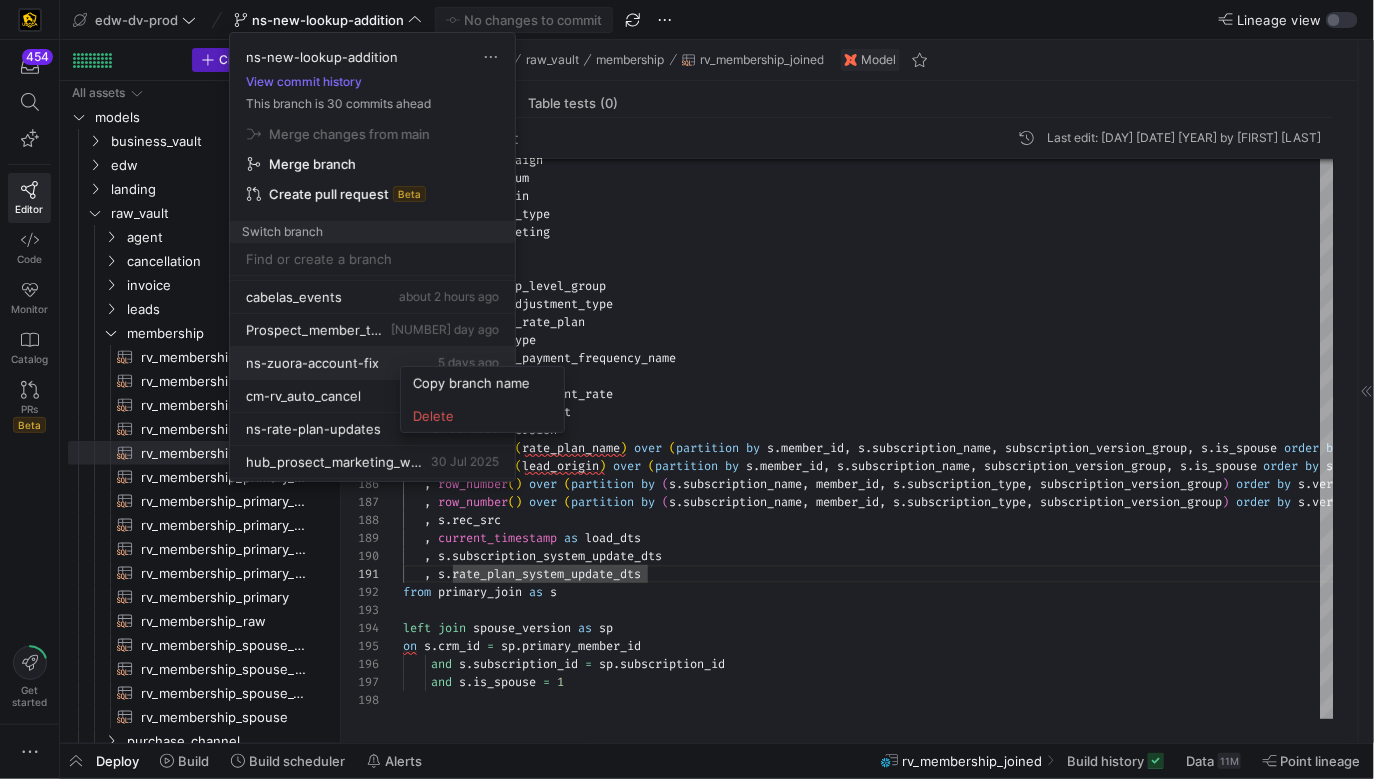 type 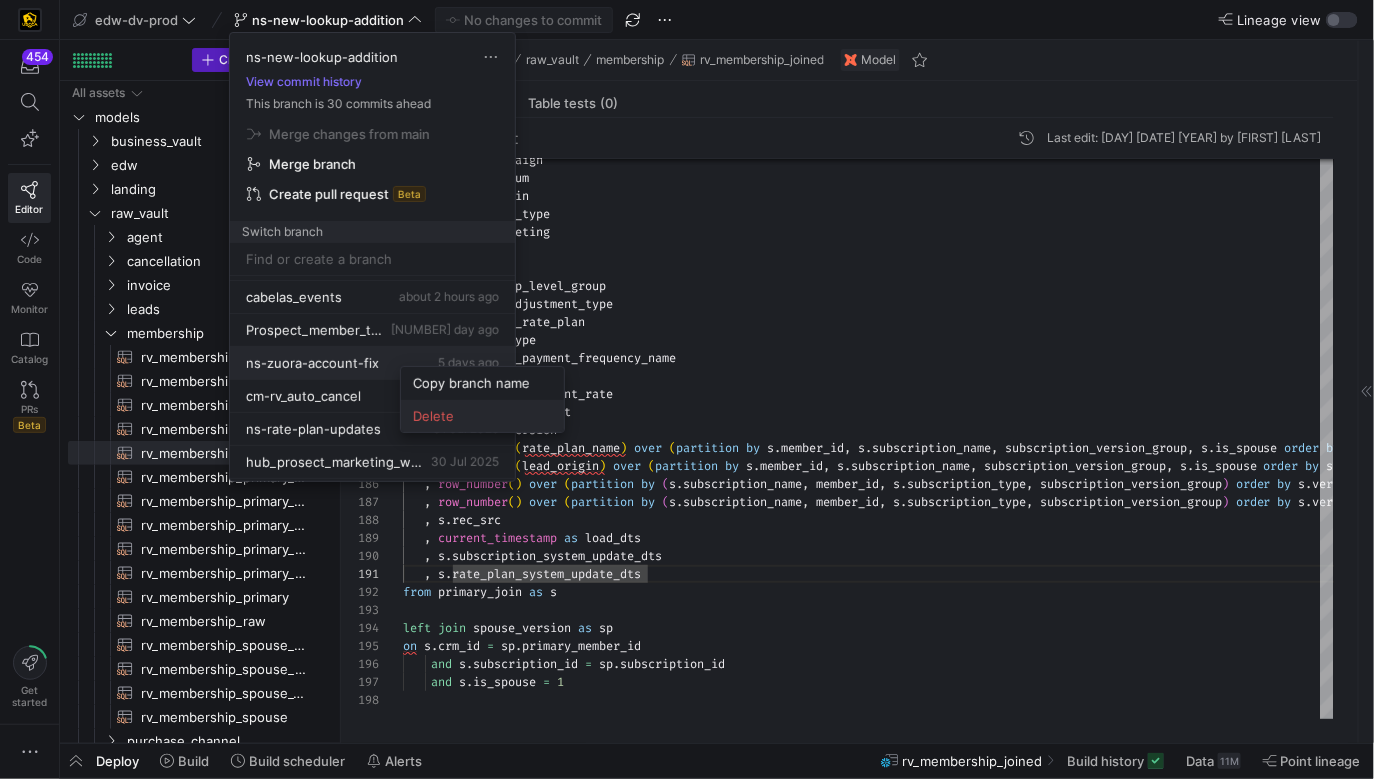 click on "Delete" at bounding box center [482, 416] 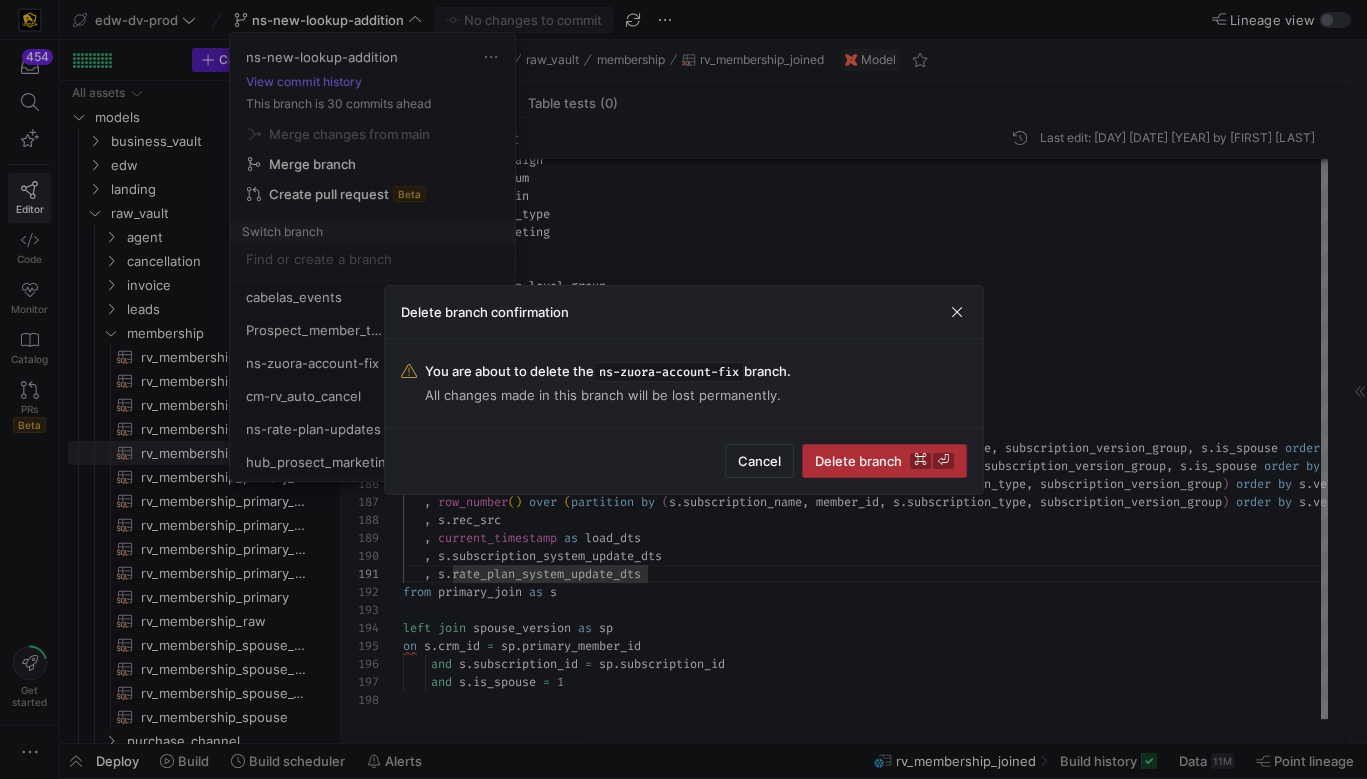 click on "Delete branch  ⌘ ⏎" at bounding box center [884, 461] 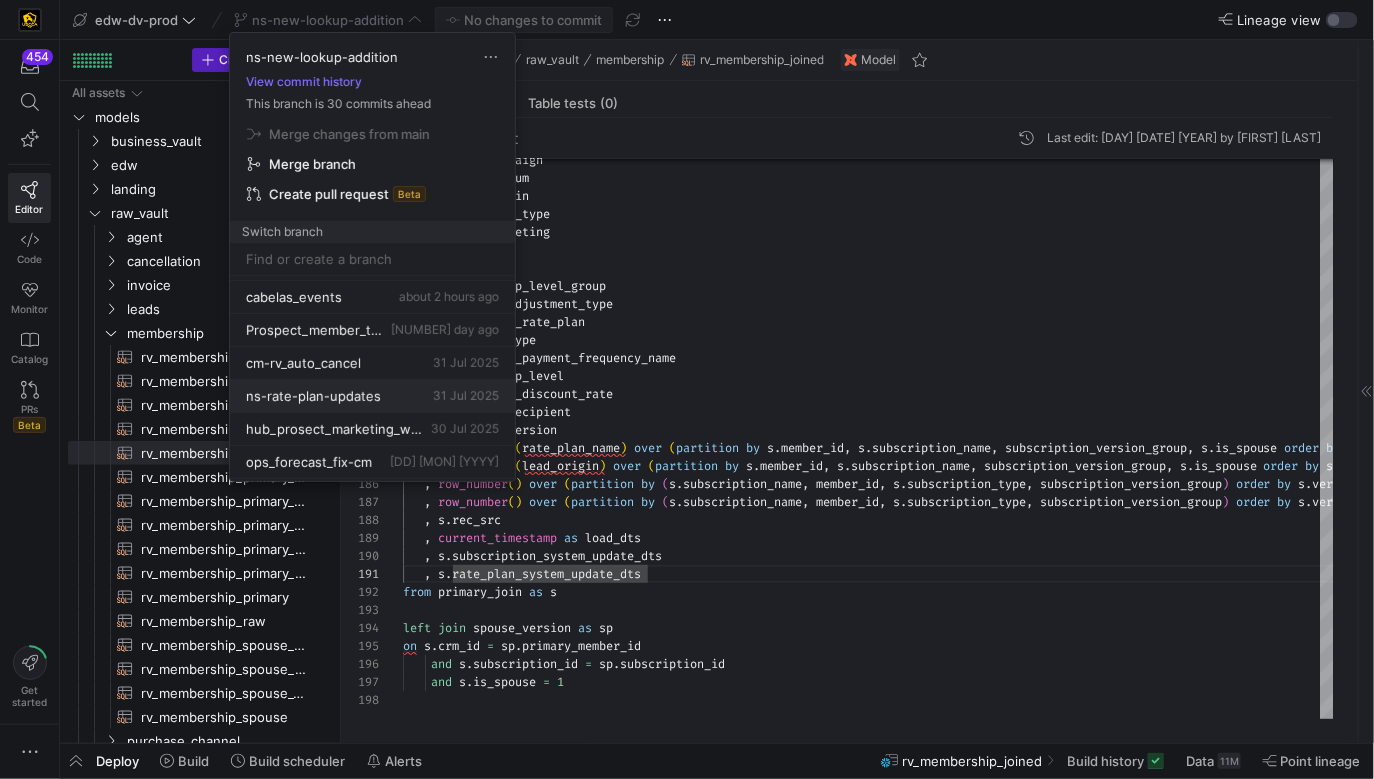 click on "ns-rate-plan-updates 31 Jul 2025" at bounding box center [372, 396] 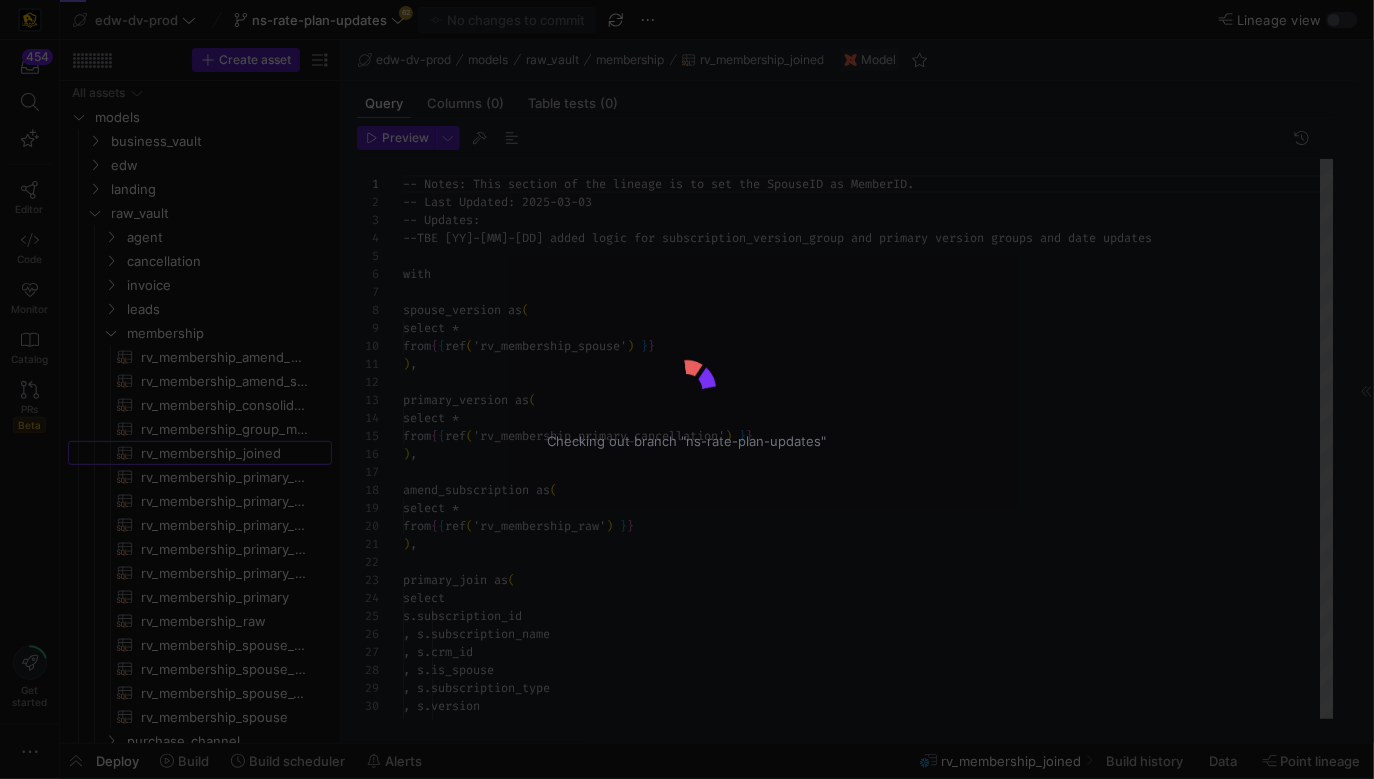 scroll, scrollTop: 180, scrollLeft: 0, axis: vertical 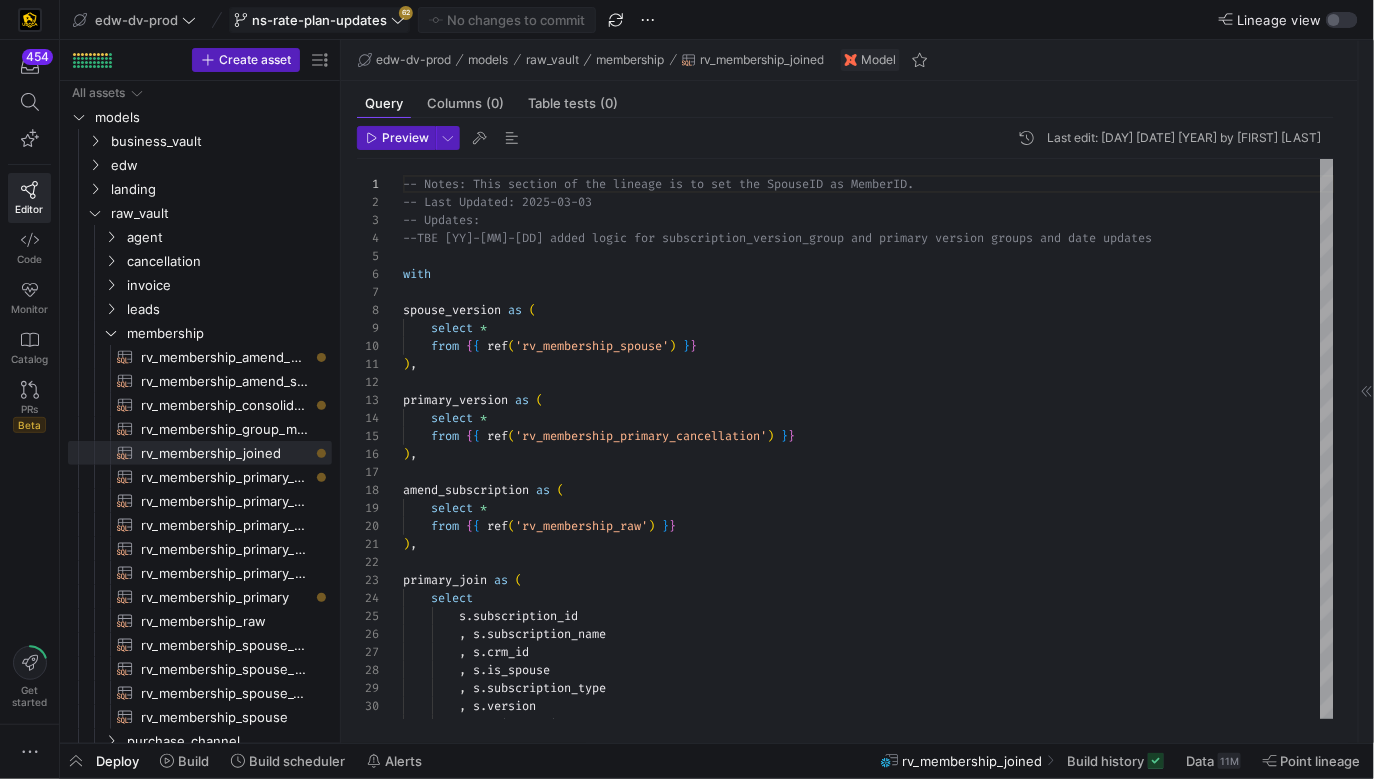 click on "ns-rate-plan-updates" 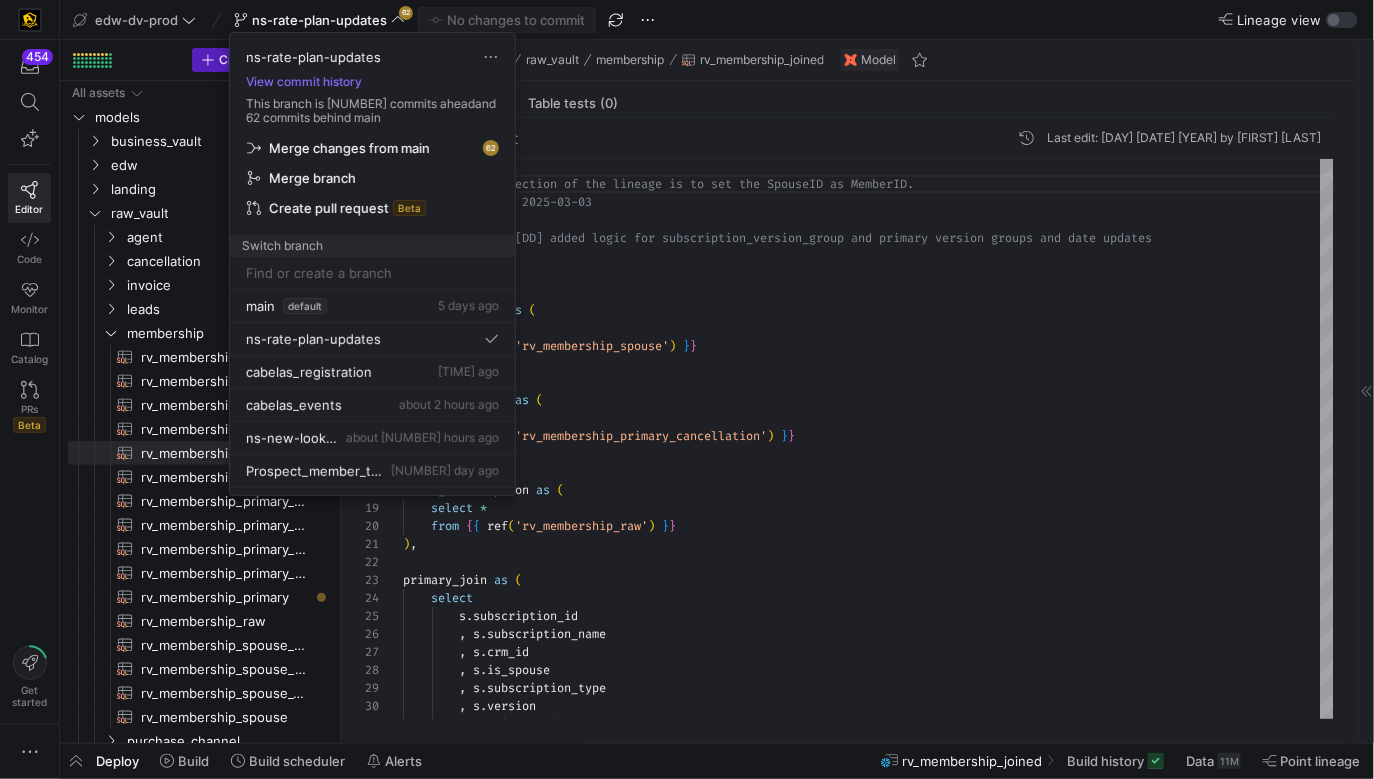 click on "Merge changes from main" at bounding box center [349, 148] 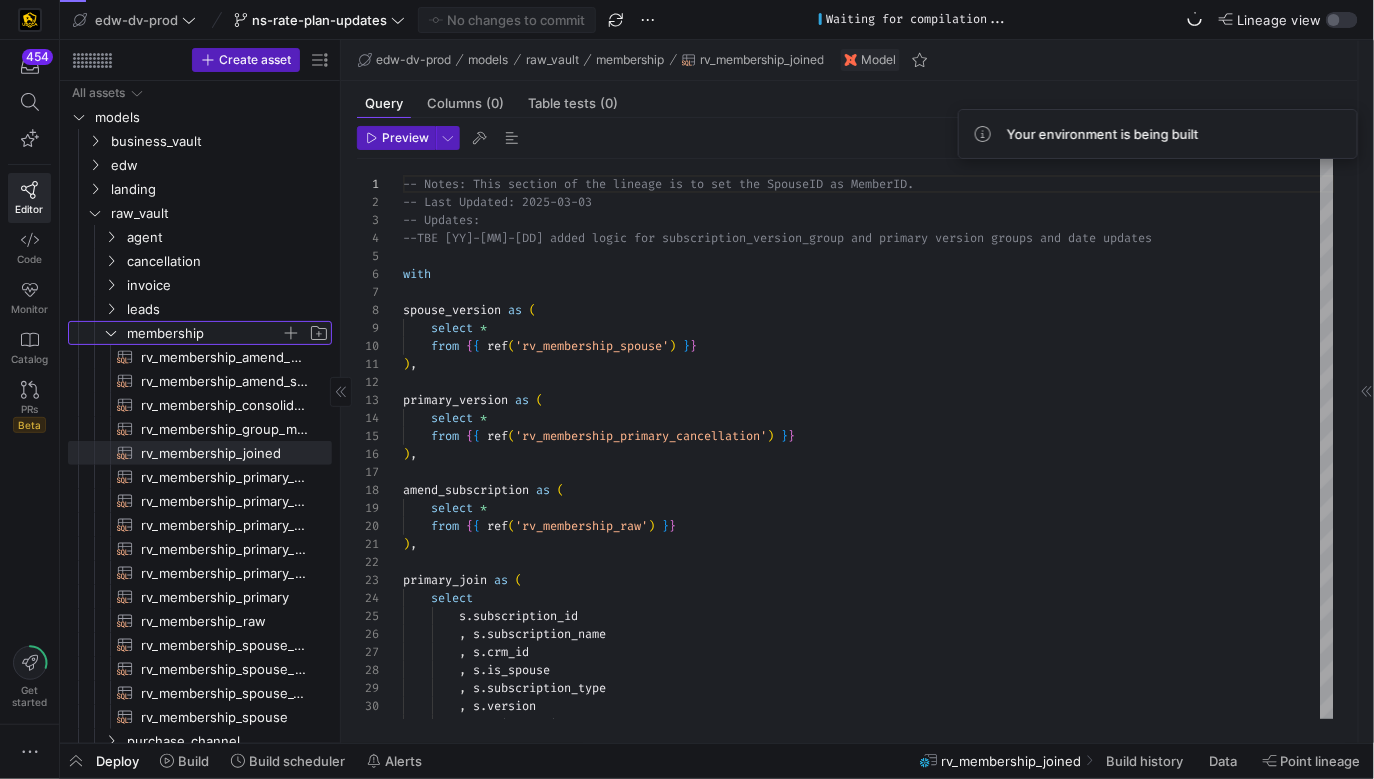 click on "membership" 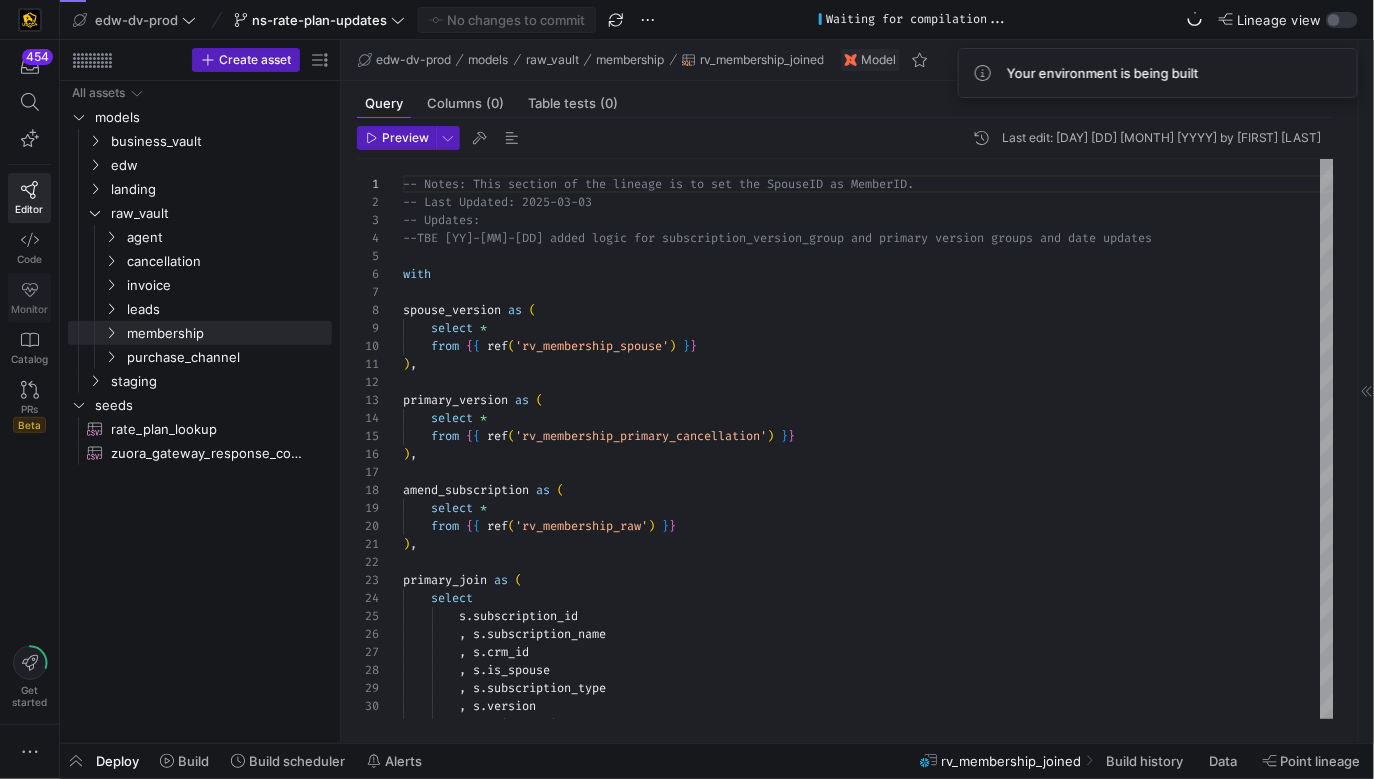 click on "Monitor" 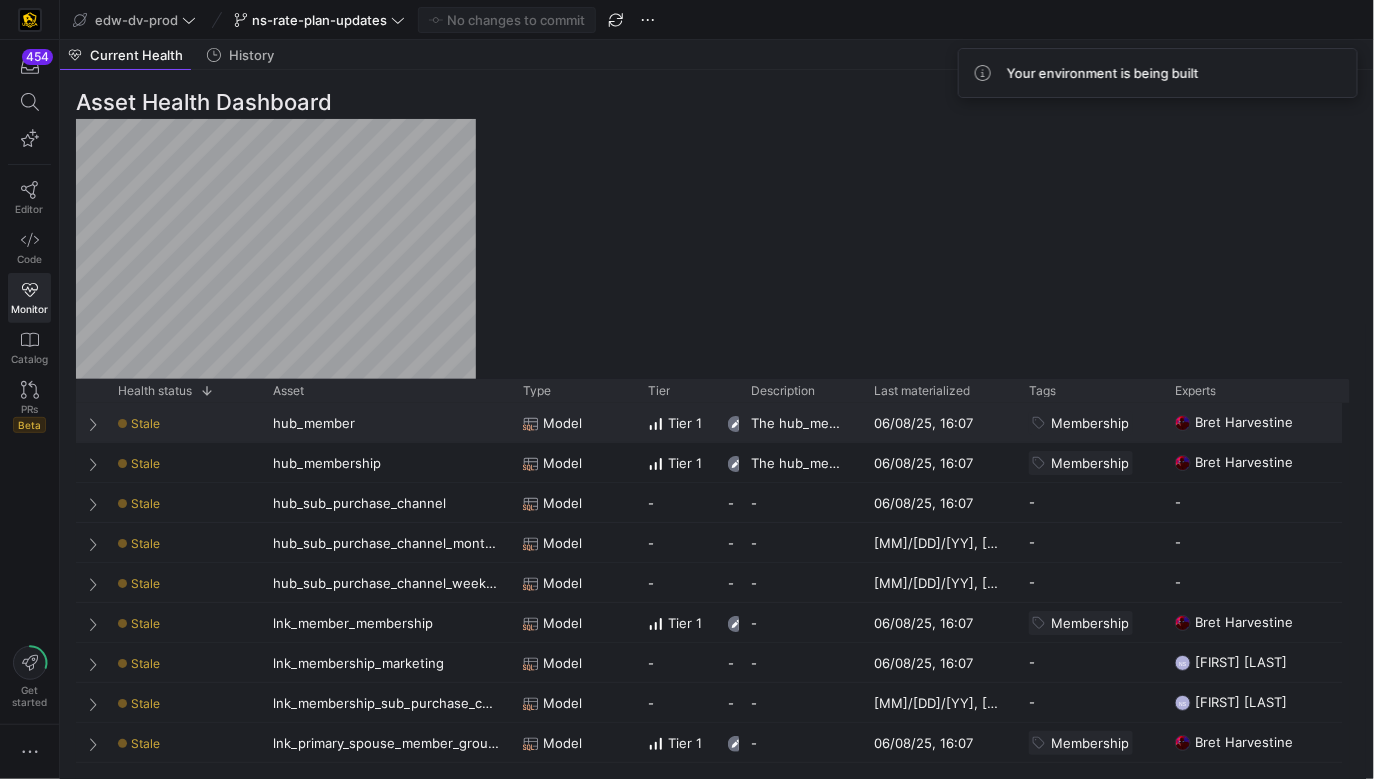 scroll, scrollTop: 62, scrollLeft: 0, axis: vertical 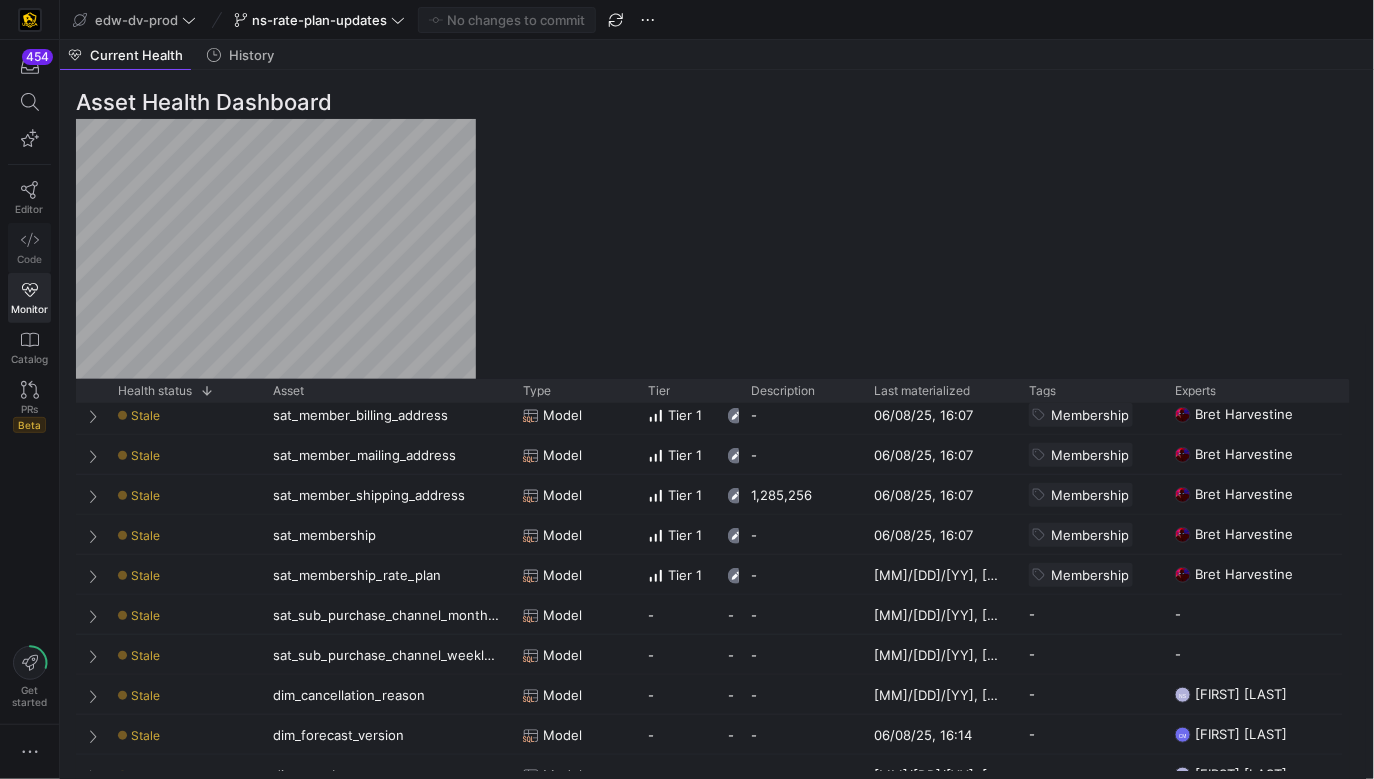 click on "Code" 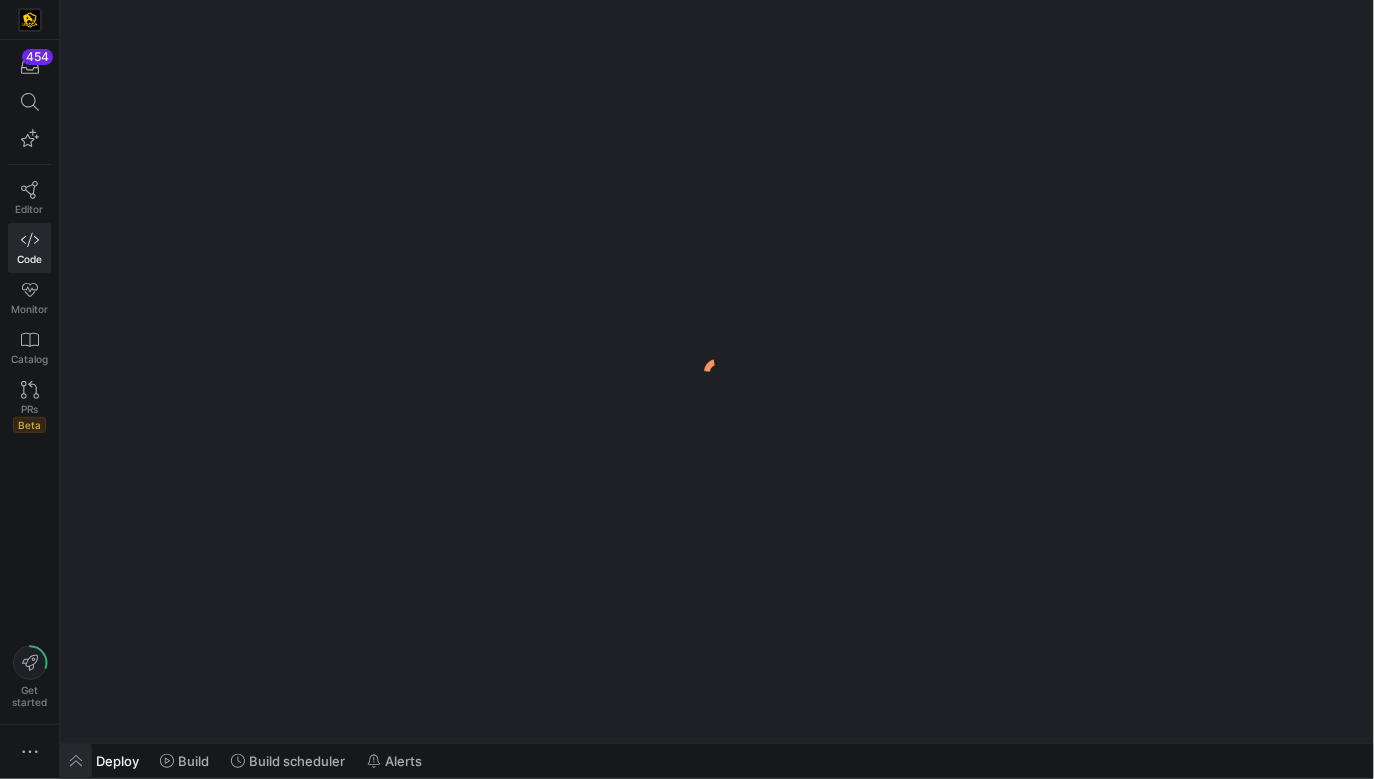 click 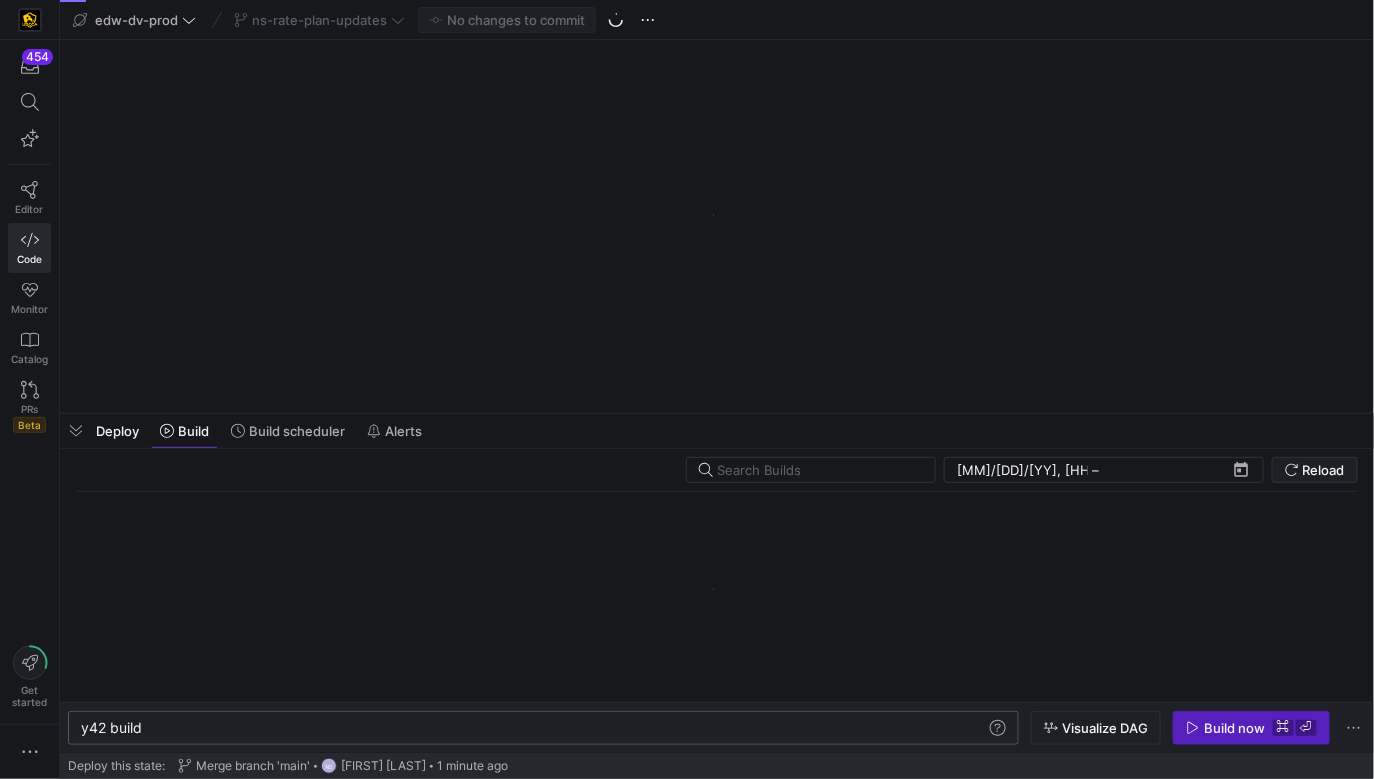 click on "y42 build" 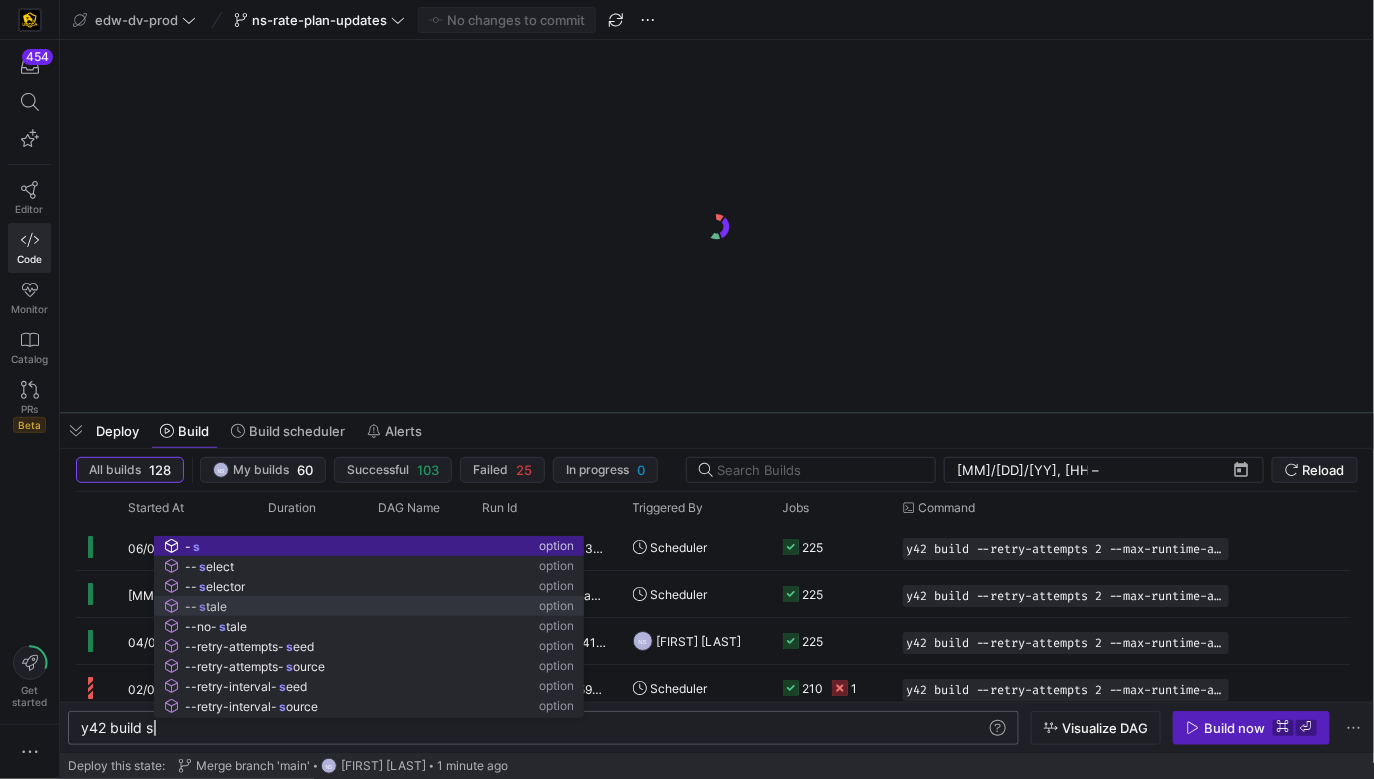 type on "y42 build --stale" 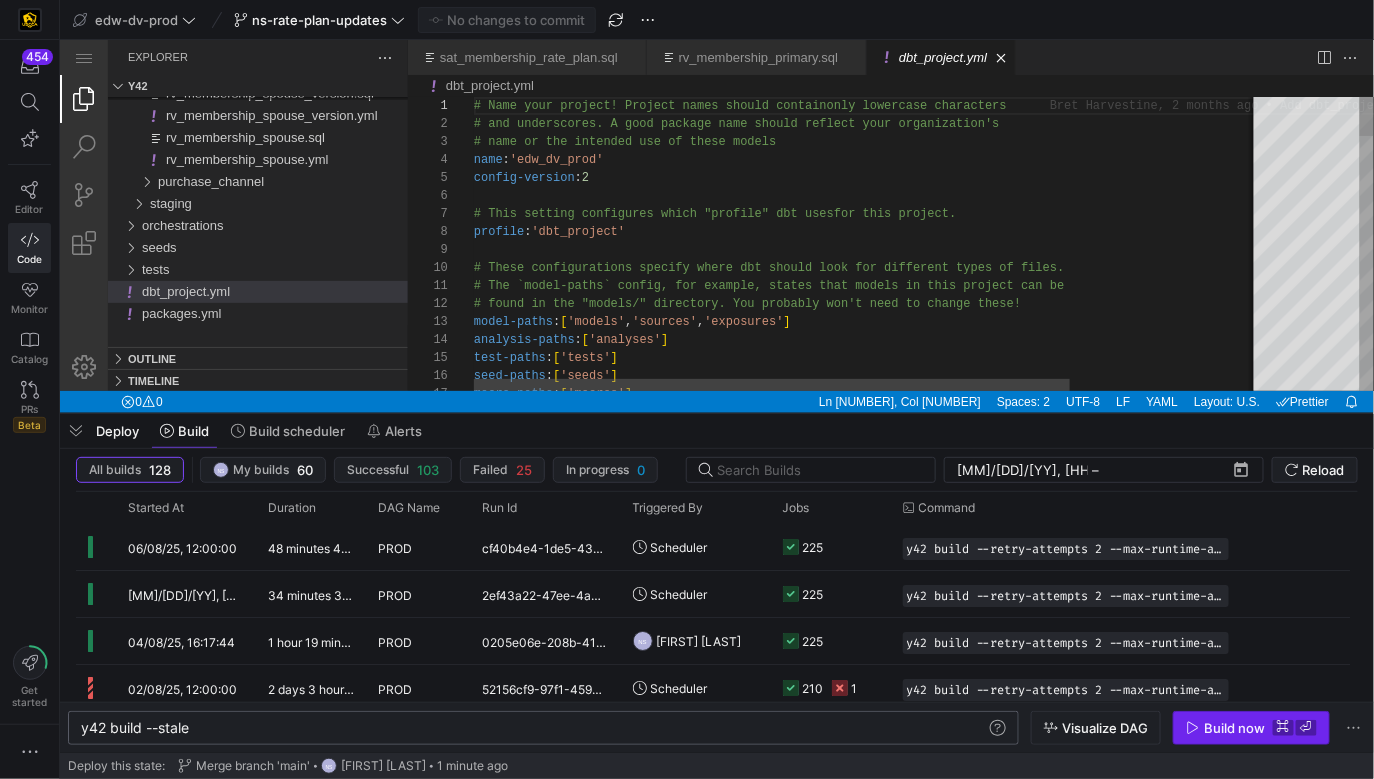 click on "Build now" at bounding box center (1234, 728) 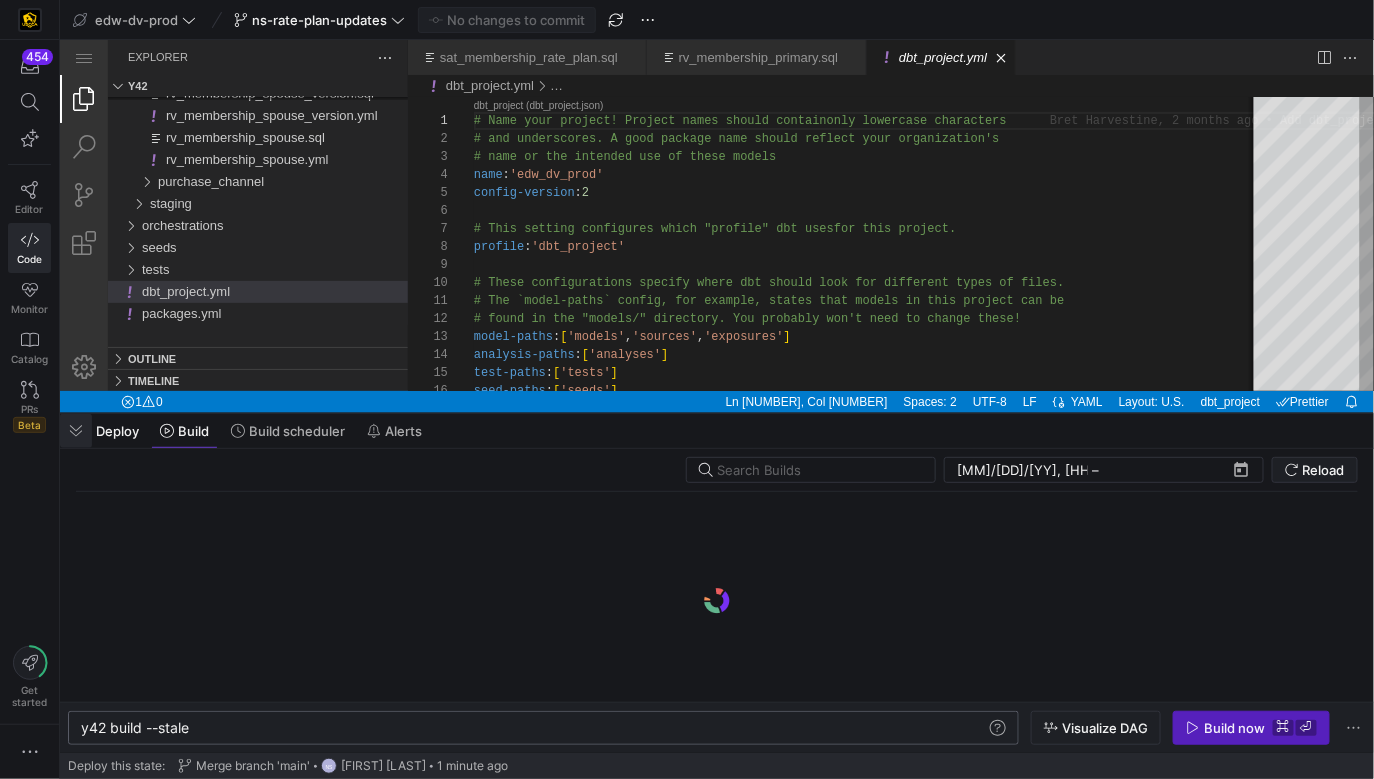 click 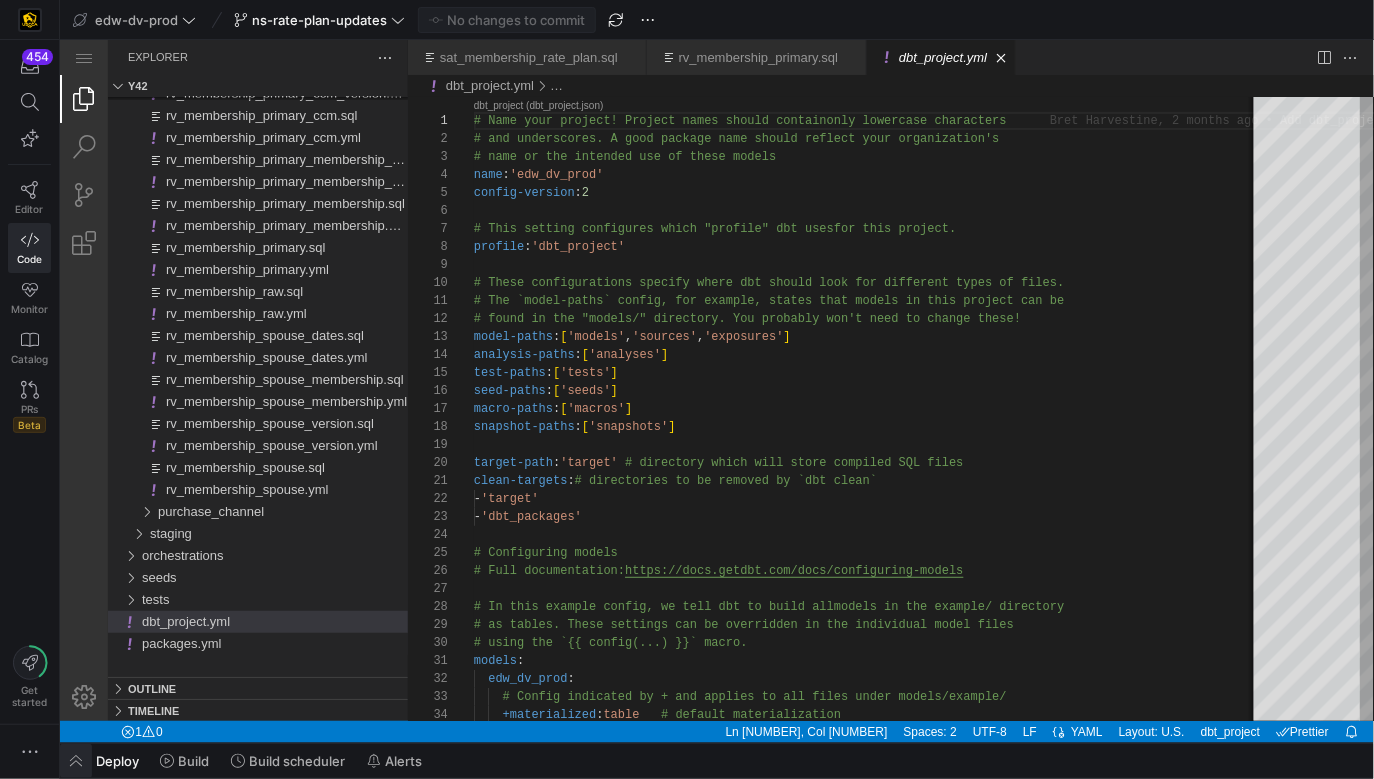 click 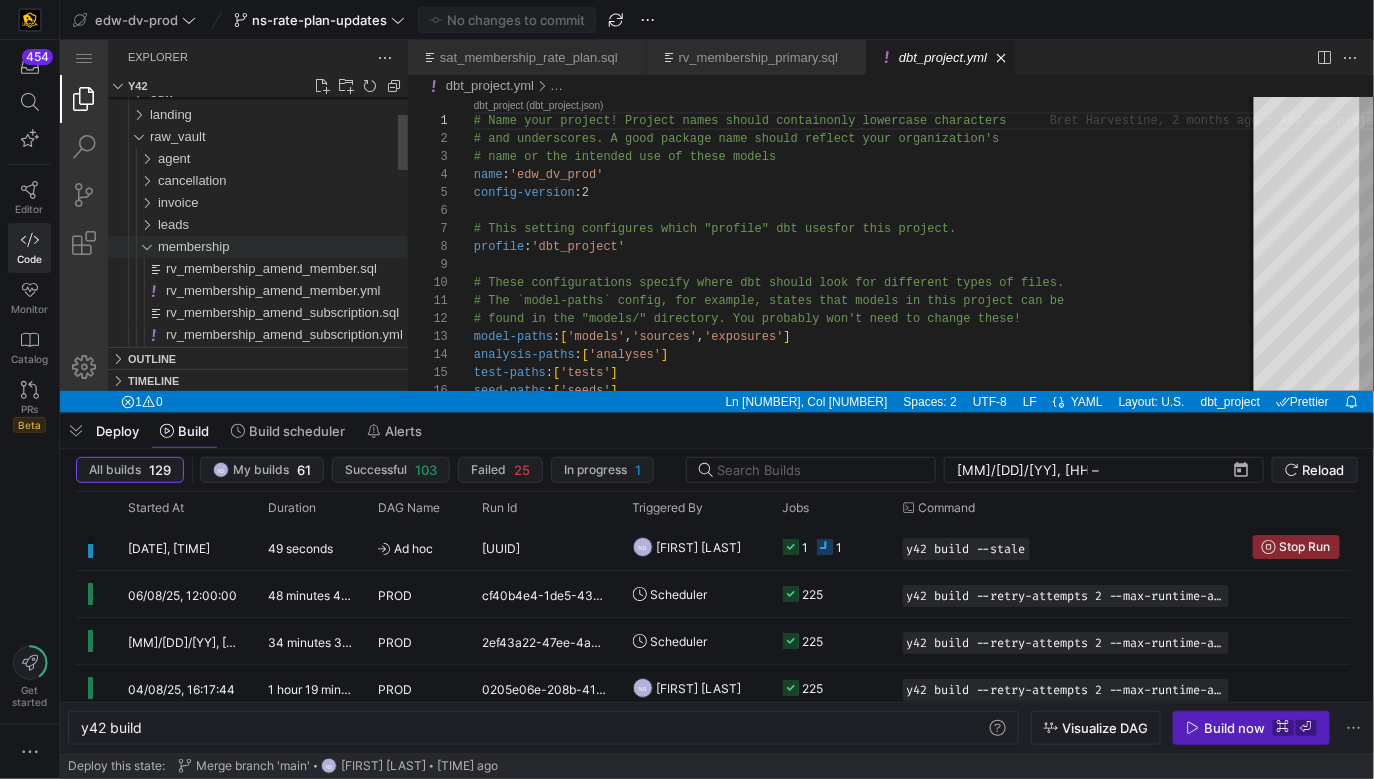 click on "membership" at bounding box center [193, 245] 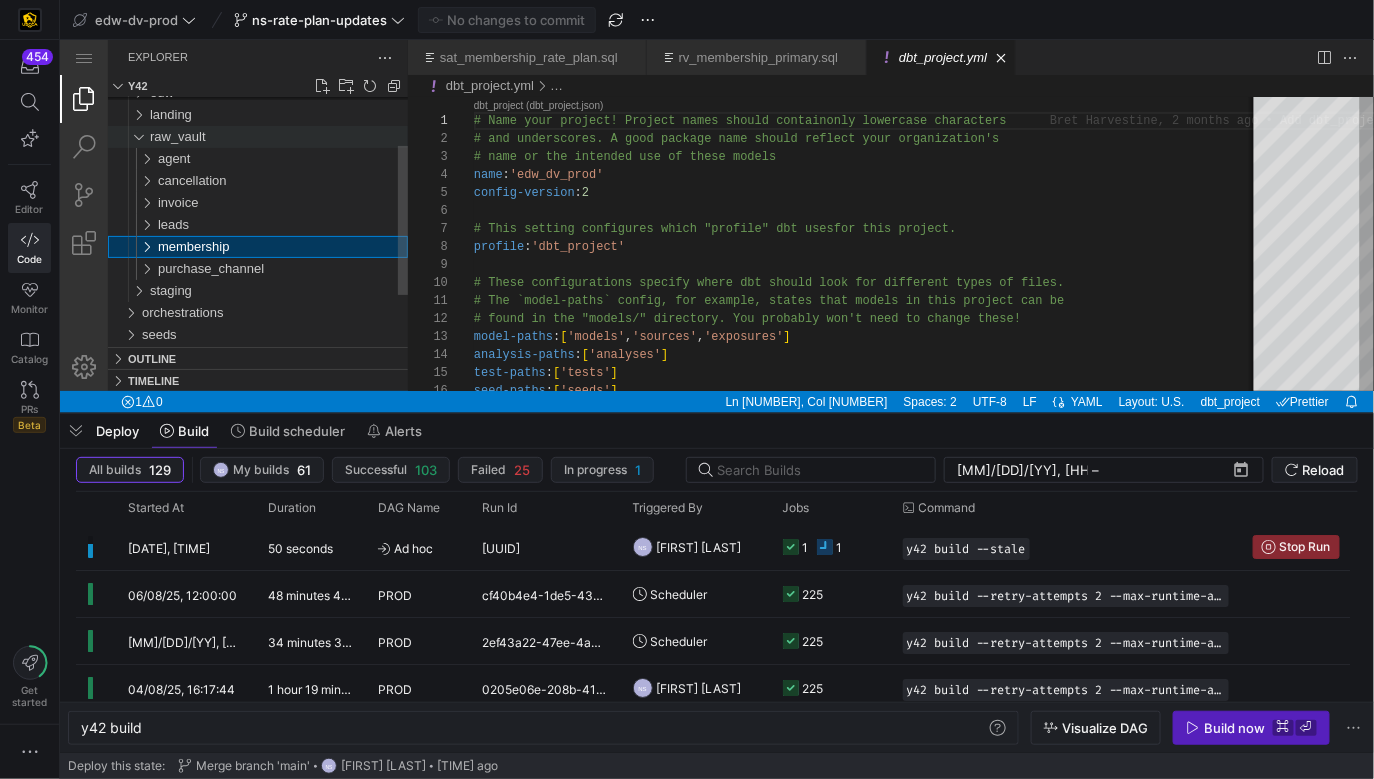 click on "raw_vault" at bounding box center (177, 135) 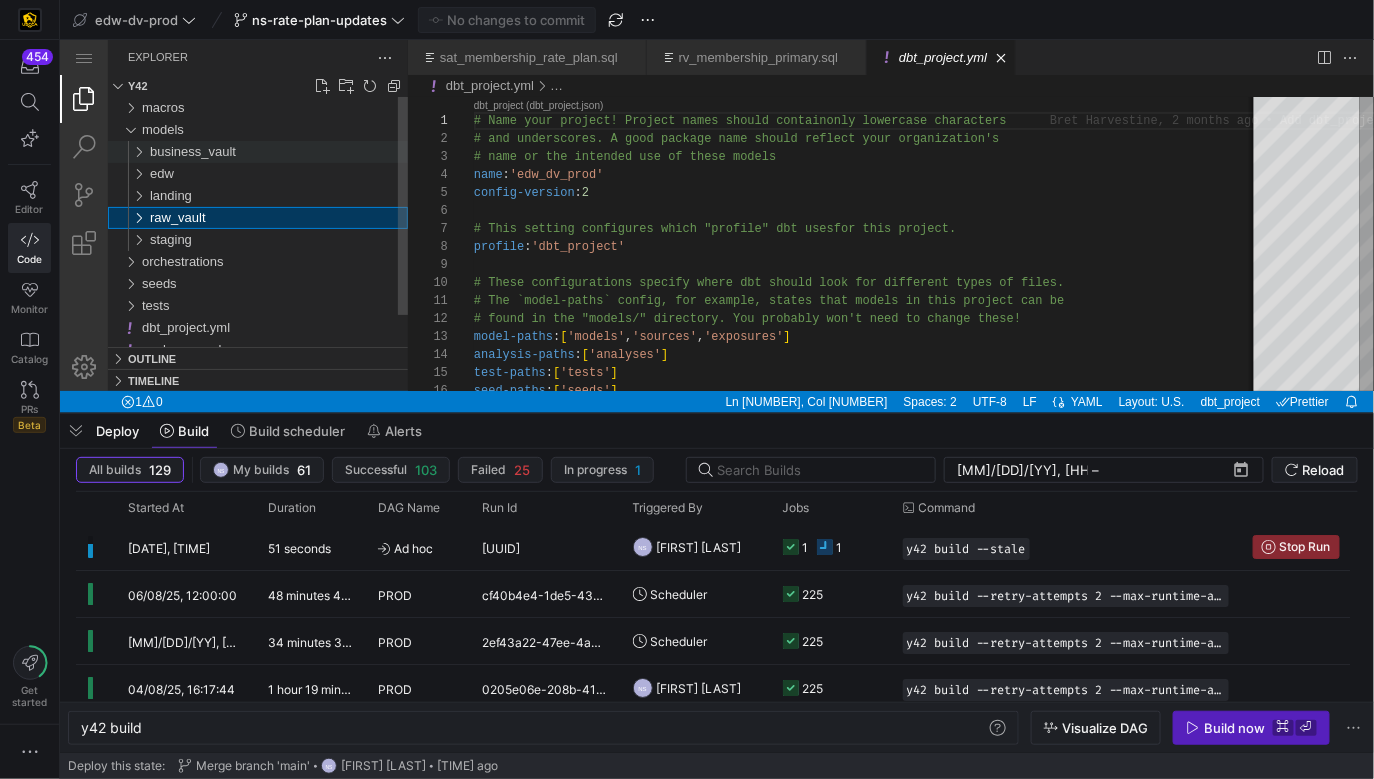 click on "business_vault" at bounding box center [192, 150] 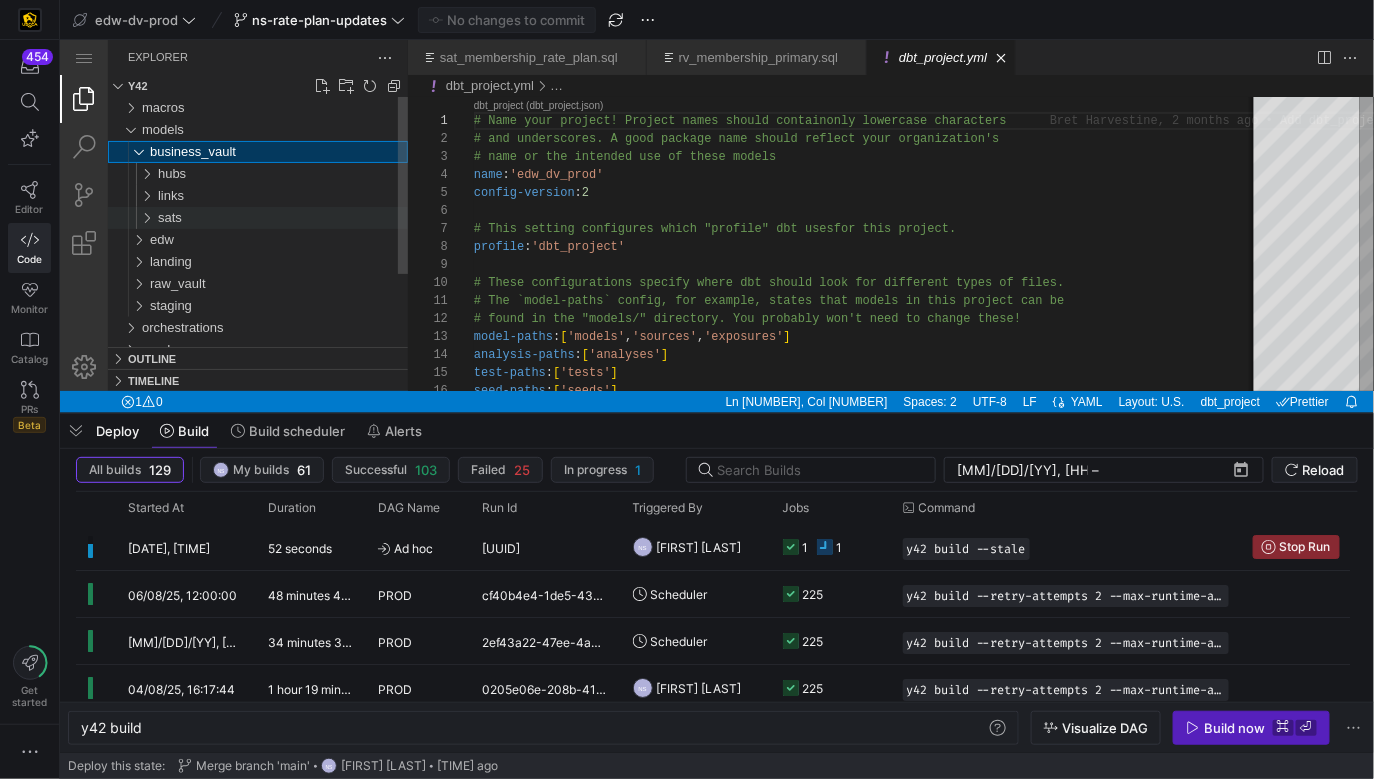 click on "sats" at bounding box center (169, 216) 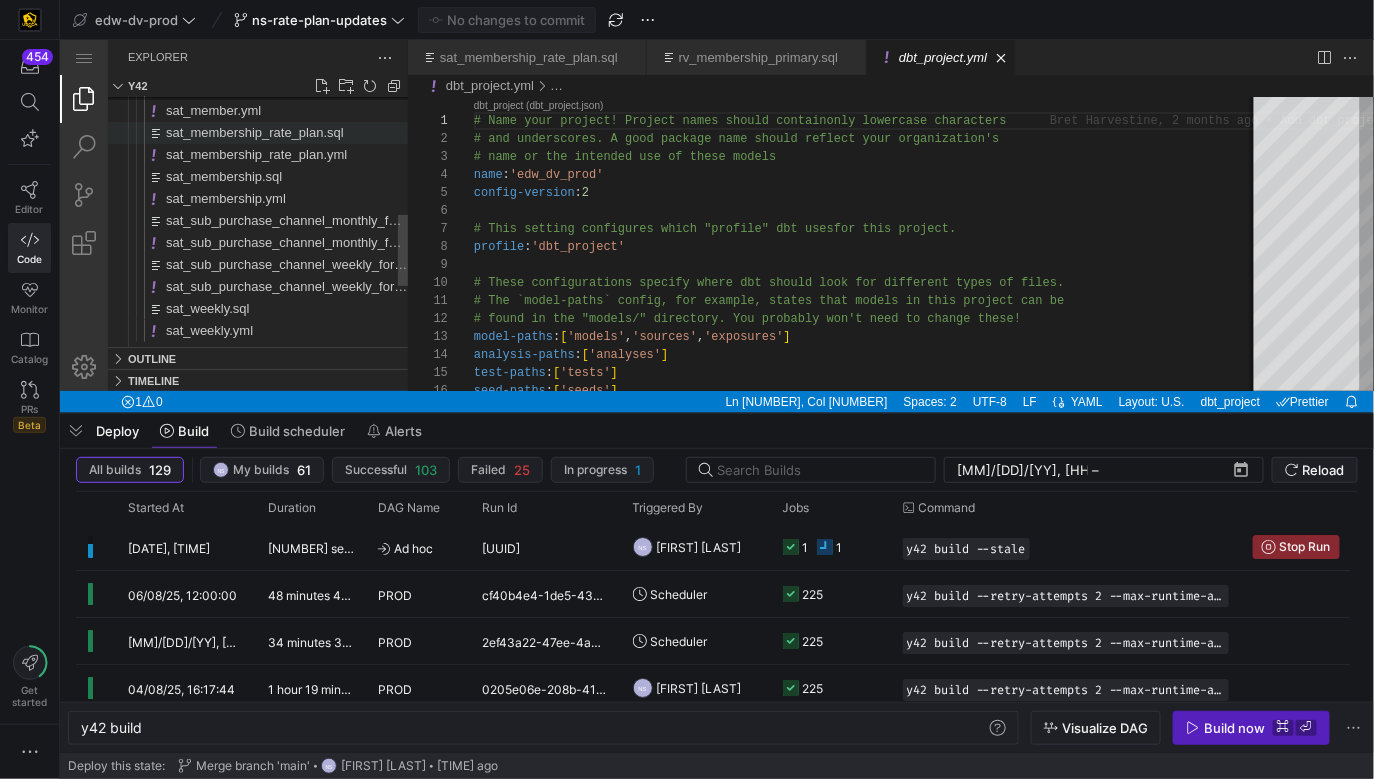 click on "sat_membership_rate_plan.sql" at bounding box center (254, 131) 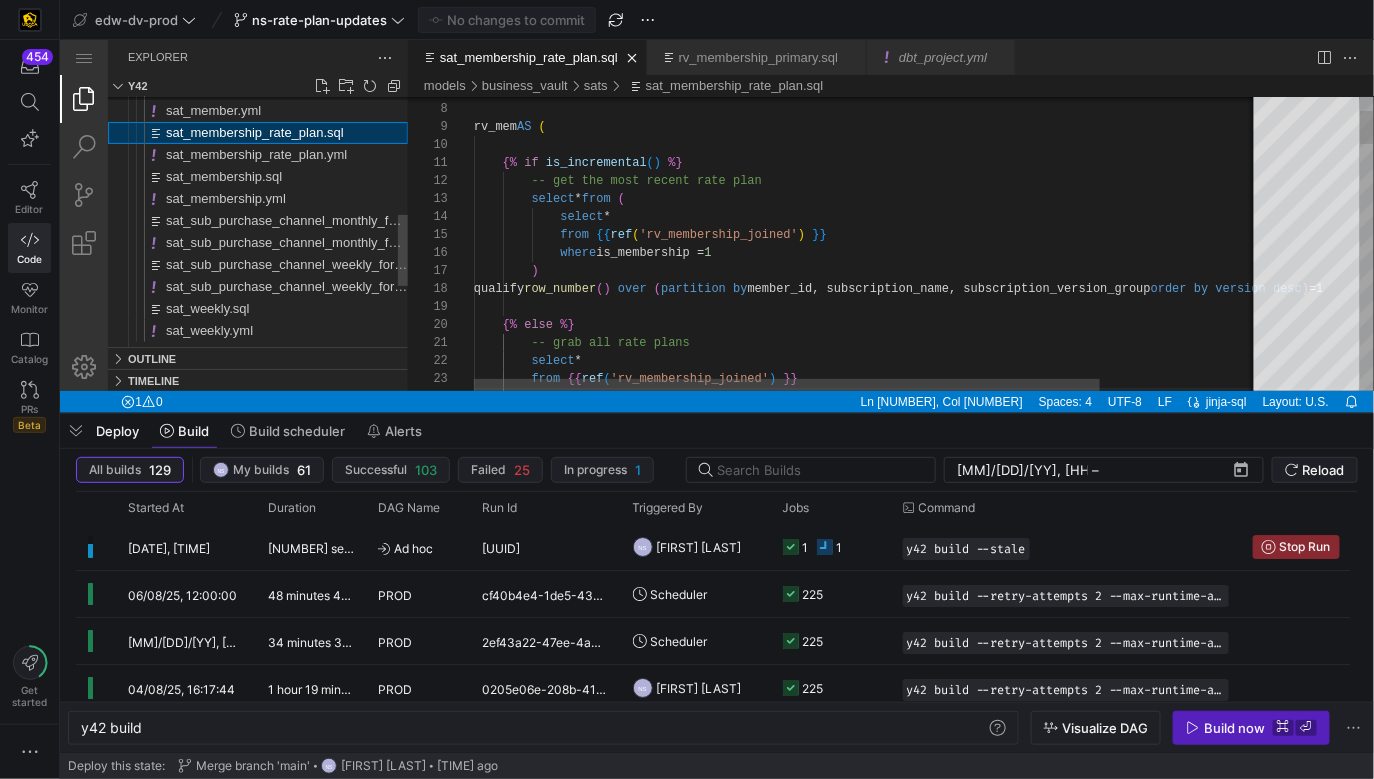 type on "y42 build -s sat_membership_rate_plan" 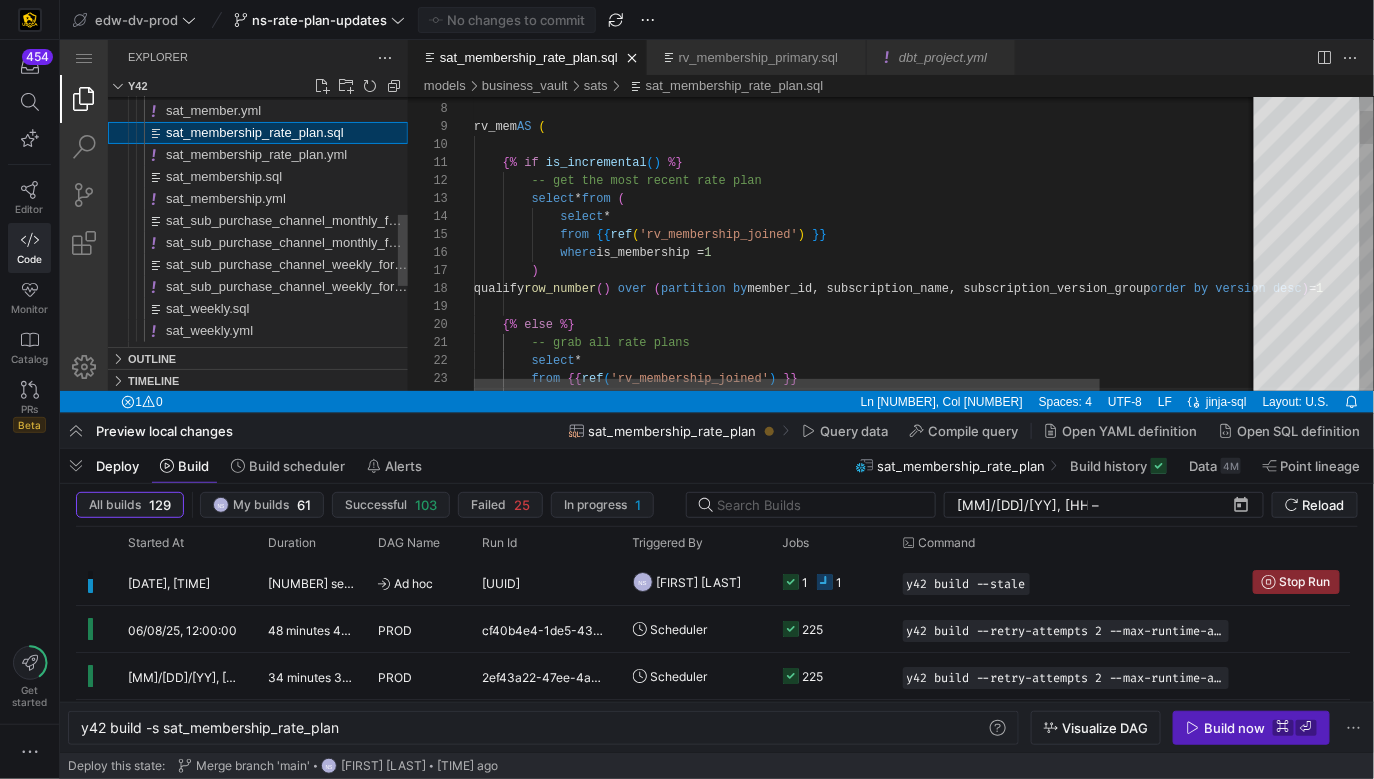 scroll, scrollTop: 180, scrollLeft: 224, axis: both 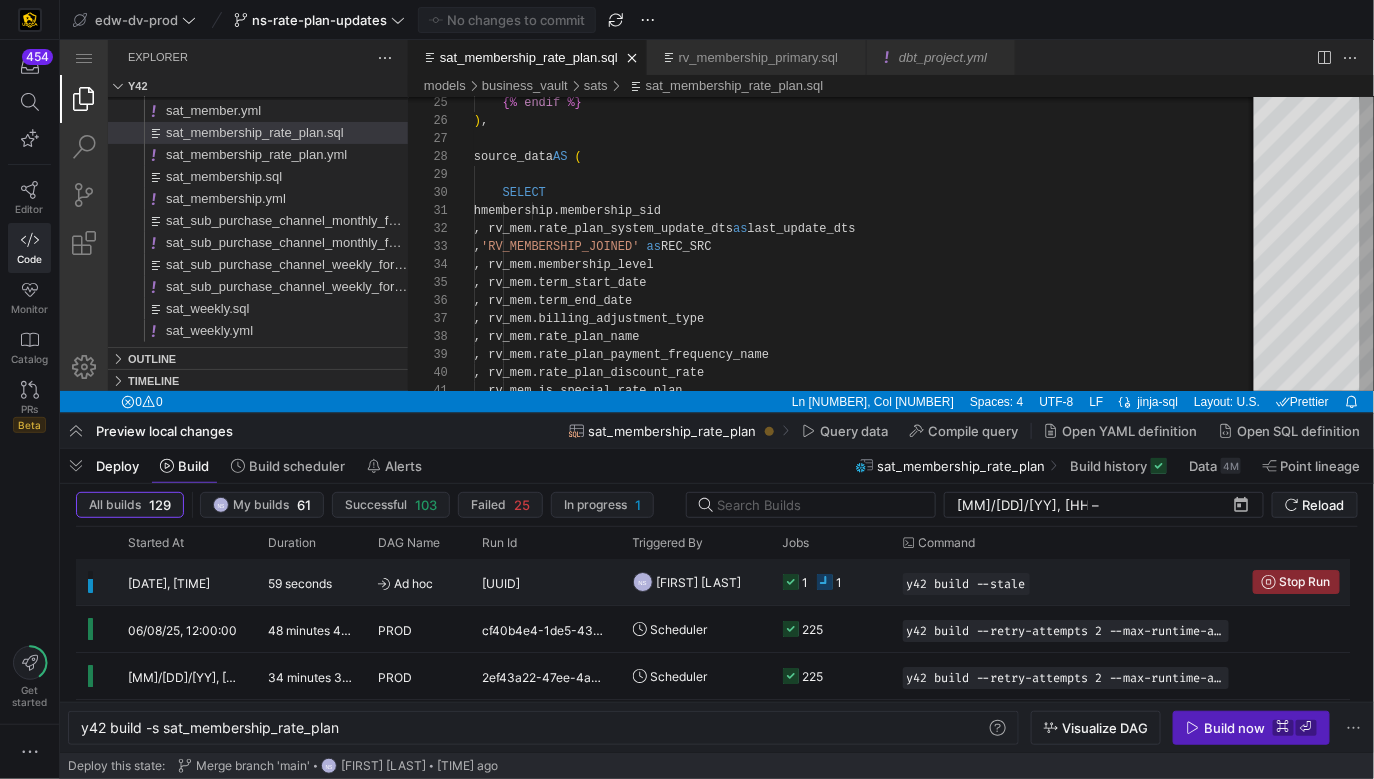 click on "[NUMBER]
[NUMBER]" 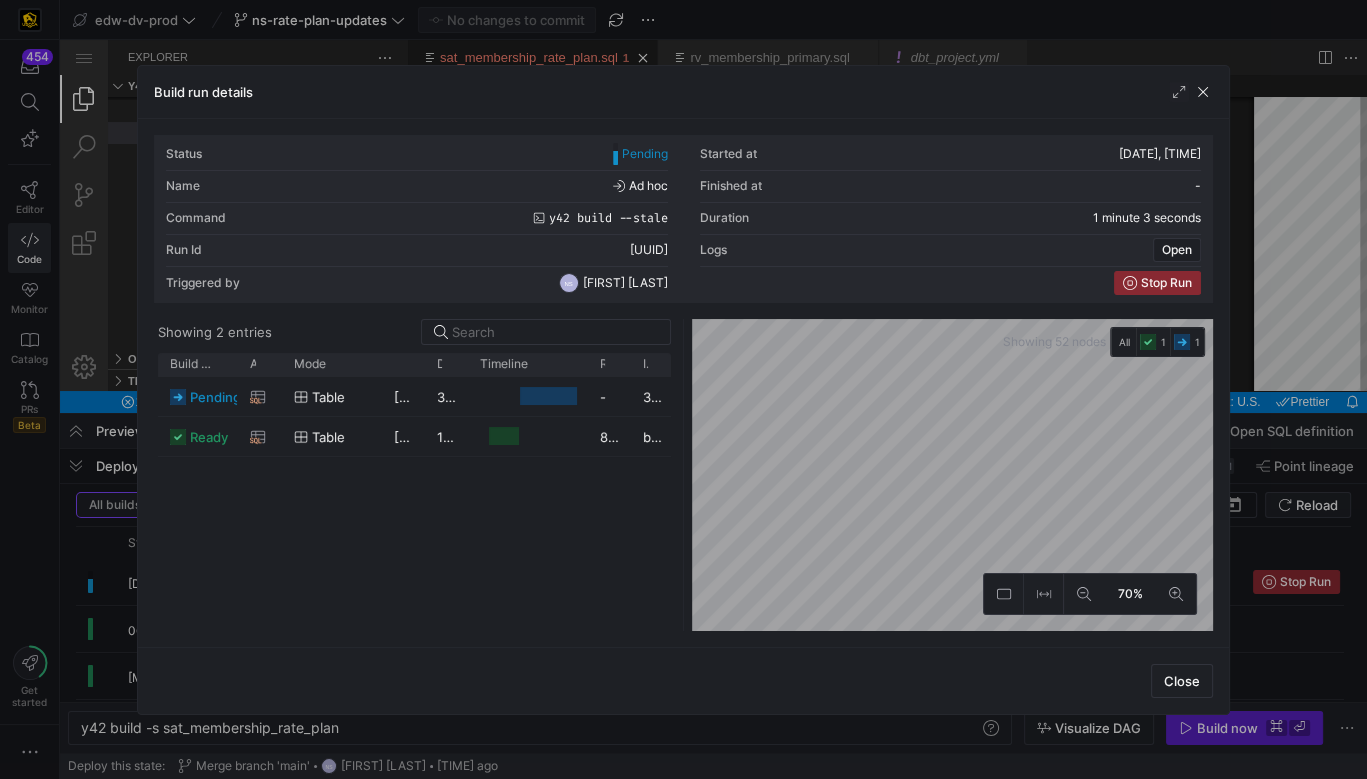 click at bounding box center [683, 389] 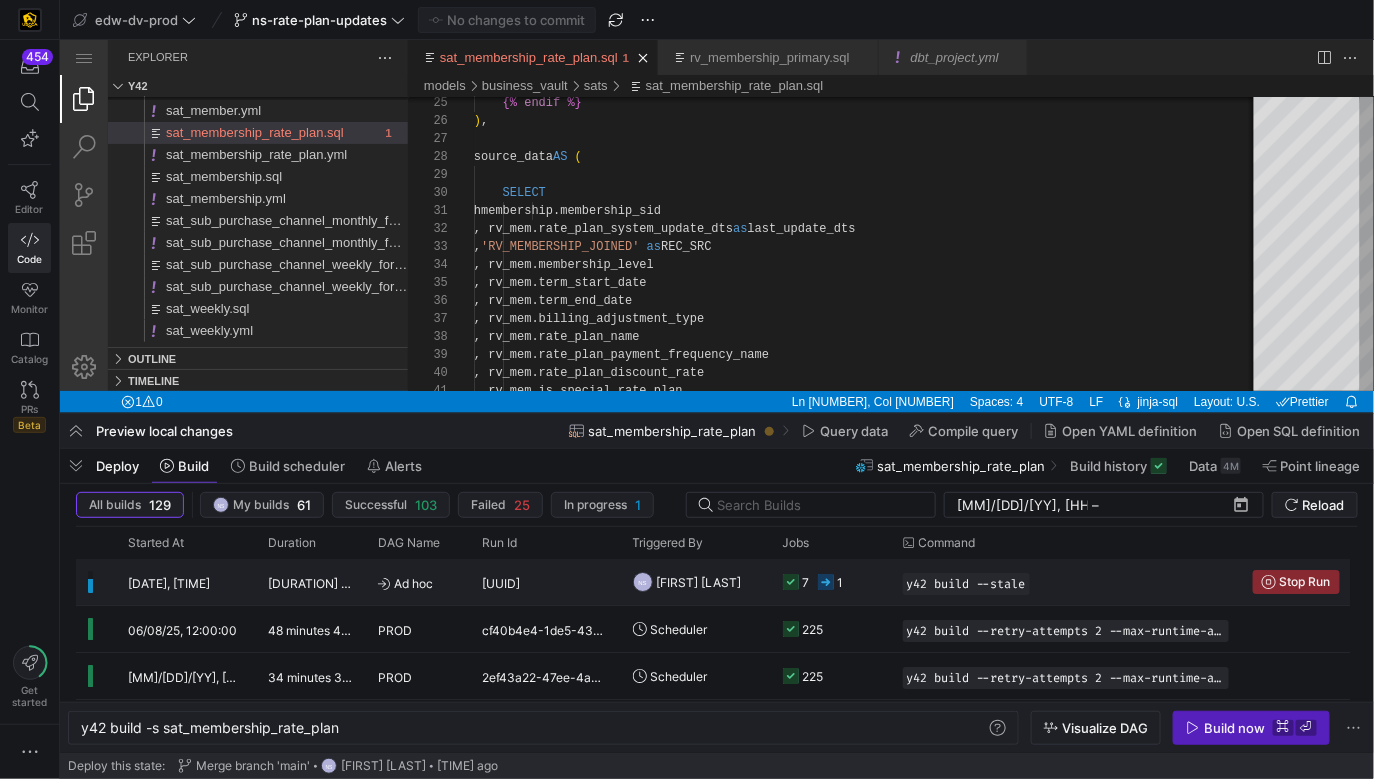 click on "7
1" 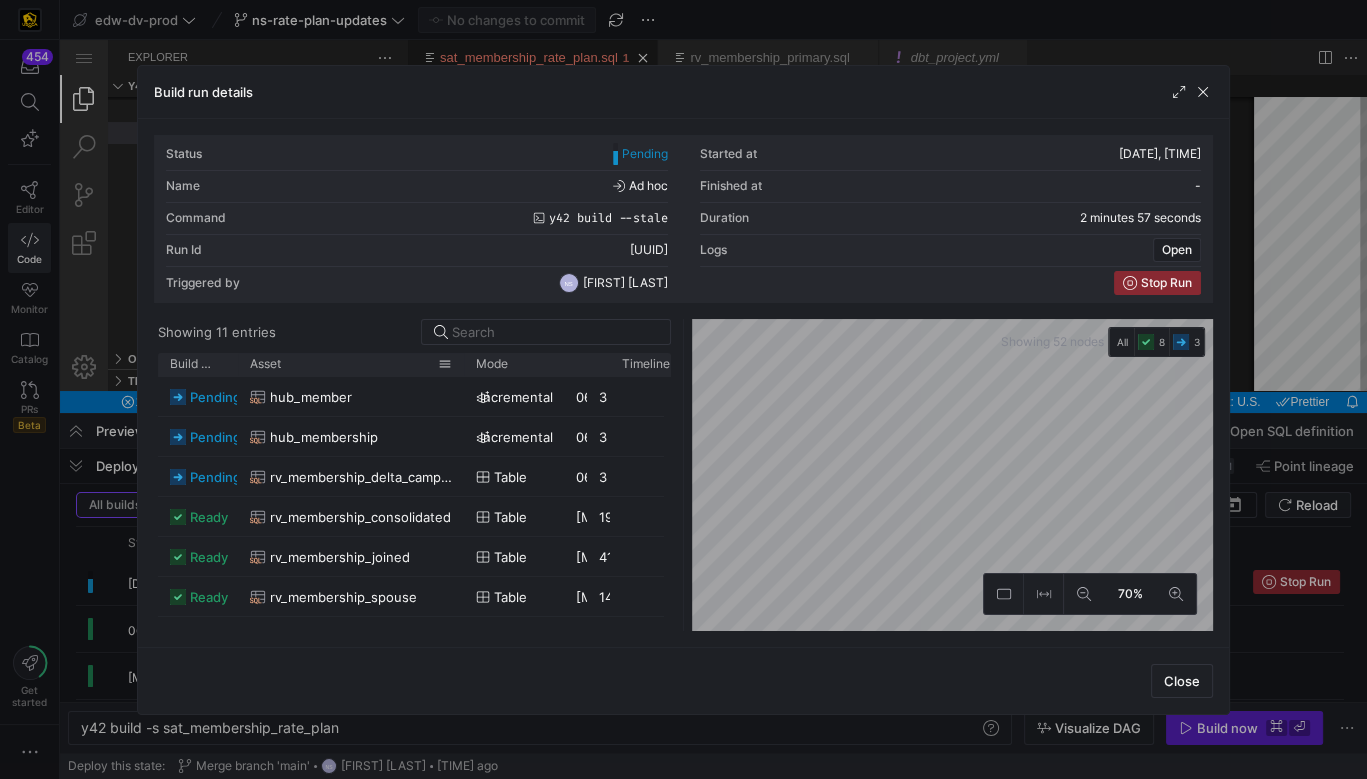 drag, startPoint x: 274, startPoint y: 364, endPoint x: 458, endPoint y: 371, distance: 184.1331 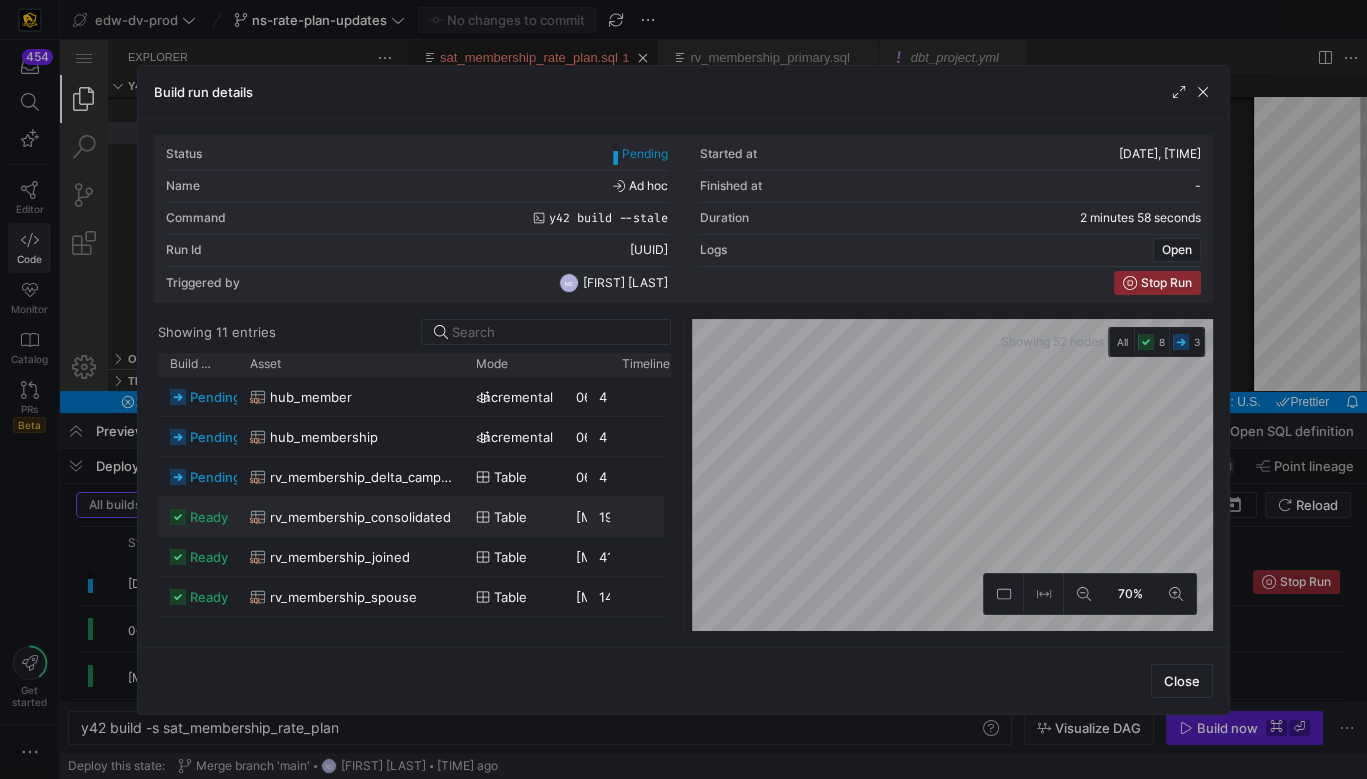 scroll, scrollTop: 104, scrollLeft: 0, axis: vertical 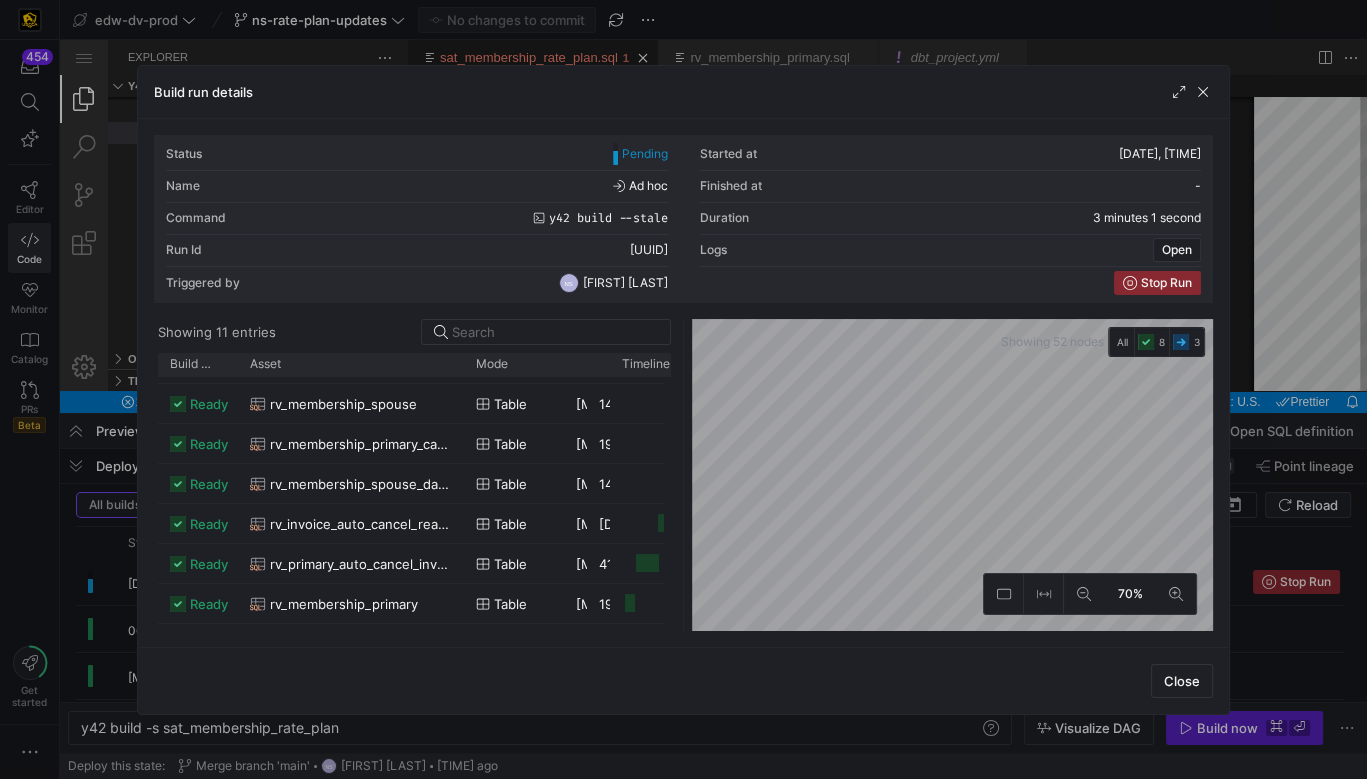 click at bounding box center [683, 389] 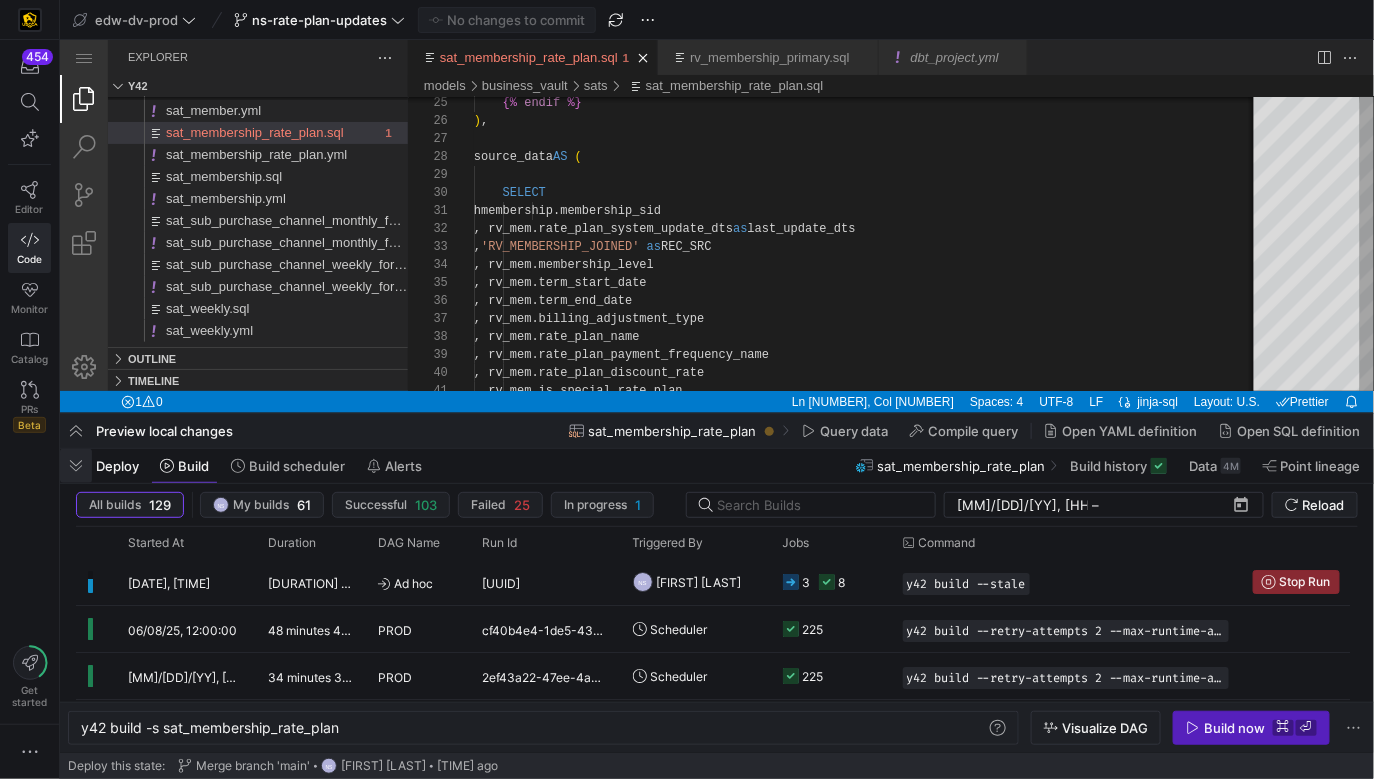 click 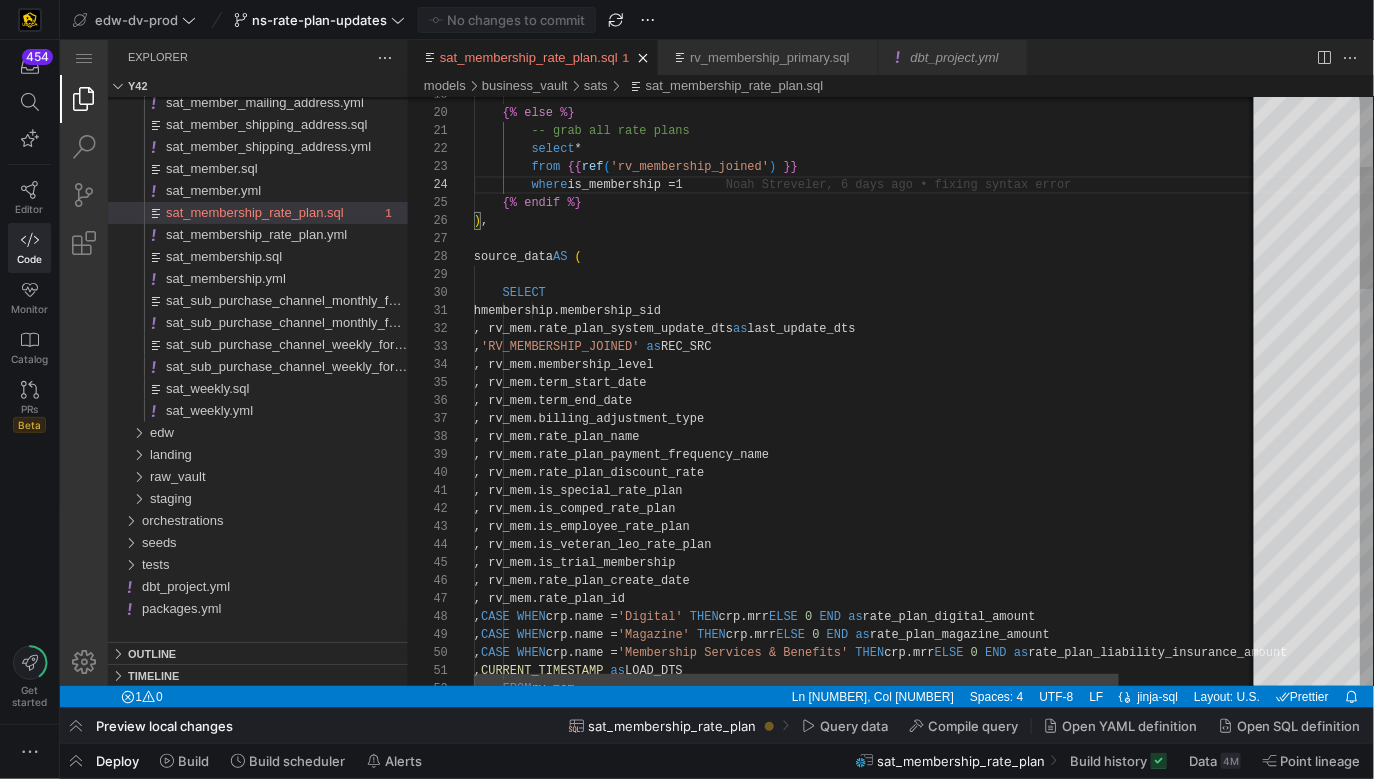 scroll, scrollTop: 54, scrollLeft: 224, axis: both 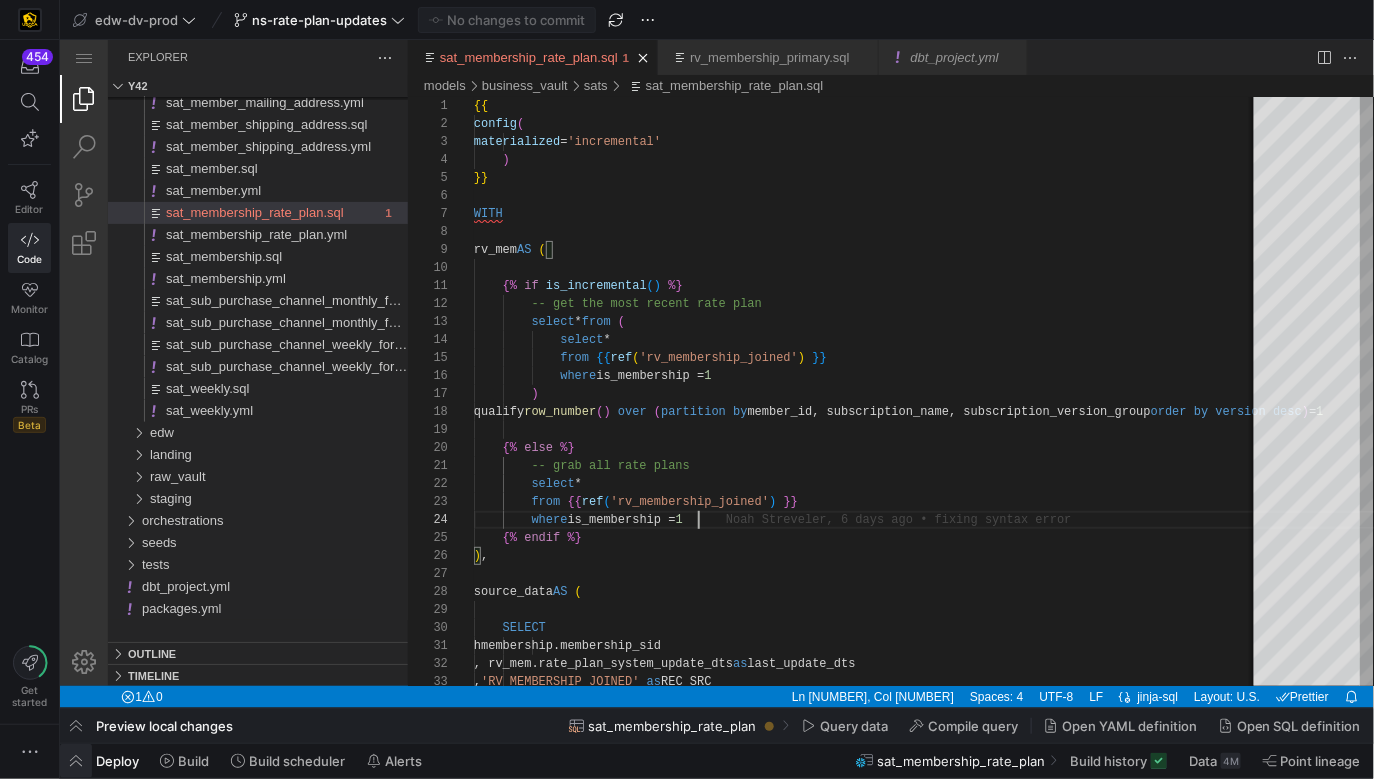 click 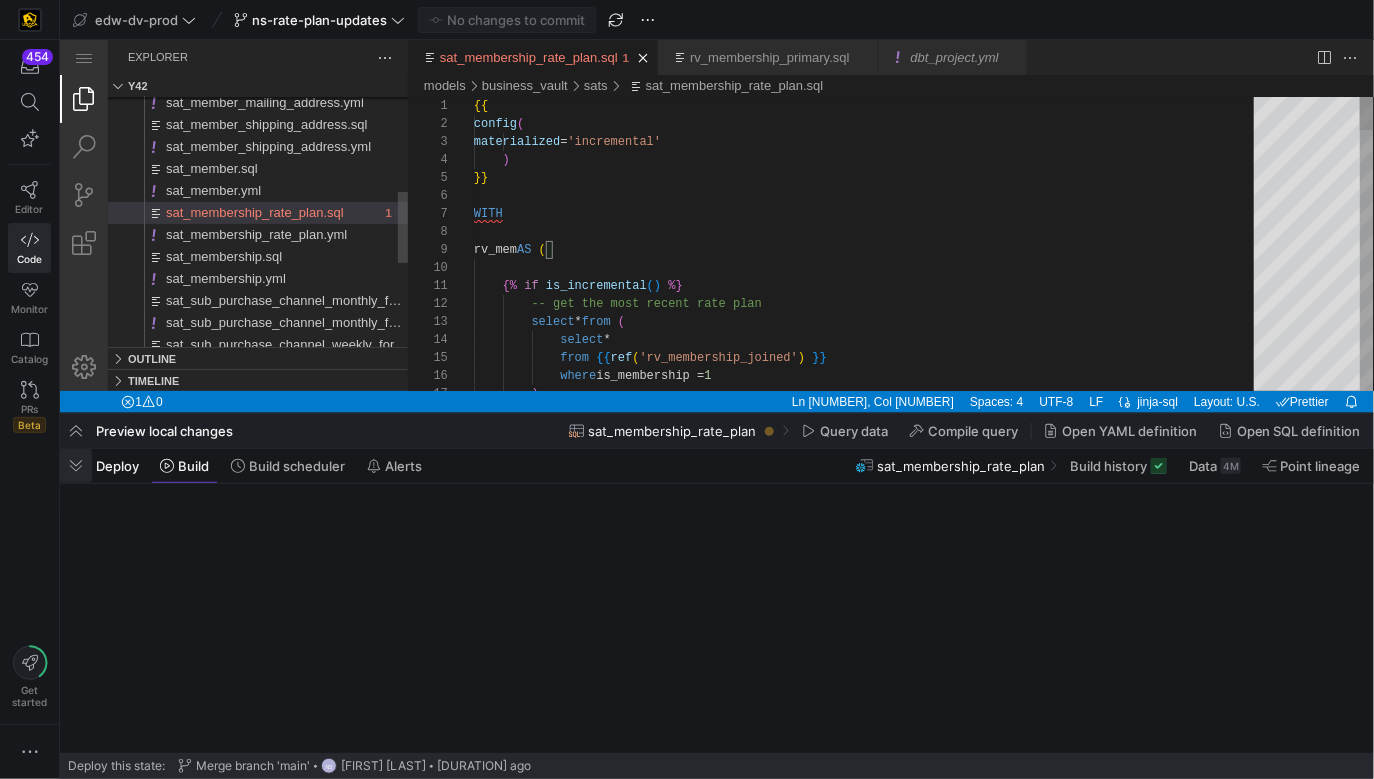 scroll, scrollTop: 54, scrollLeft: 222, axis: both 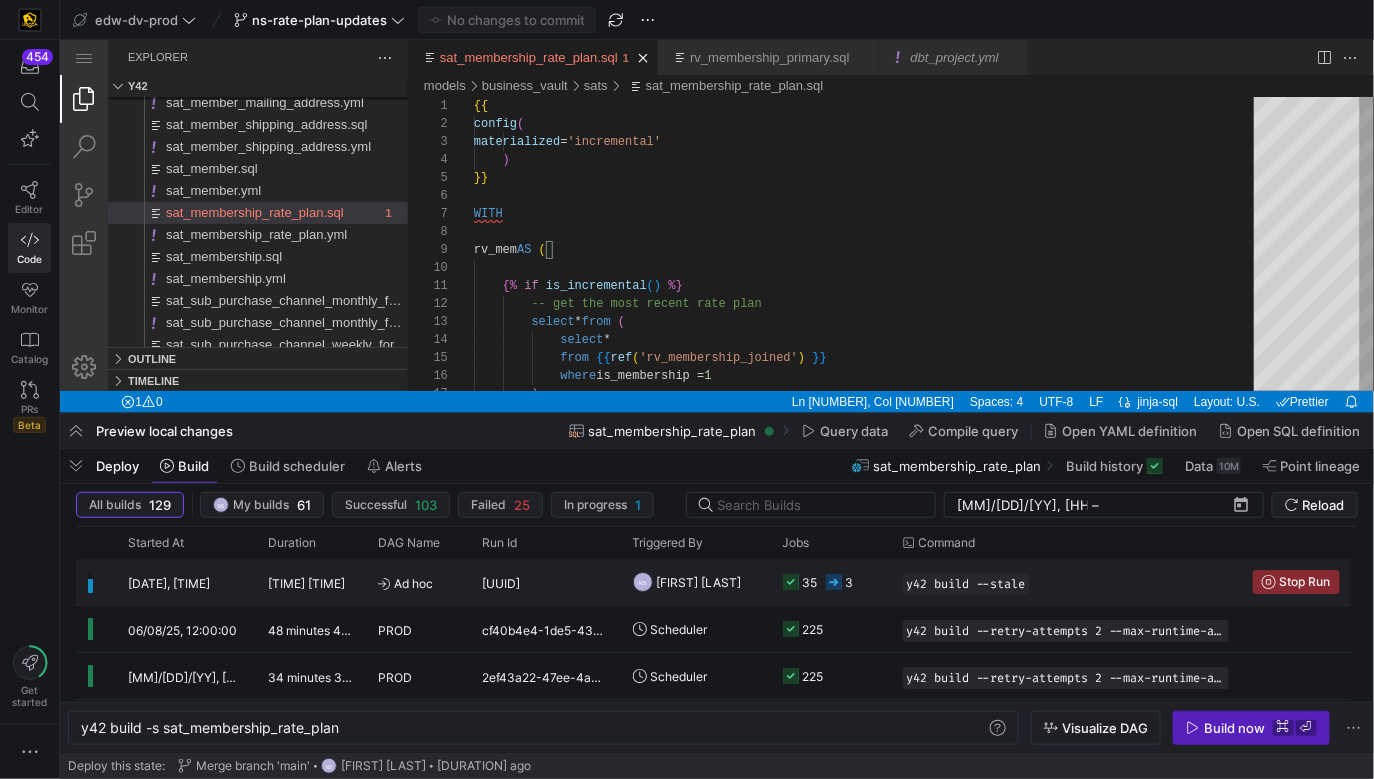 click on "[UUID]" 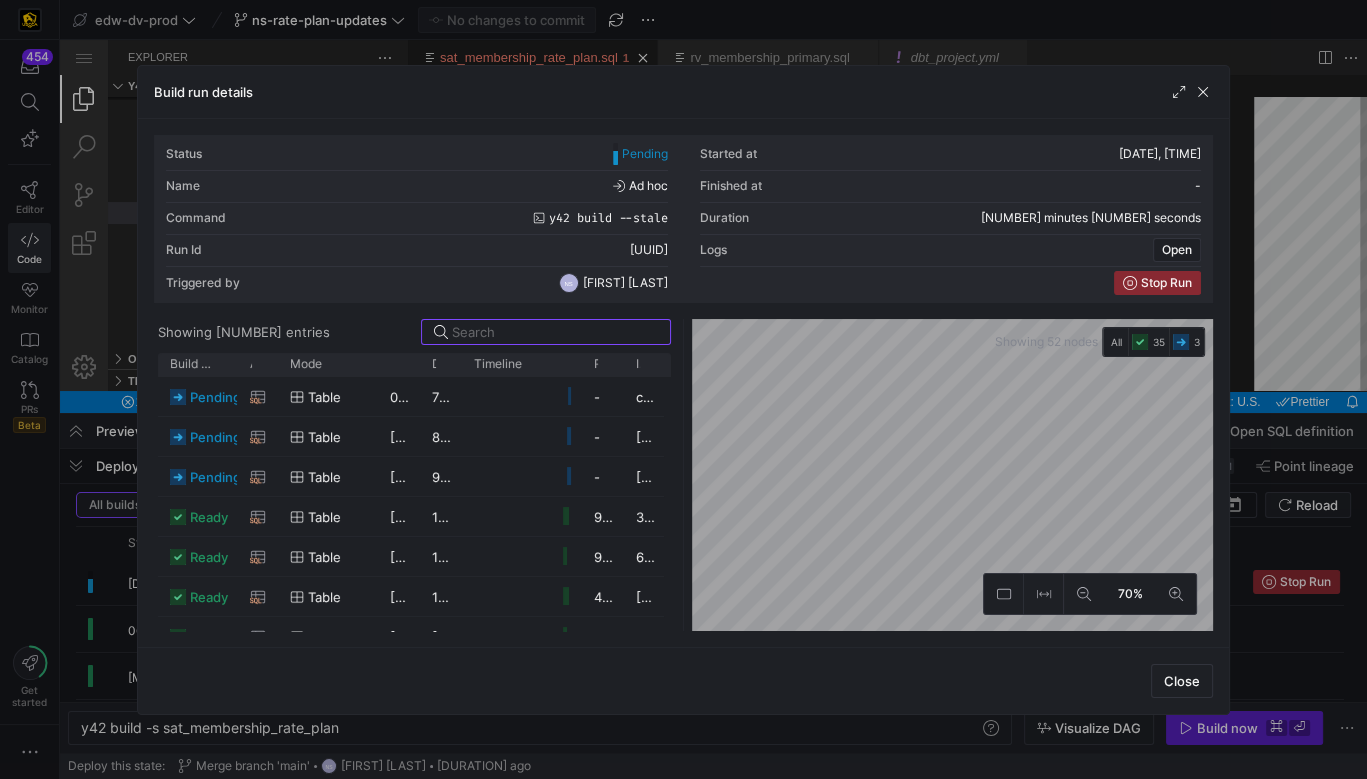 click at bounding box center [683, 389] 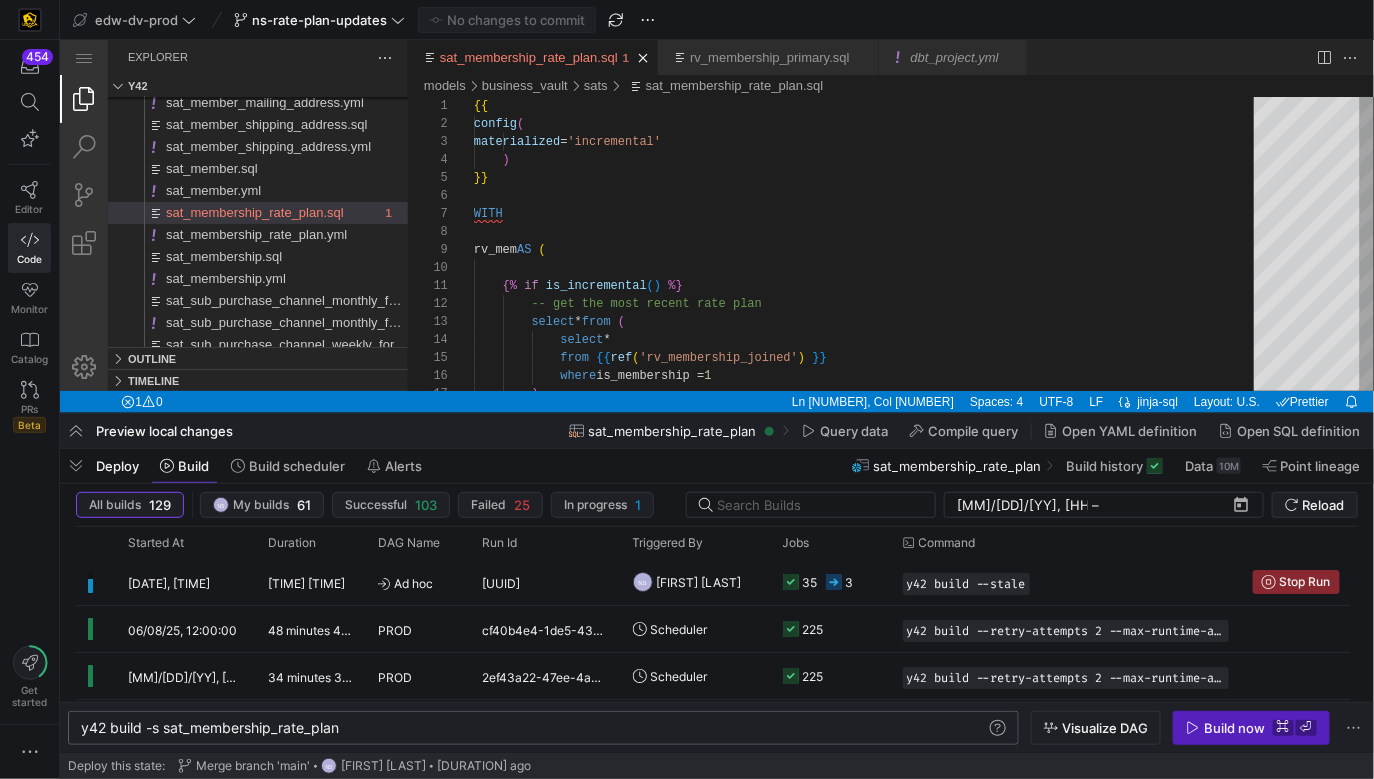 scroll, scrollTop: 0, scrollLeft: 0, axis: both 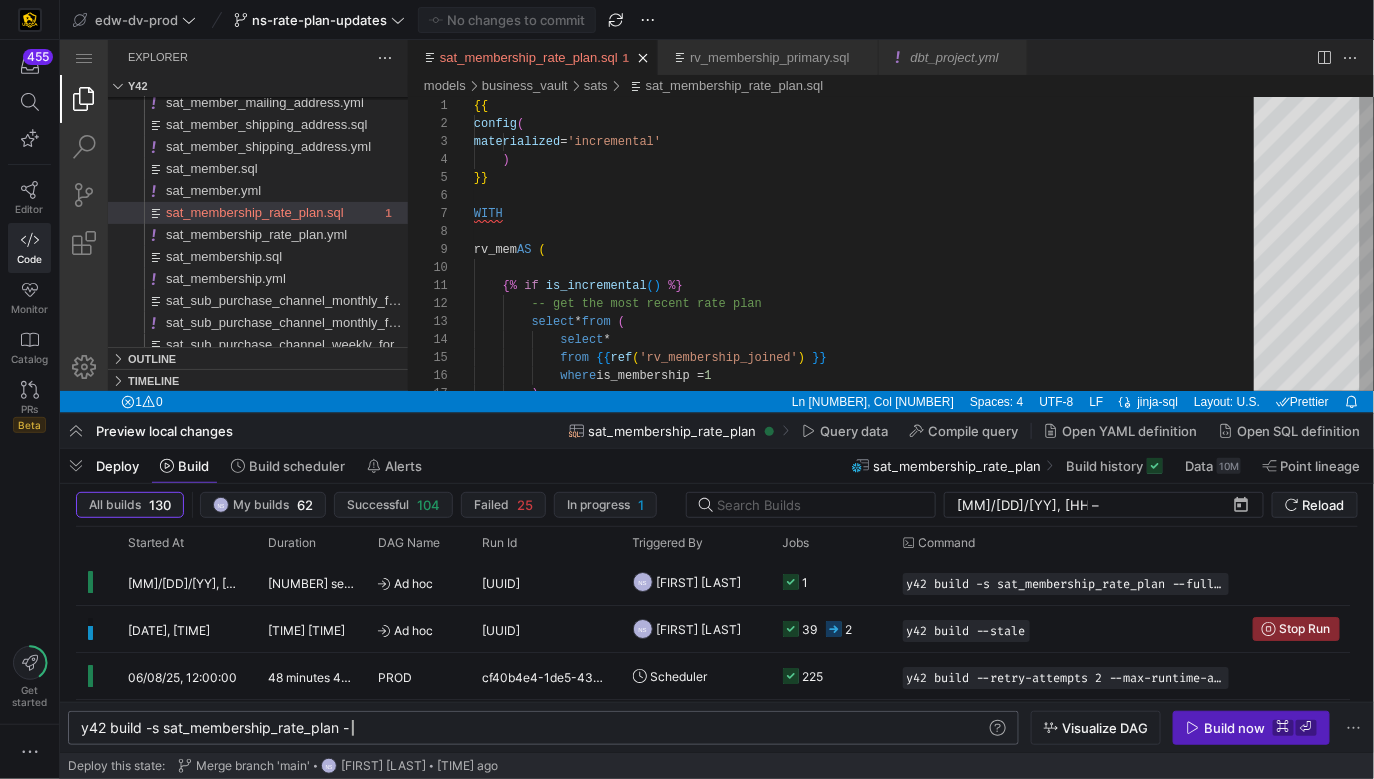 type on "y42 build -s sat_membership_rate_plan" 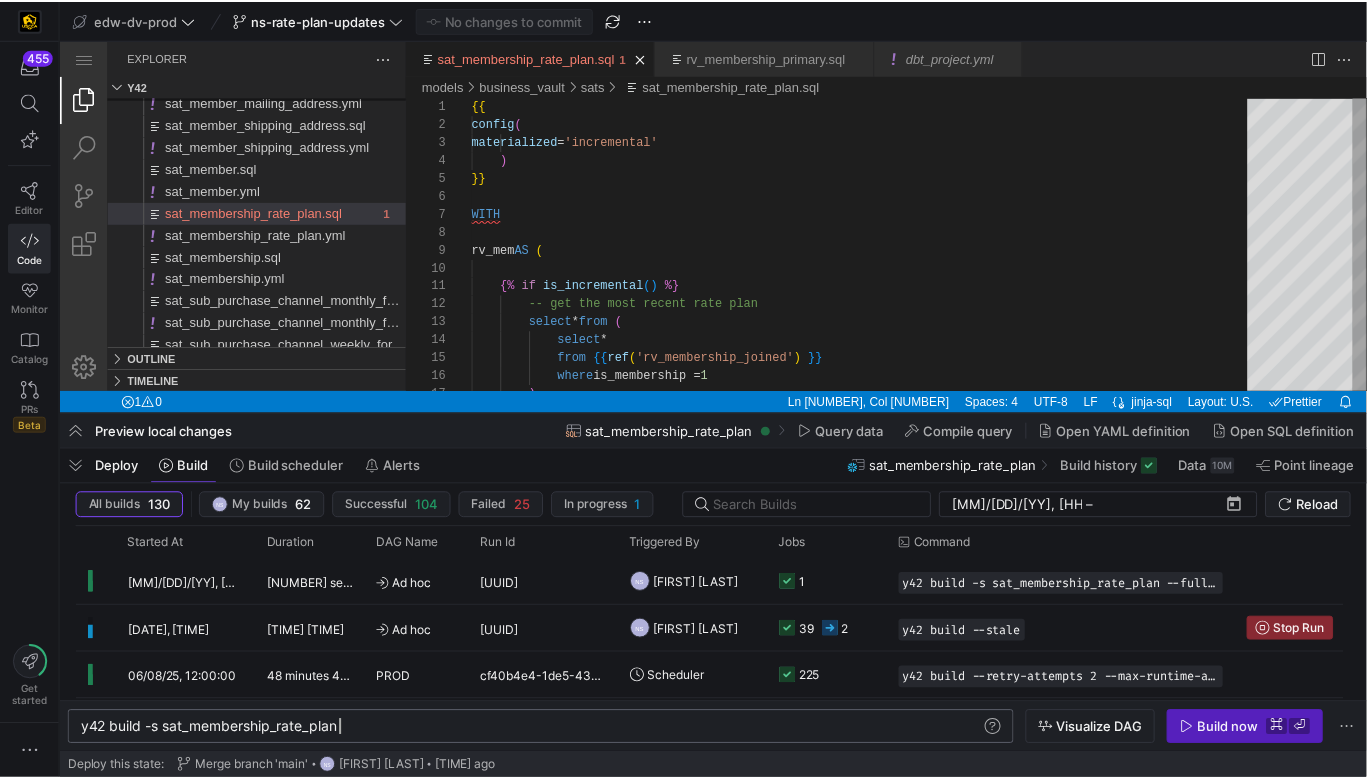 scroll, scrollTop: 0, scrollLeft: 259, axis: horizontal 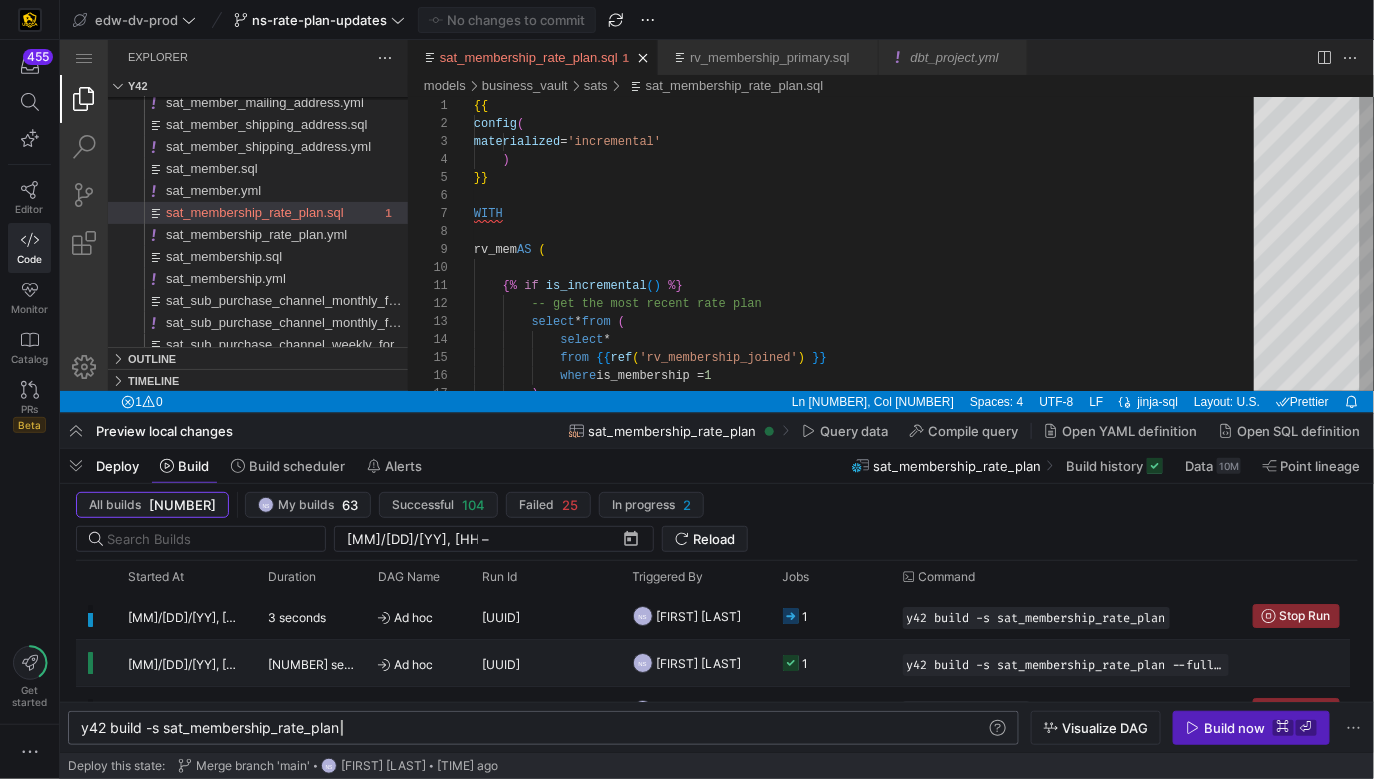 click on "1" 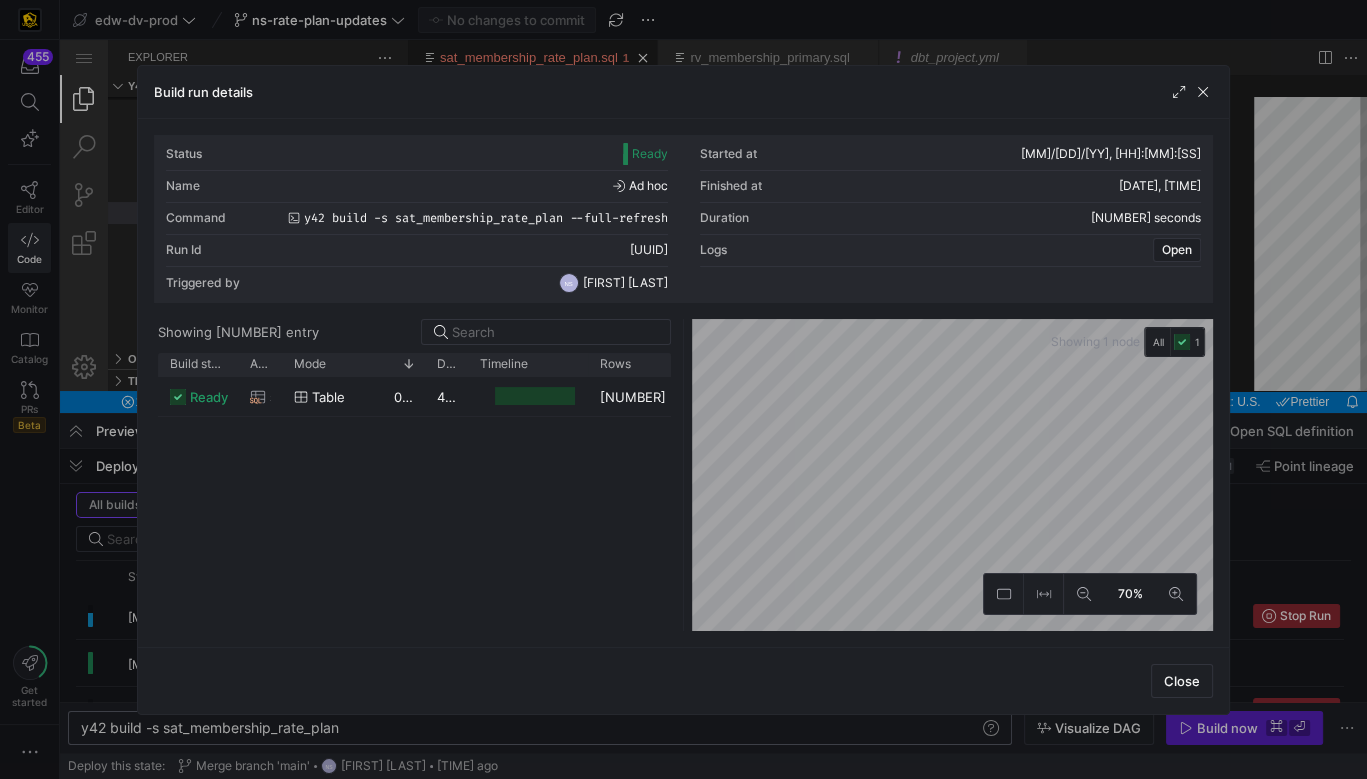 drag, startPoint x: 625, startPoint y: 365, endPoint x: 676, endPoint y: 364, distance: 51.009804 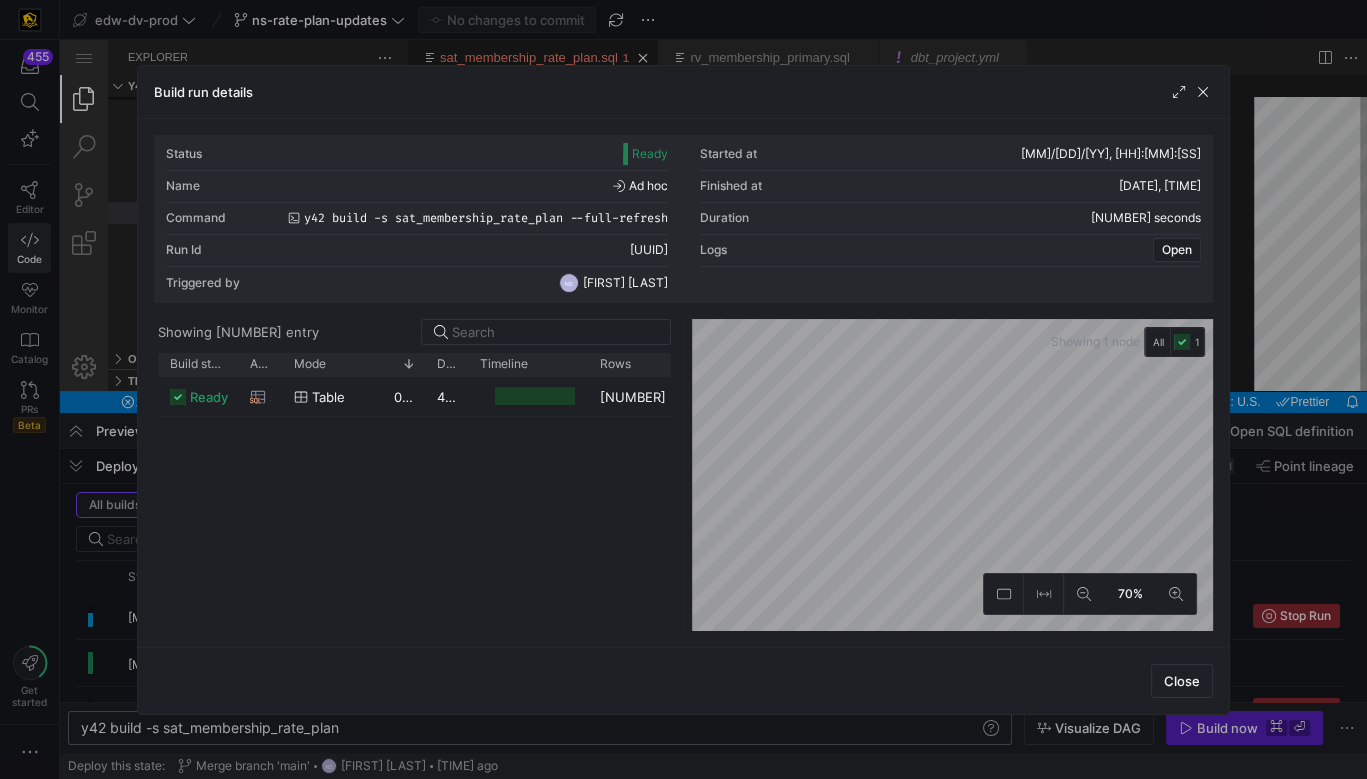 scroll, scrollTop: 0, scrollLeft: 37, axis: horizontal 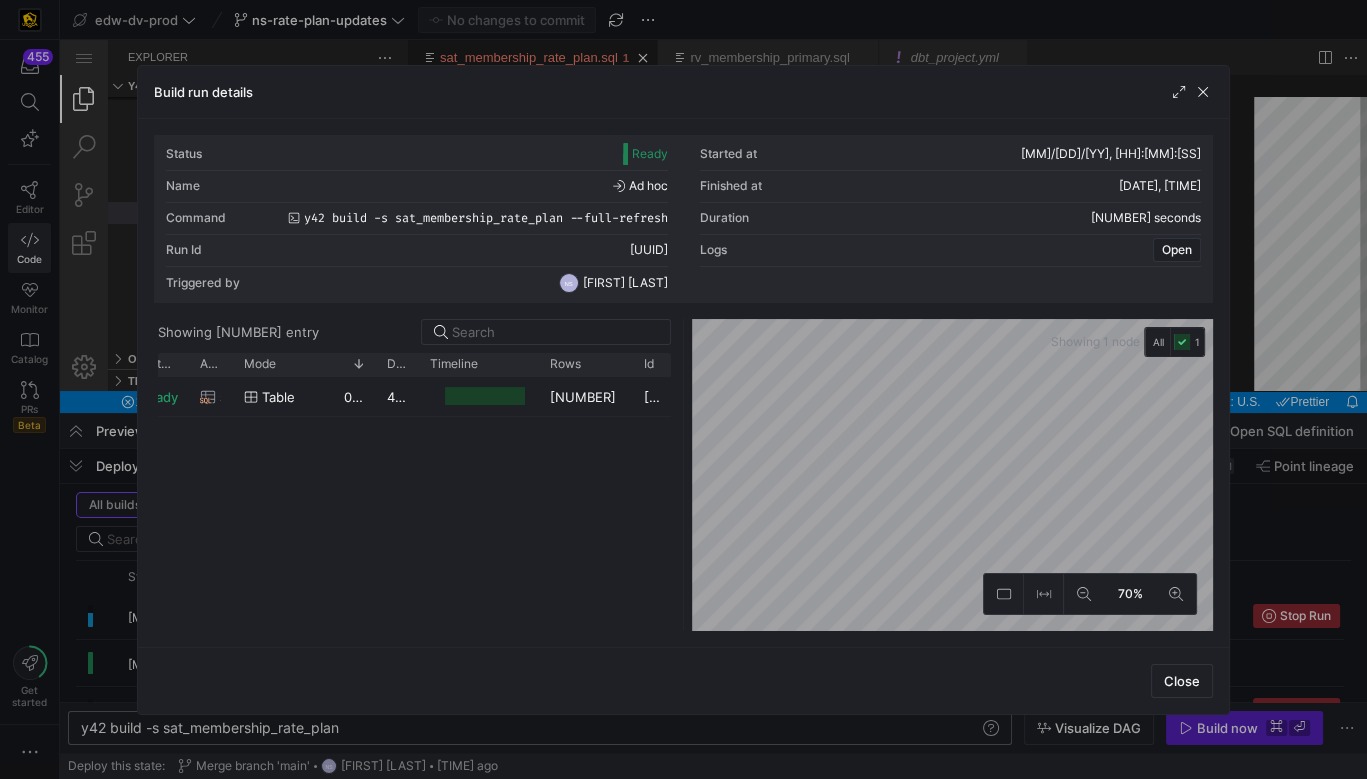 click at bounding box center [683, 389] 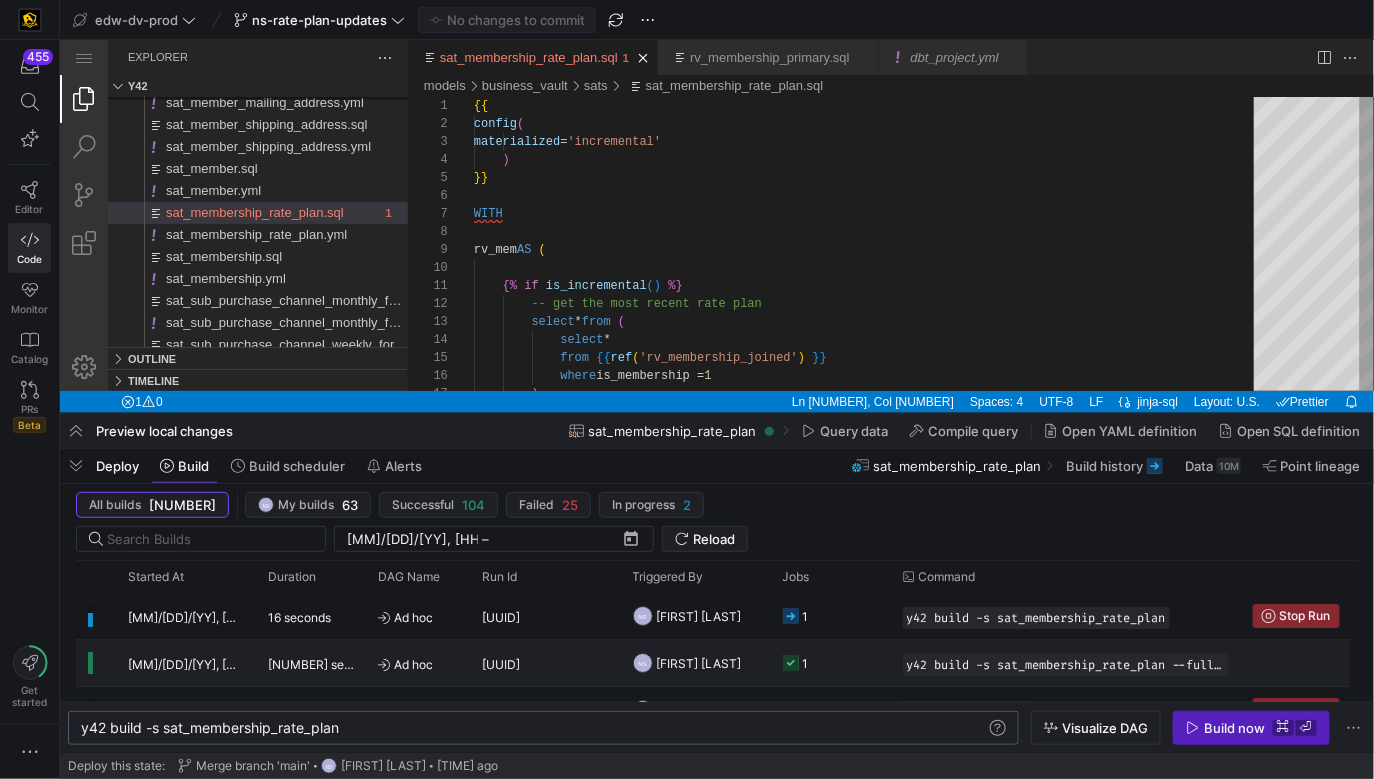click on "1" 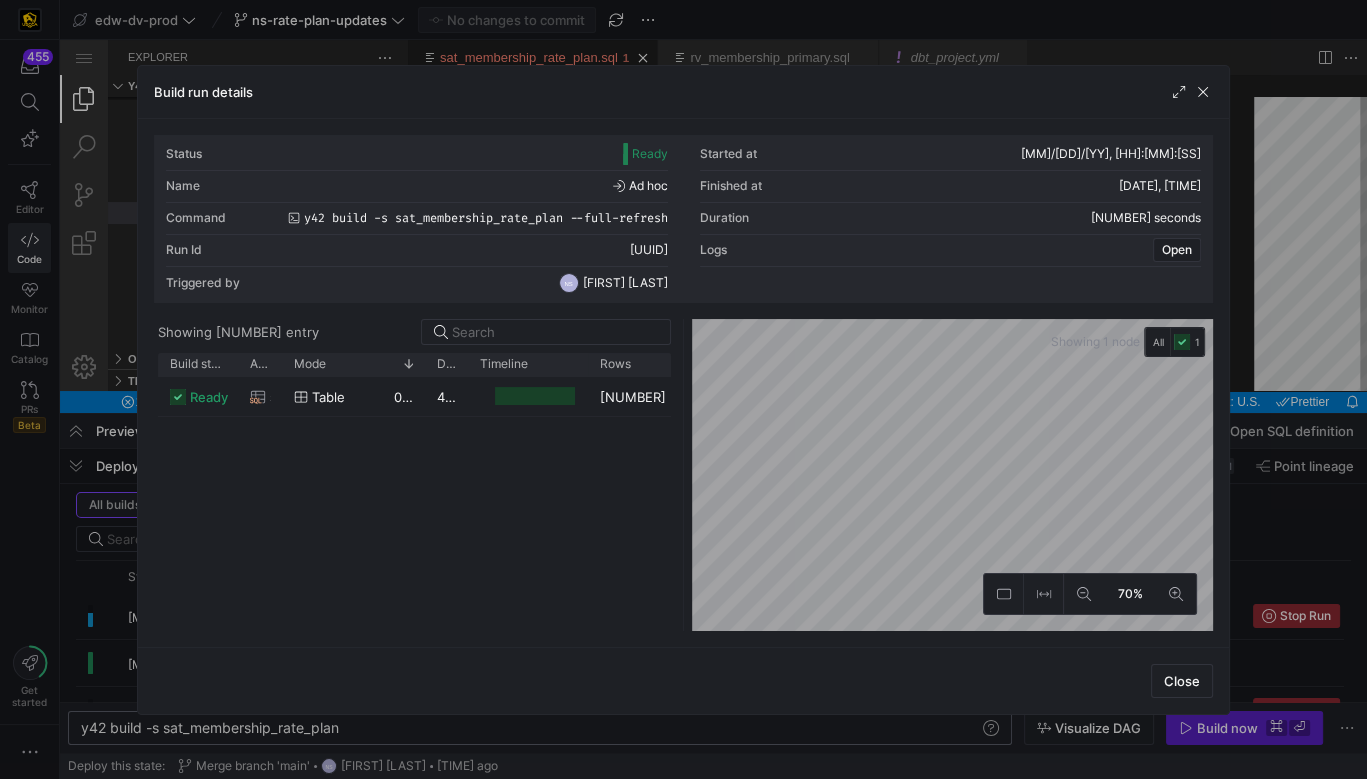 click on "Showing 1 entry
Drag here to set row groups Drag here to set column labels
Build status
Asset
Mode" at bounding box center [684, 475] 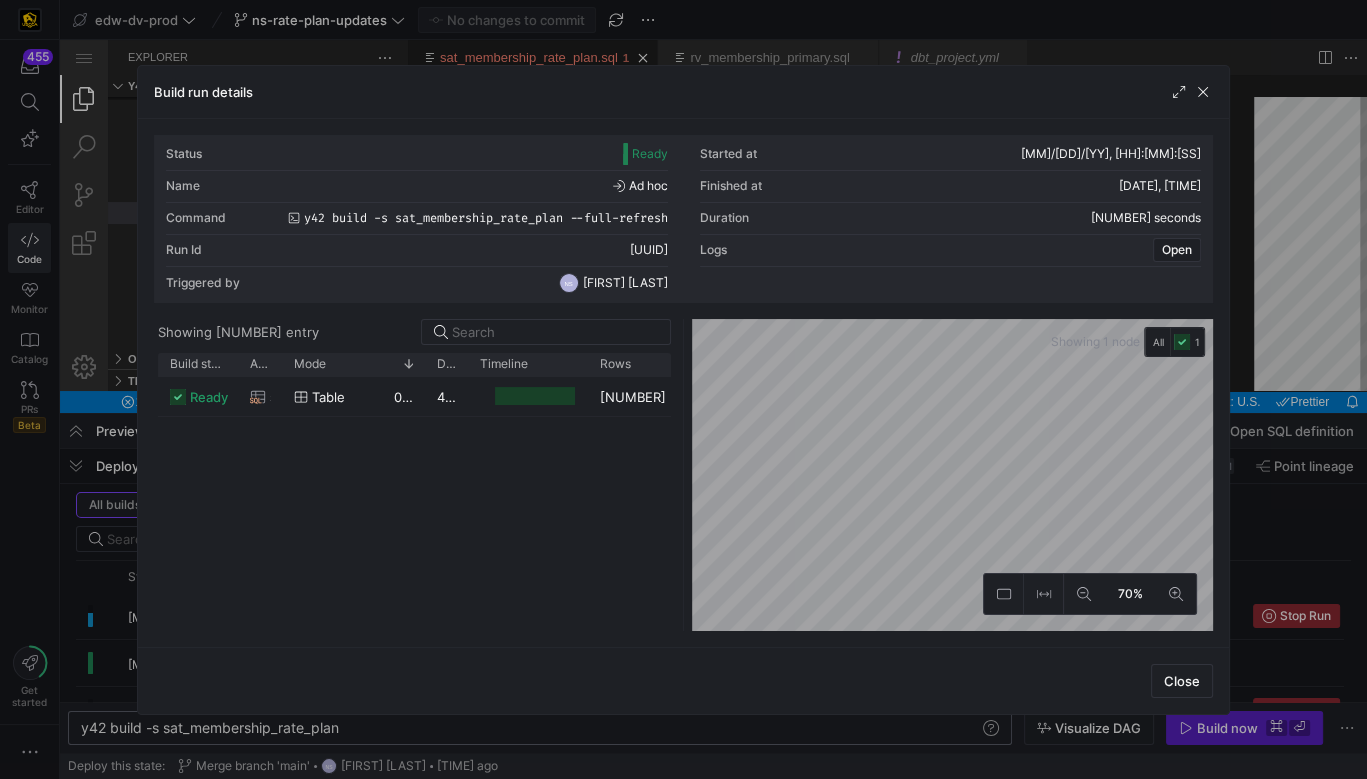 click at bounding box center [683, 389] 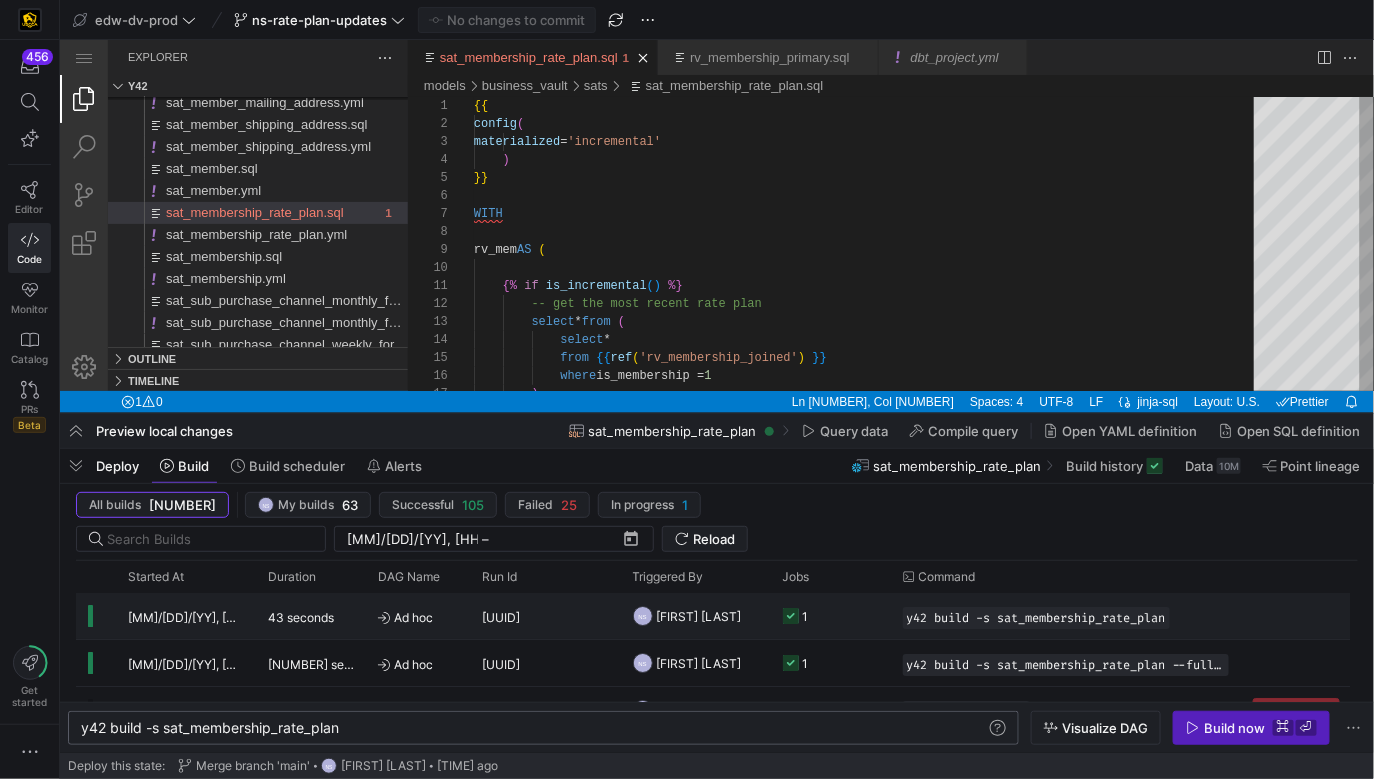 click on "[FIRST] [LAST]" 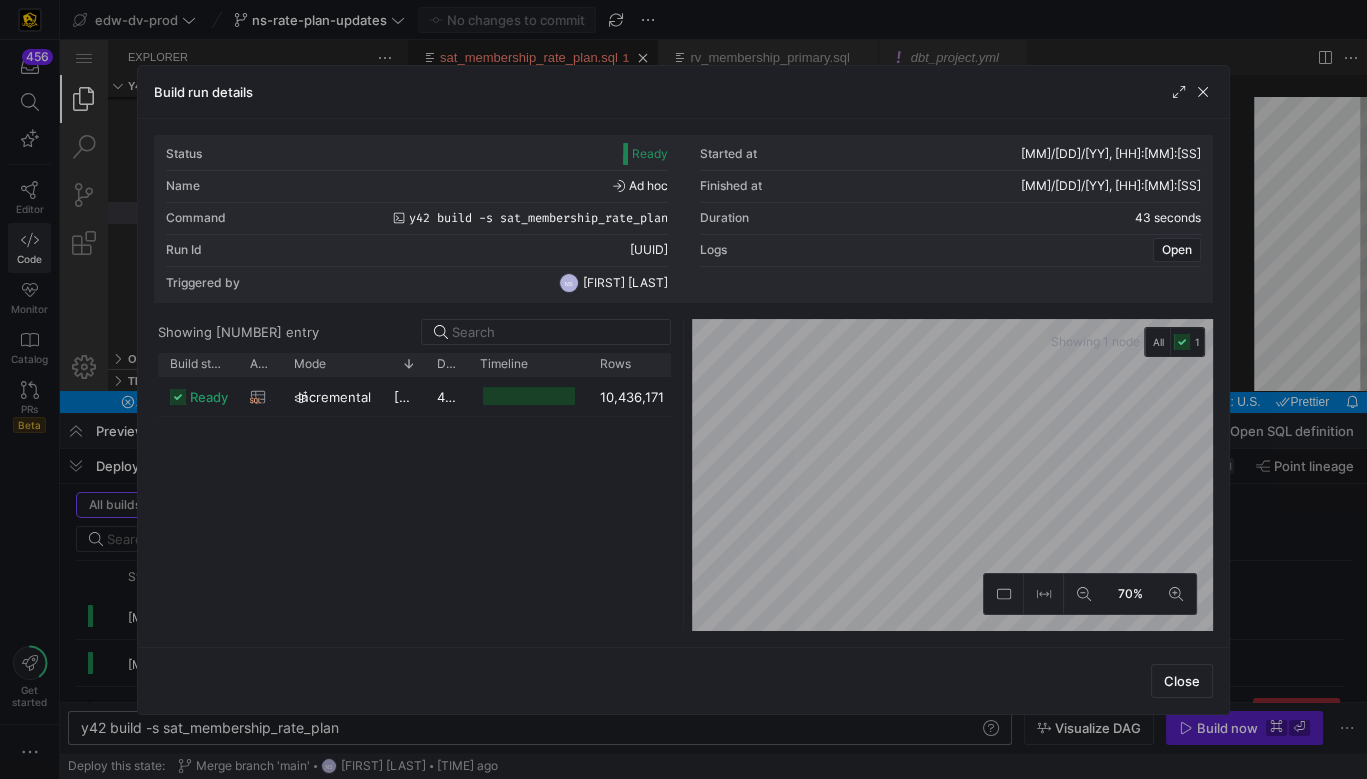 click on "Showing 1 entry
Drag here to set row groups Drag here to set column labels
Build status
Asset
Mode" at bounding box center (684, 475) 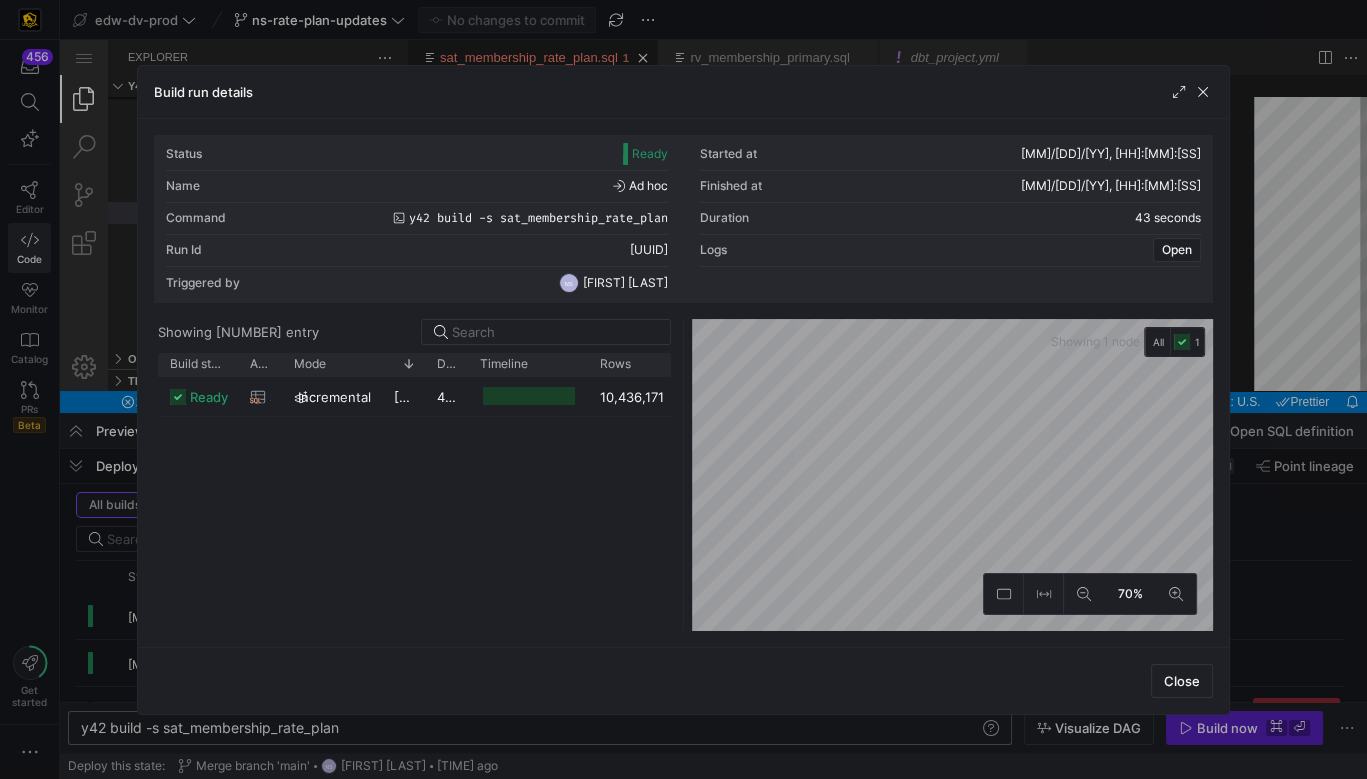 click at bounding box center [683, 389] 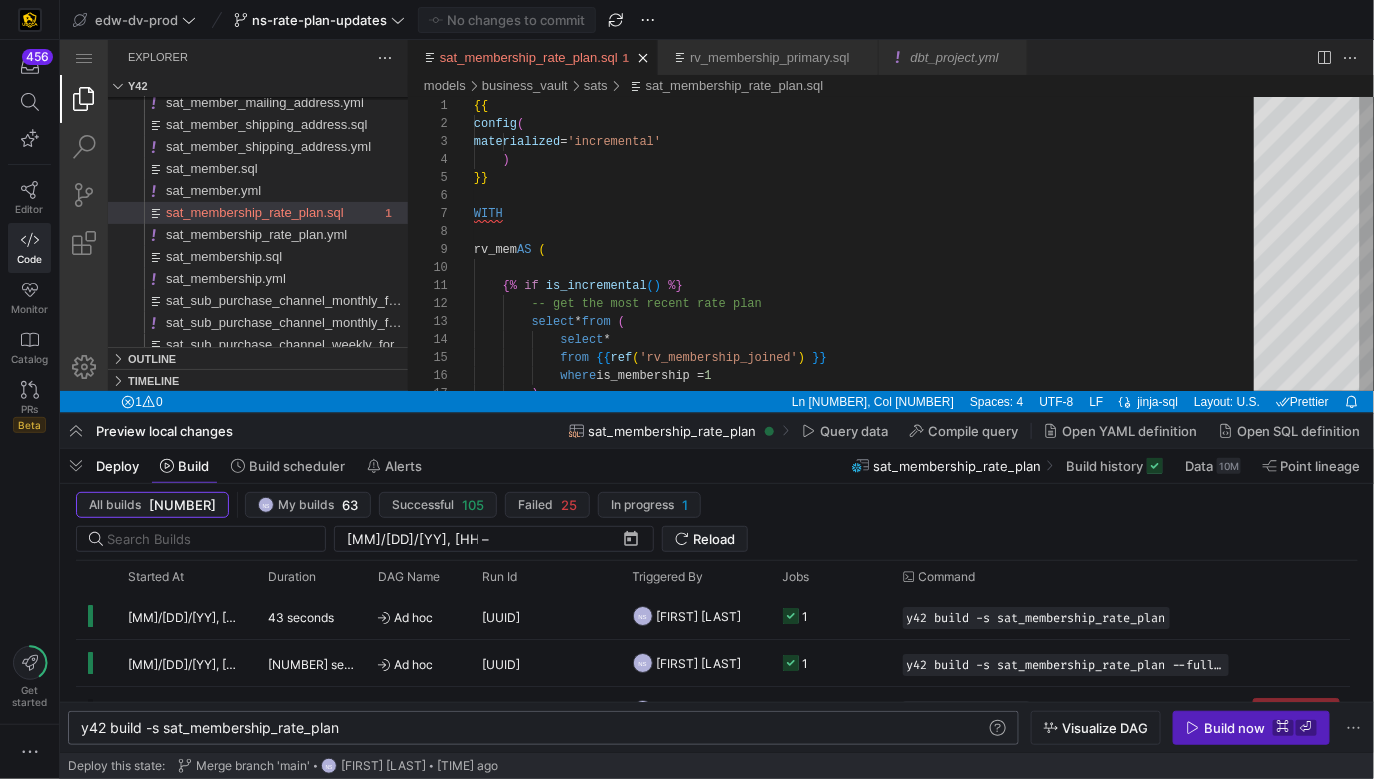 click on "1" 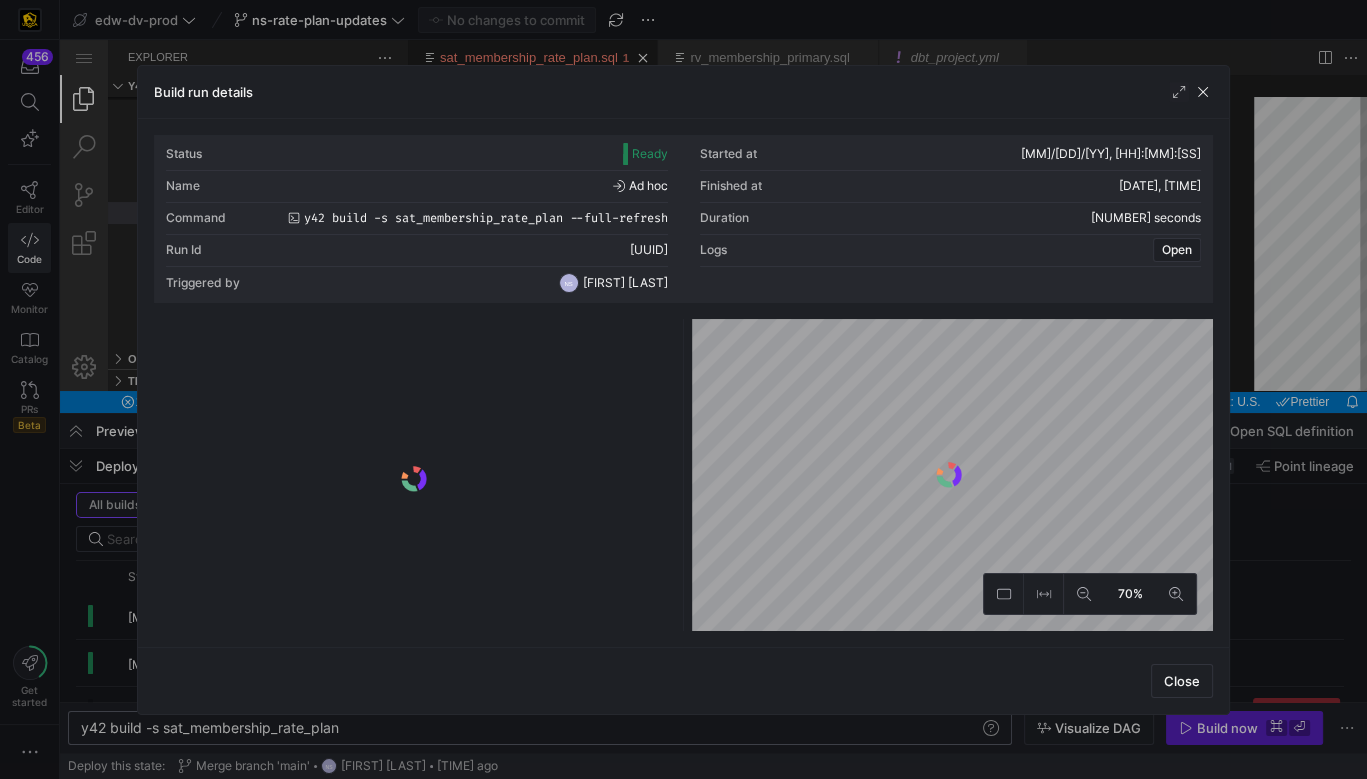 drag, startPoint x: 540, startPoint y: 372, endPoint x: 526, endPoint y: 384, distance: 18.439089 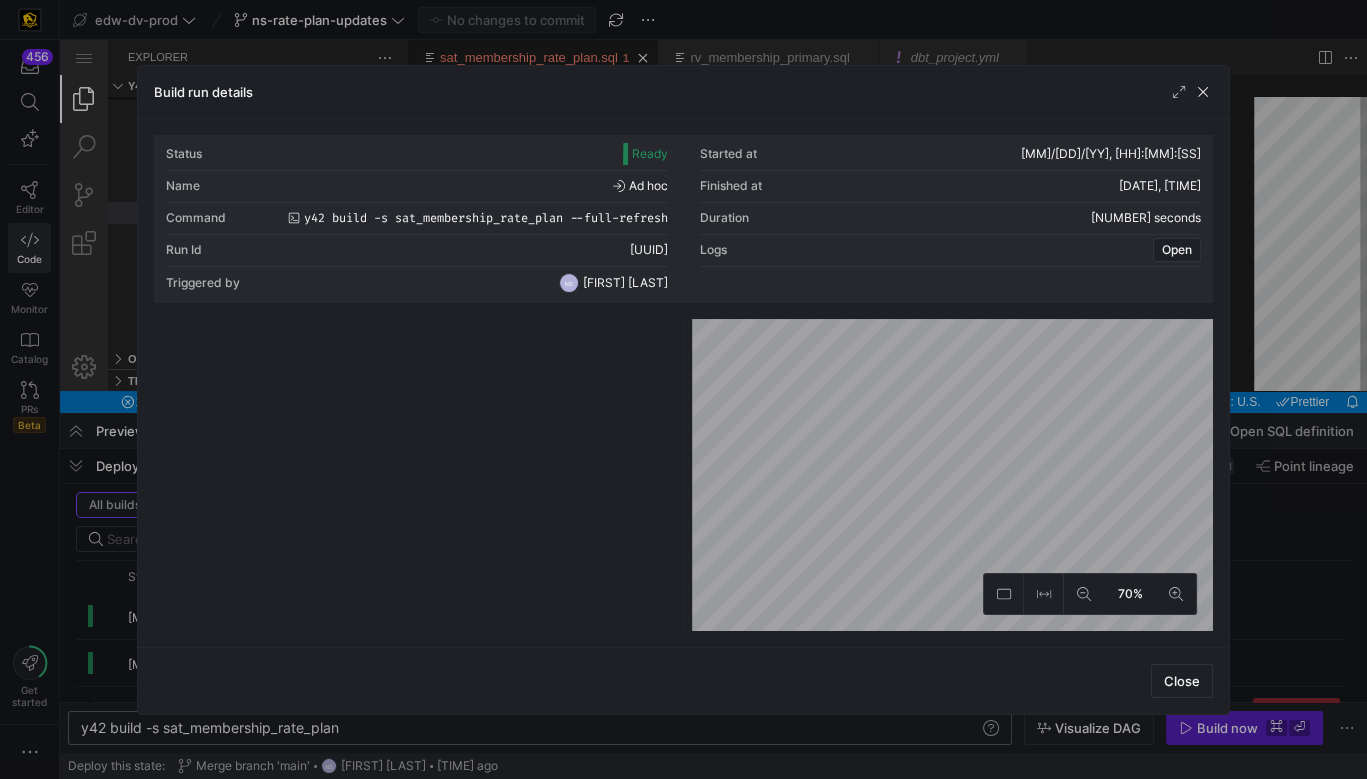 click at bounding box center (414, 479) 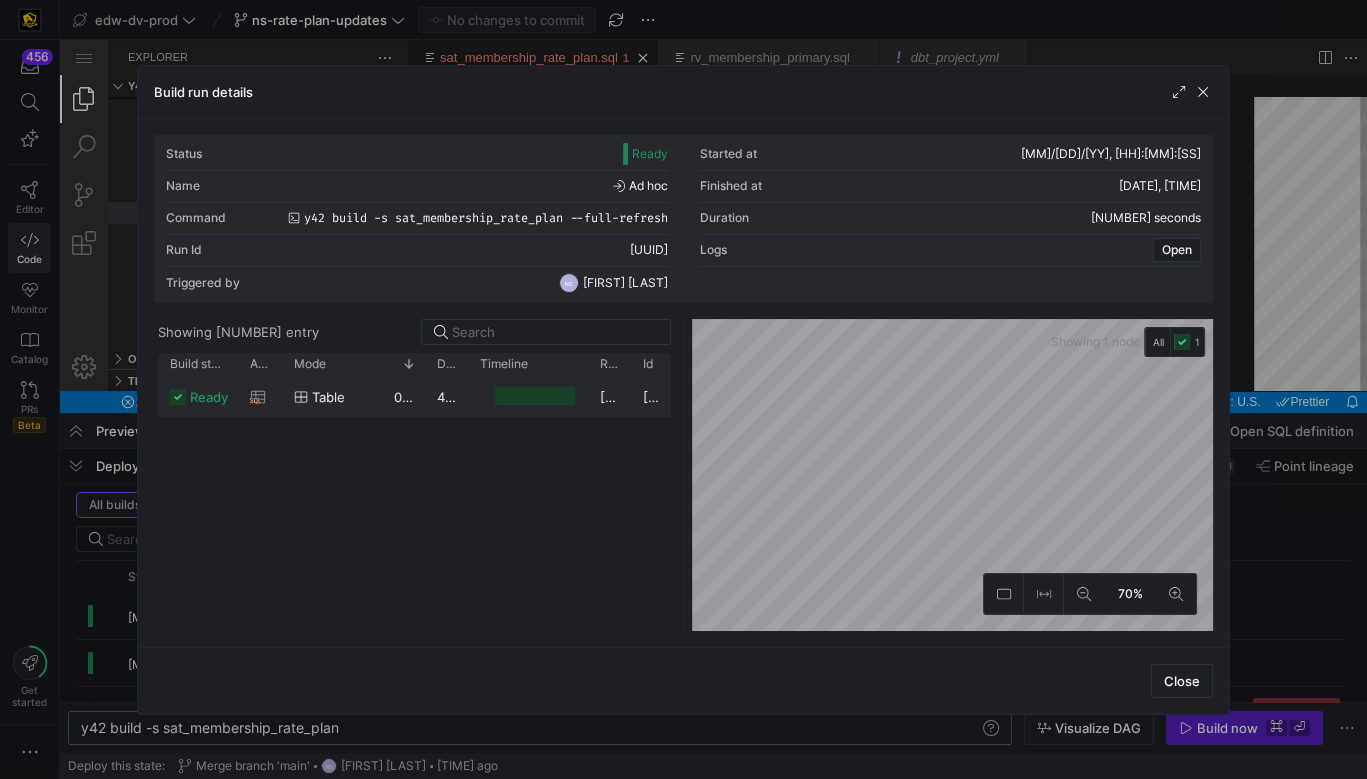 click 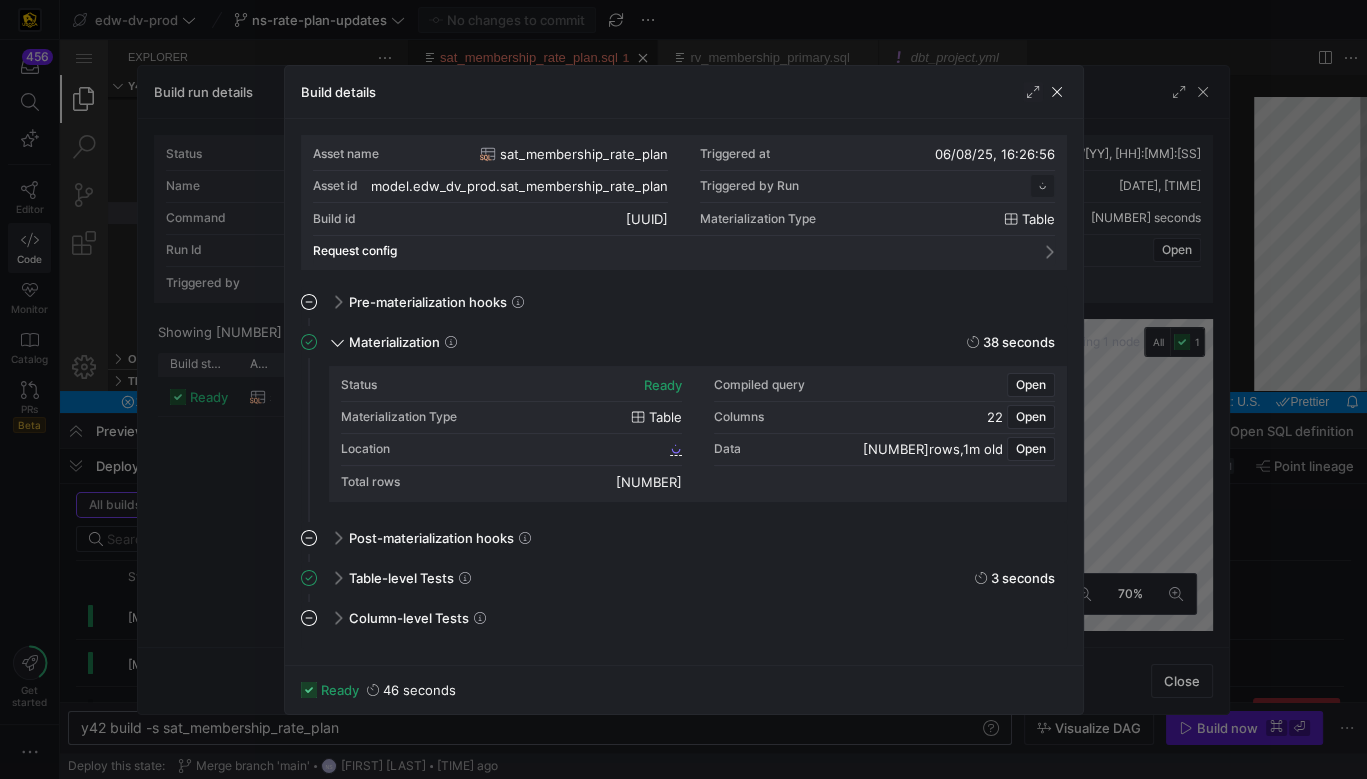 scroll, scrollTop: 180, scrollLeft: 0, axis: vertical 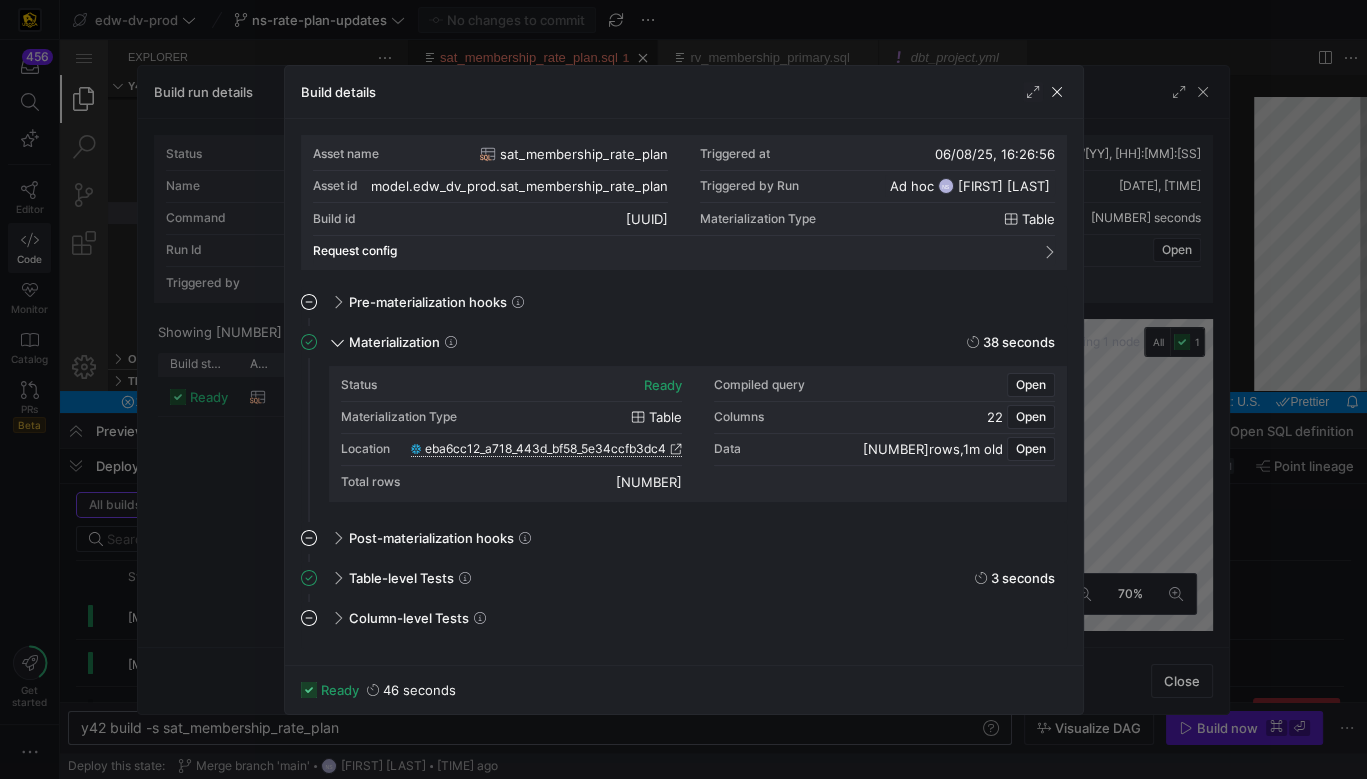 click on "eba6cc12_a718_443d_bf58_5e34ccfb3dc4" at bounding box center [545, 449] 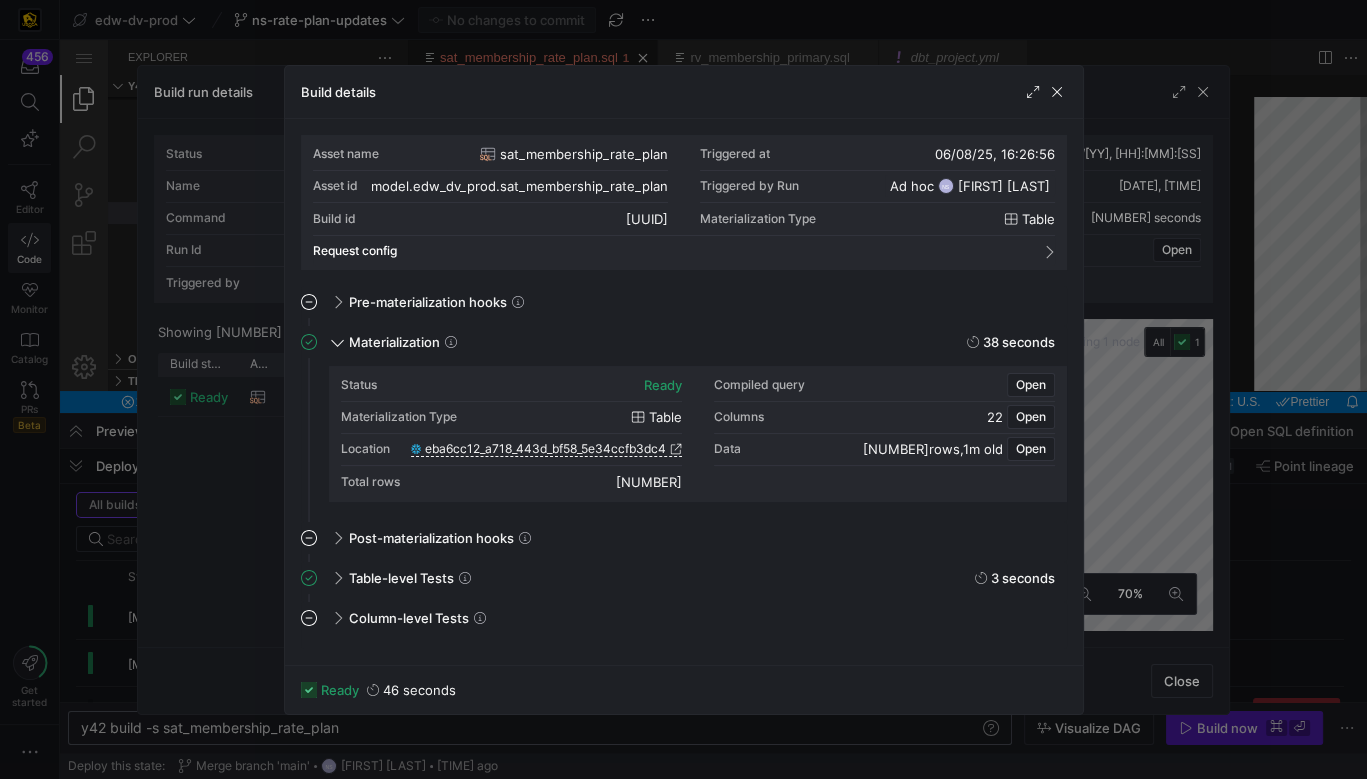 drag, startPoint x: 1226, startPoint y: 458, endPoint x: 1328, endPoint y: 396, distance: 119.36499 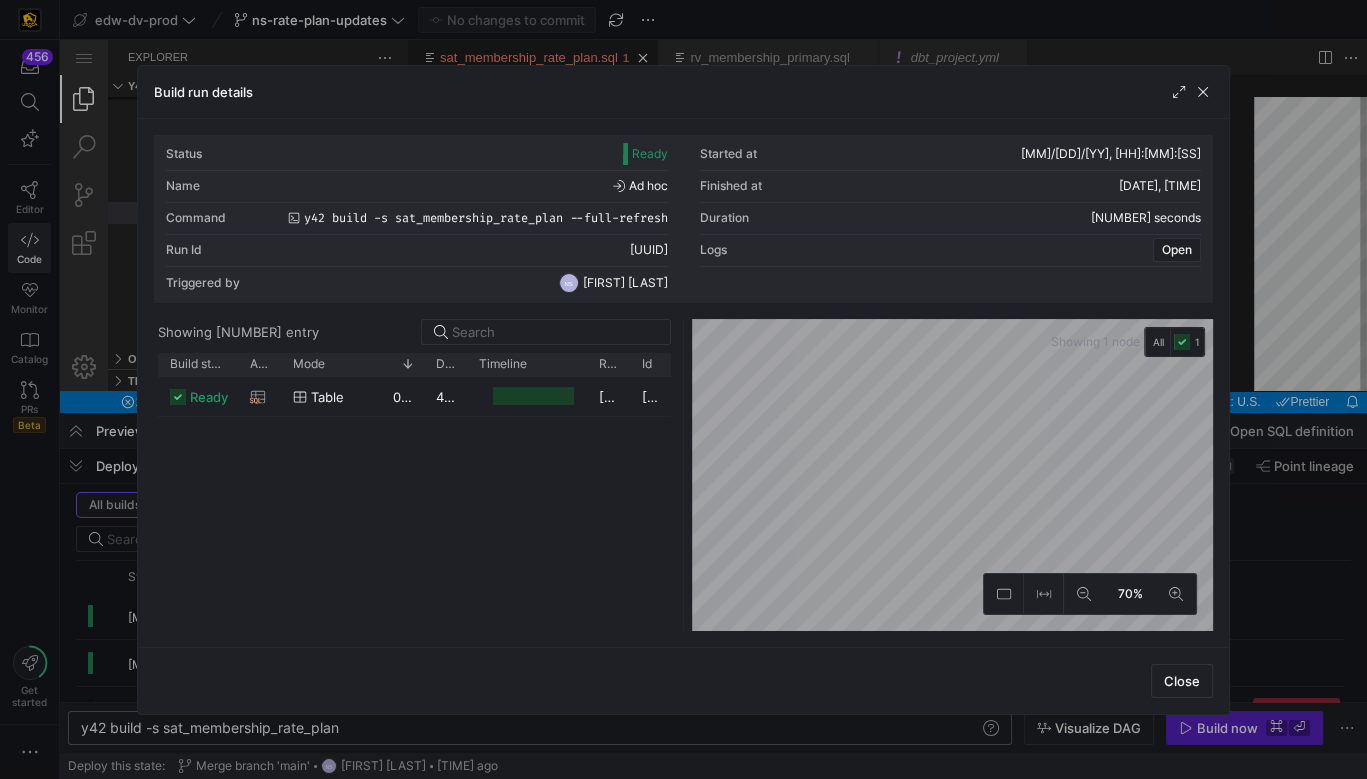 click at bounding box center [683, 389] 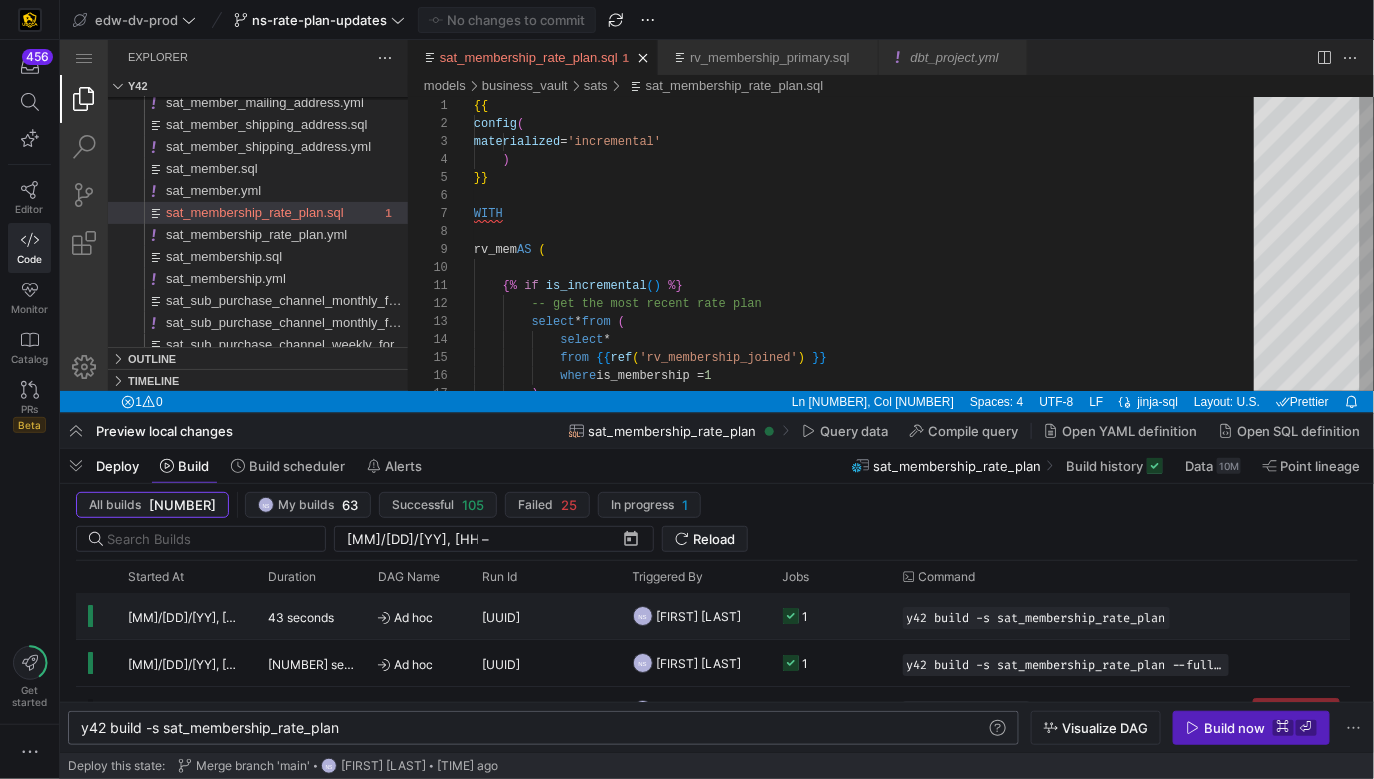 click on "NS [FIRST] [LAST]" 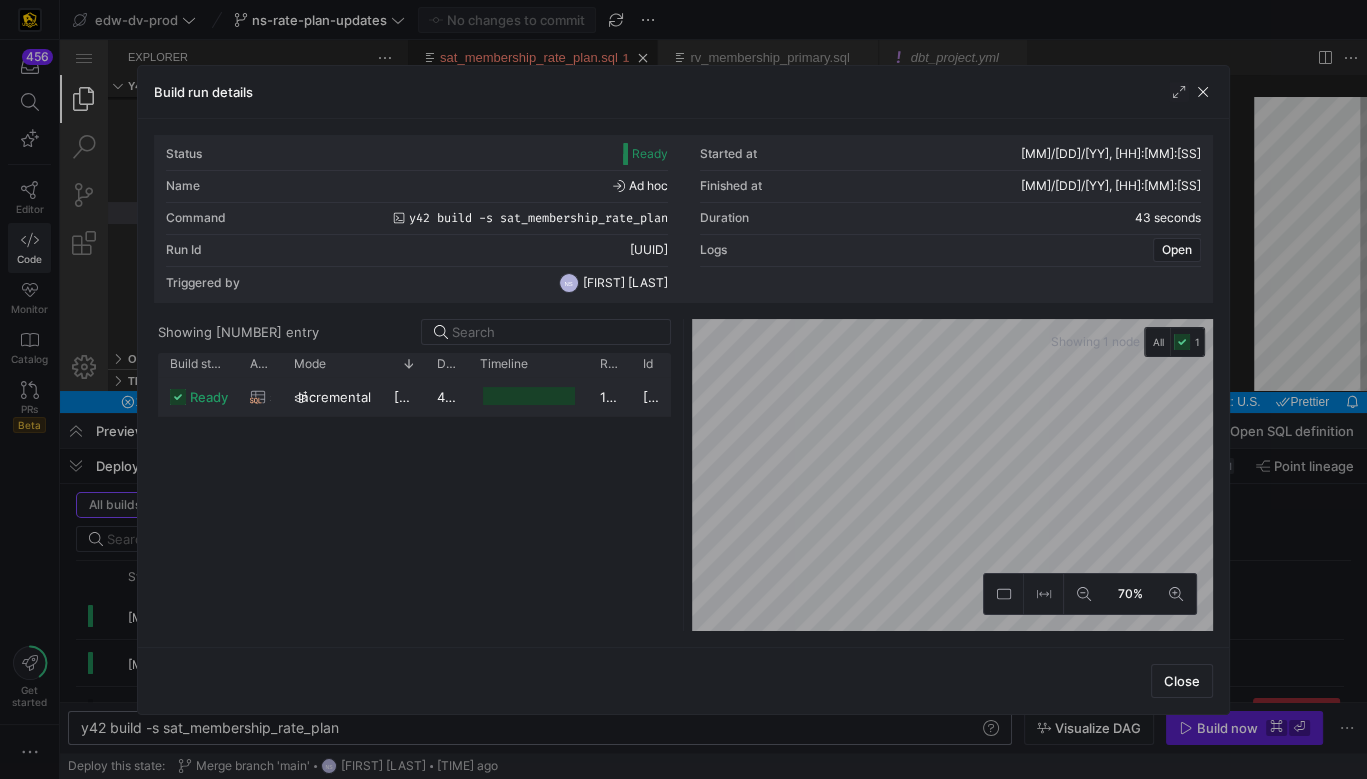 click 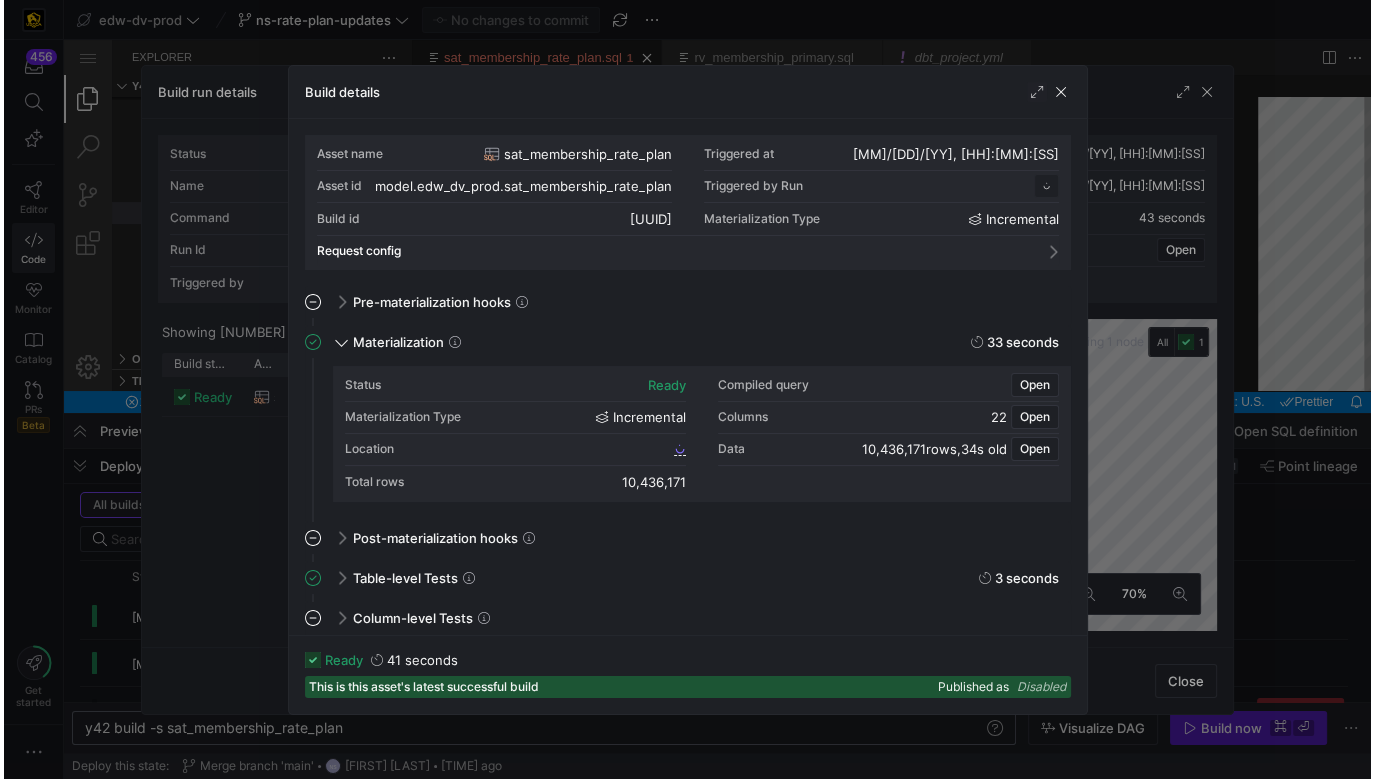 scroll, scrollTop: 180, scrollLeft: 0, axis: vertical 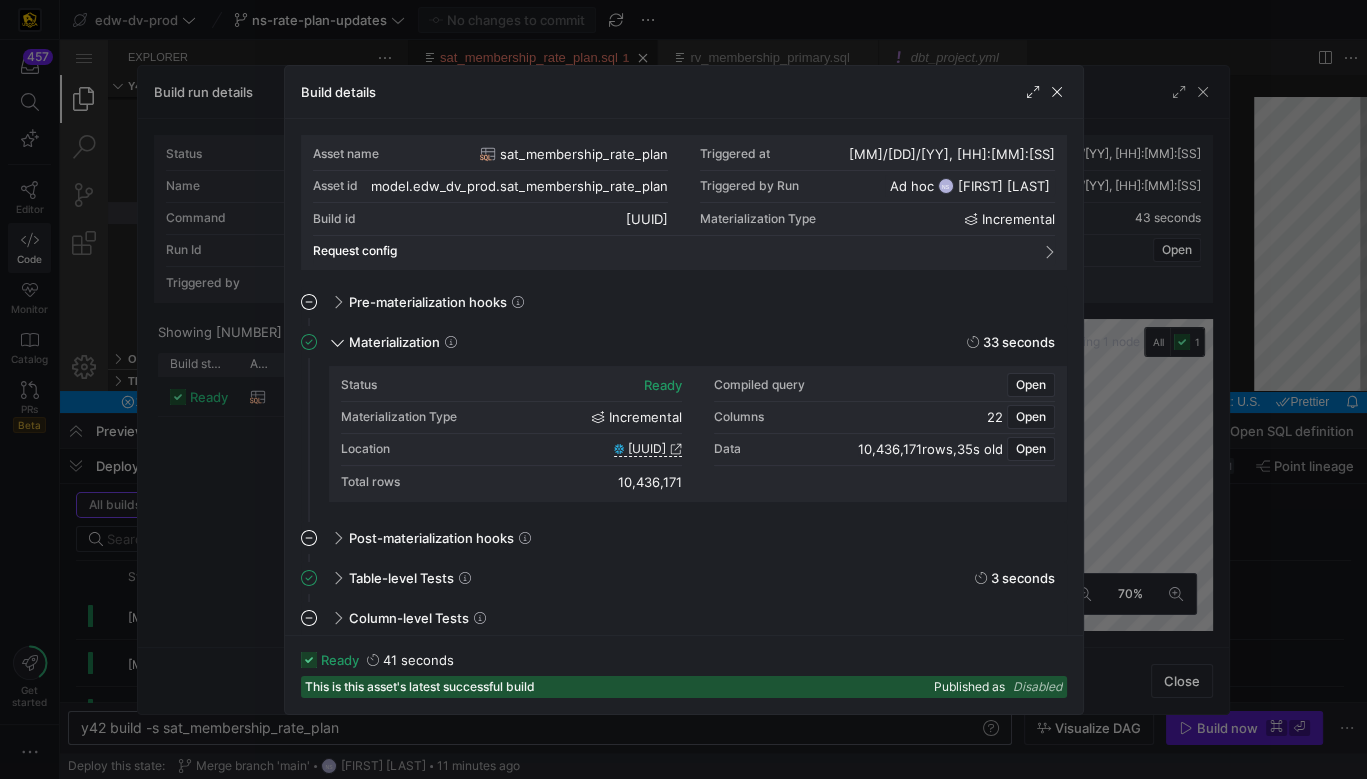 click at bounding box center [683, 389] 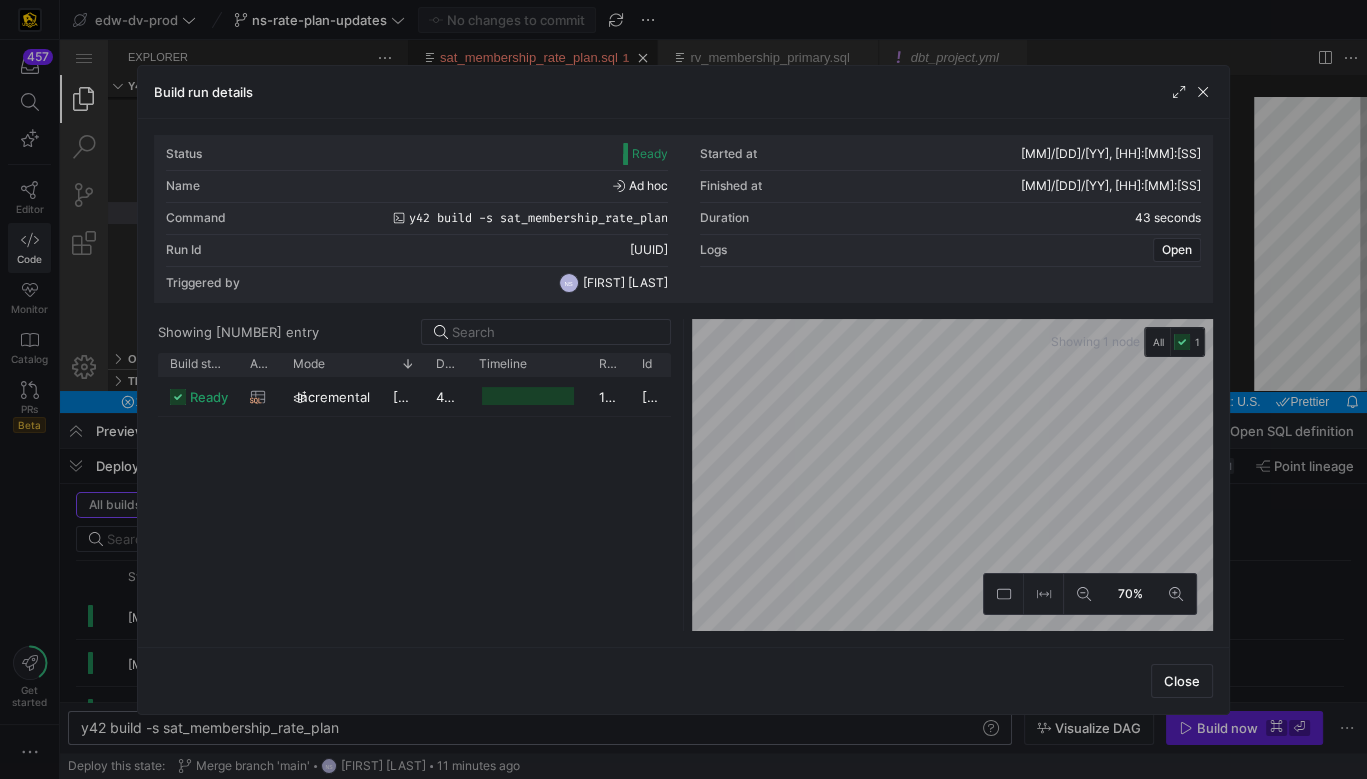 click at bounding box center [683, 389] 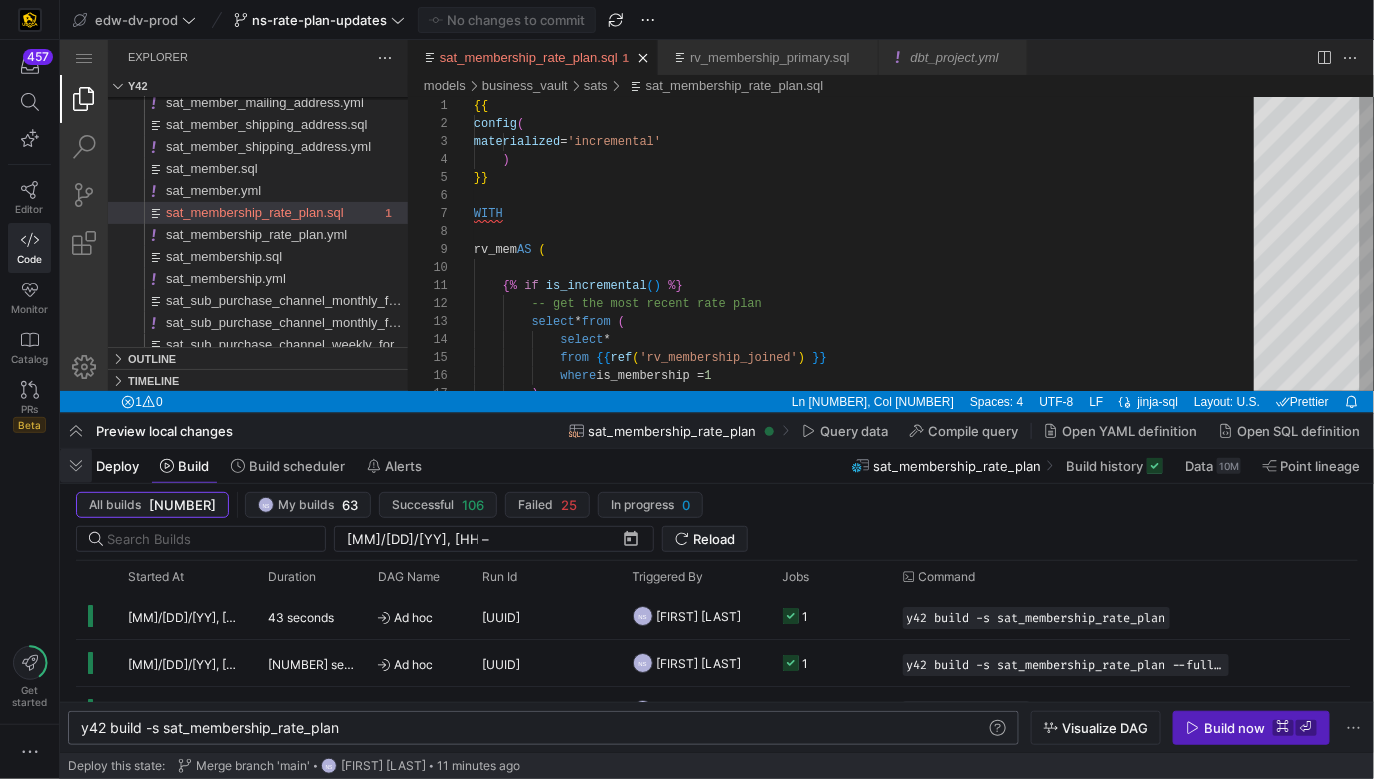 drag, startPoint x: 83, startPoint y: 472, endPoint x: 35, endPoint y: 409, distance: 79.20227 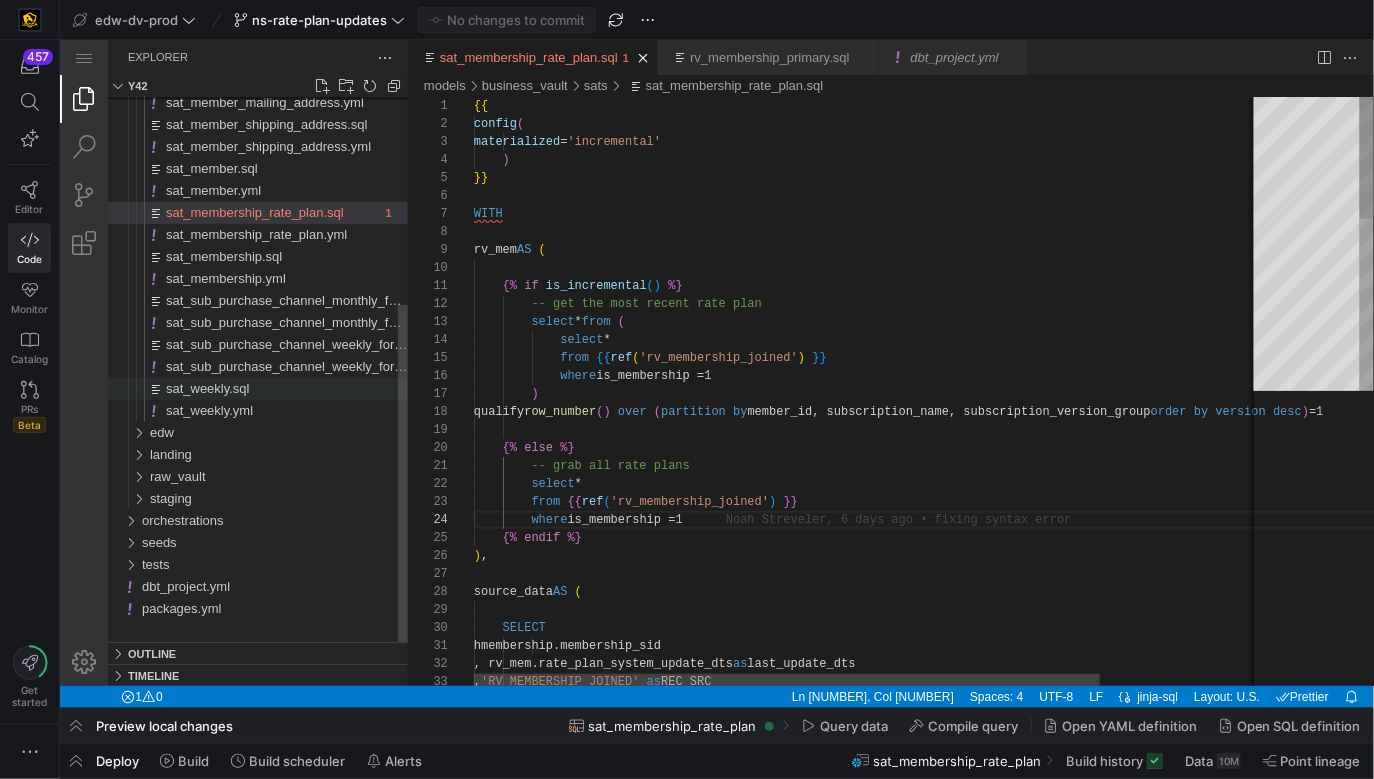 scroll, scrollTop: 54, scrollLeft: 224, axis: both 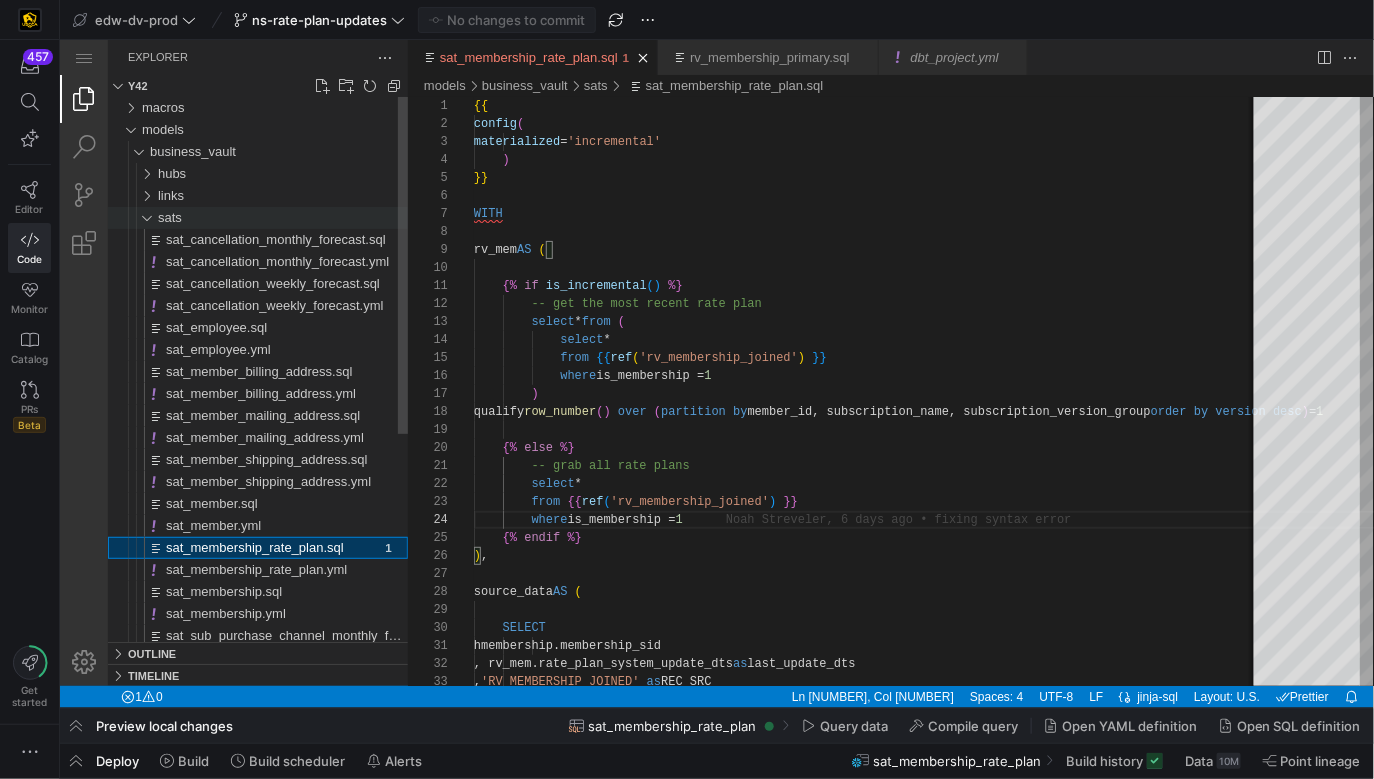 click on "sats" at bounding box center [169, 216] 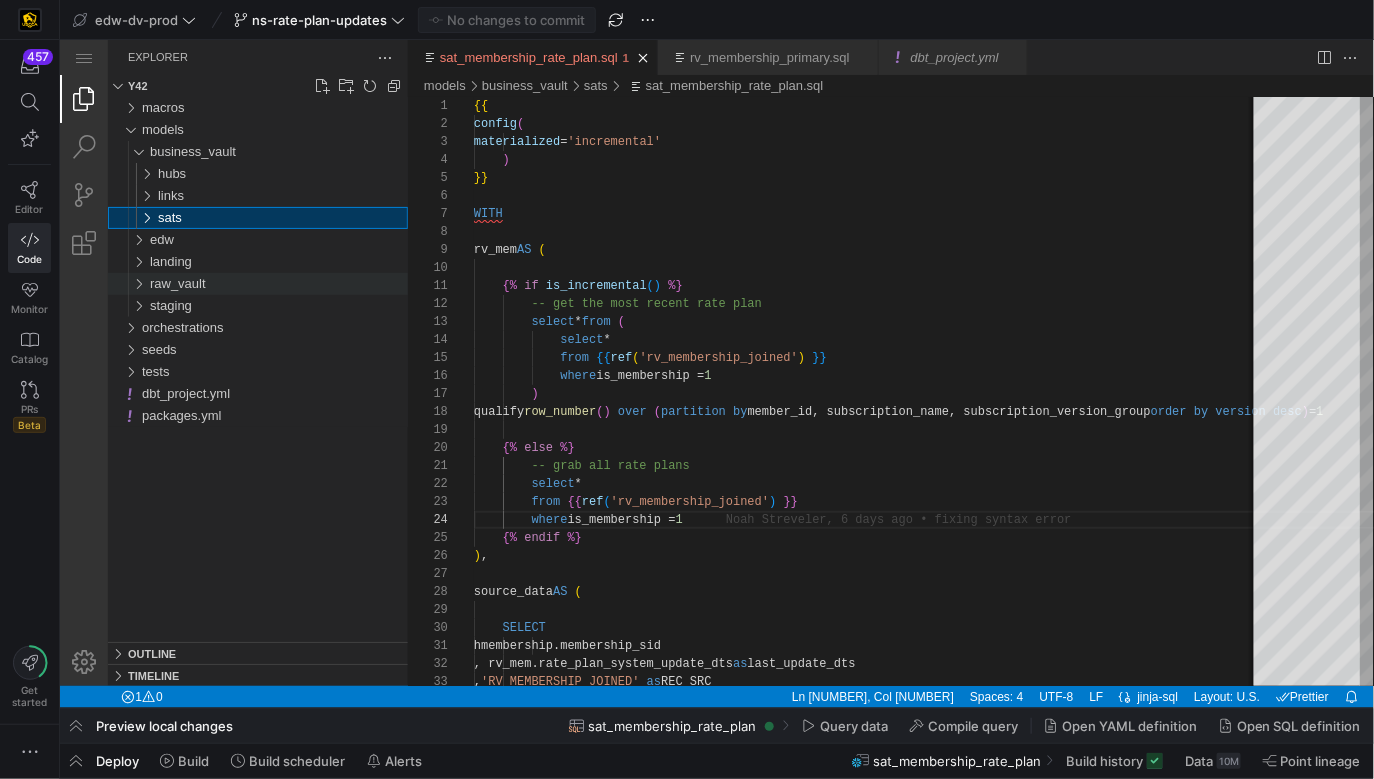 click on "raw_vault" at bounding box center (177, 282) 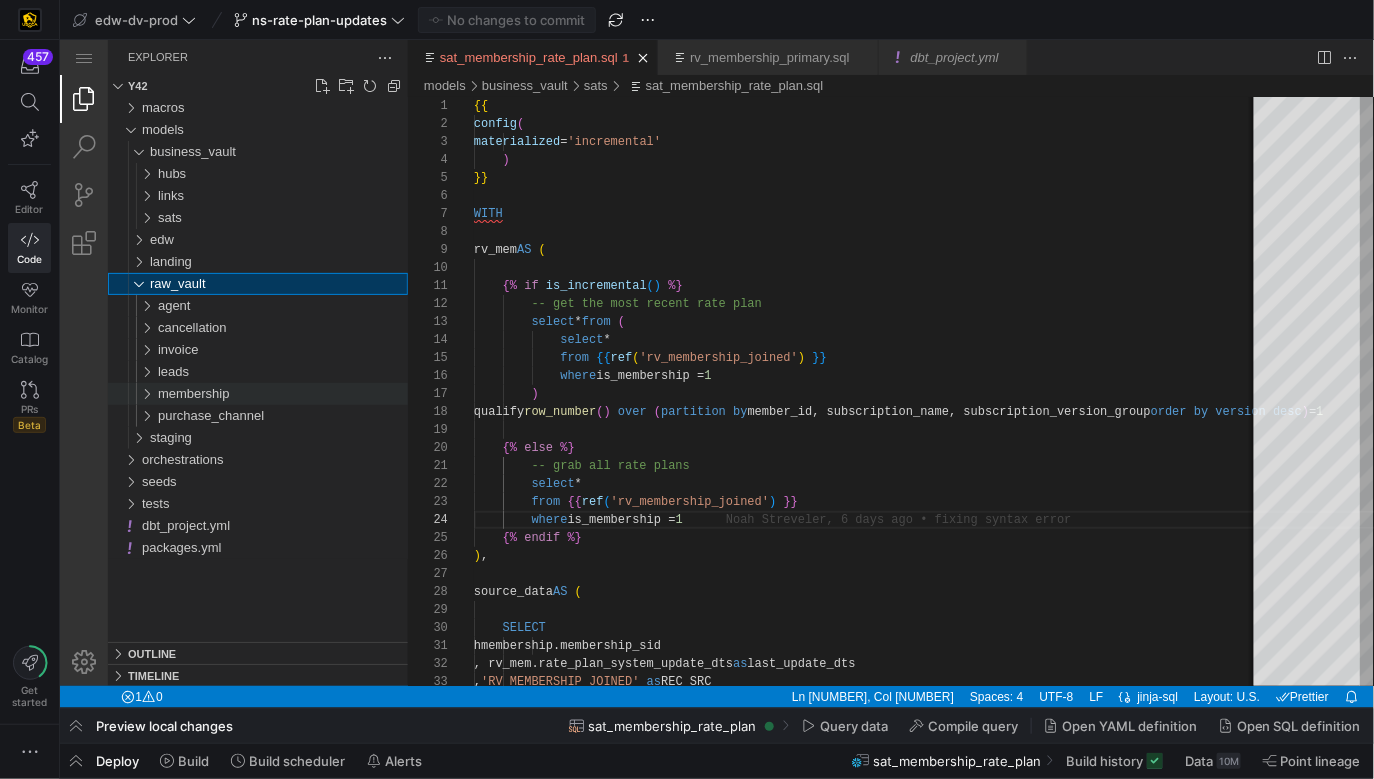 click on "membership" at bounding box center (282, 393) 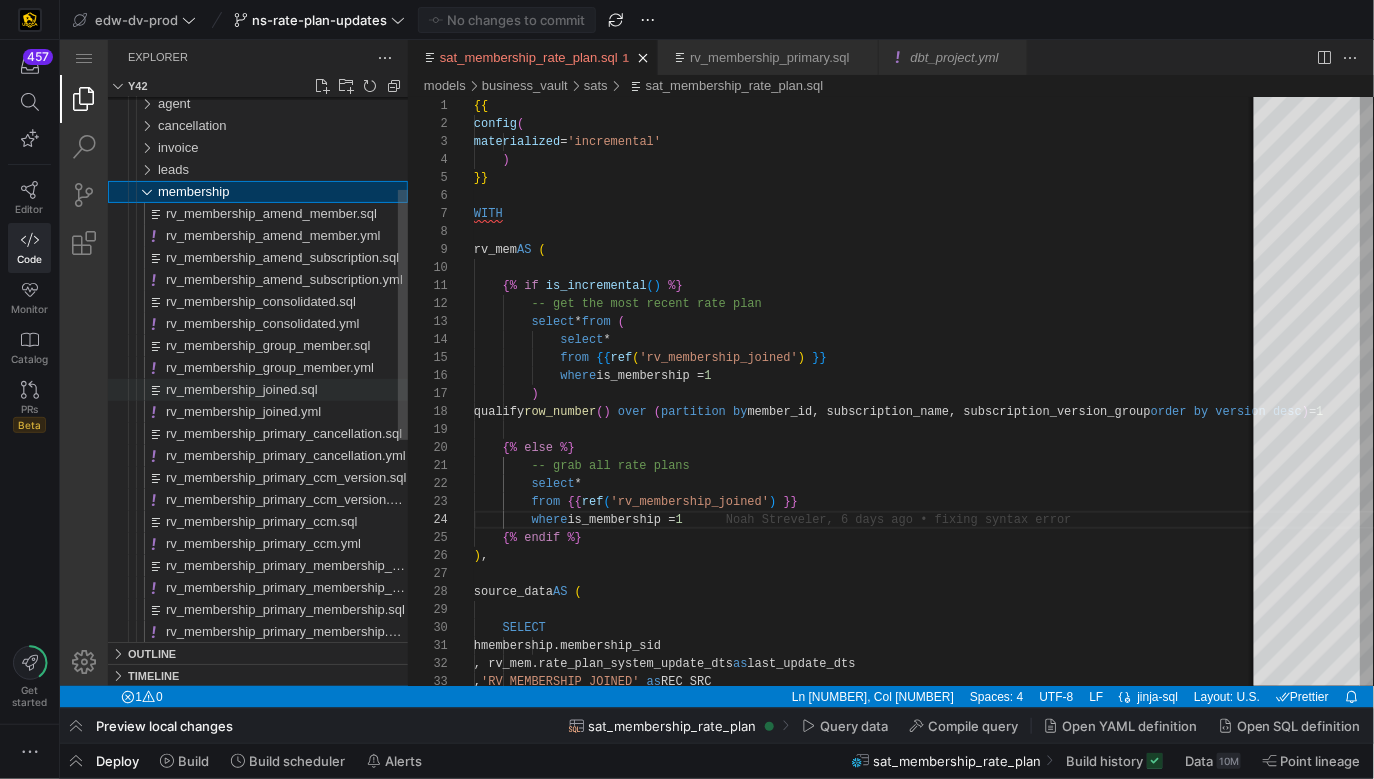 click on "rv_membership_joined.sql" at bounding box center [241, 388] 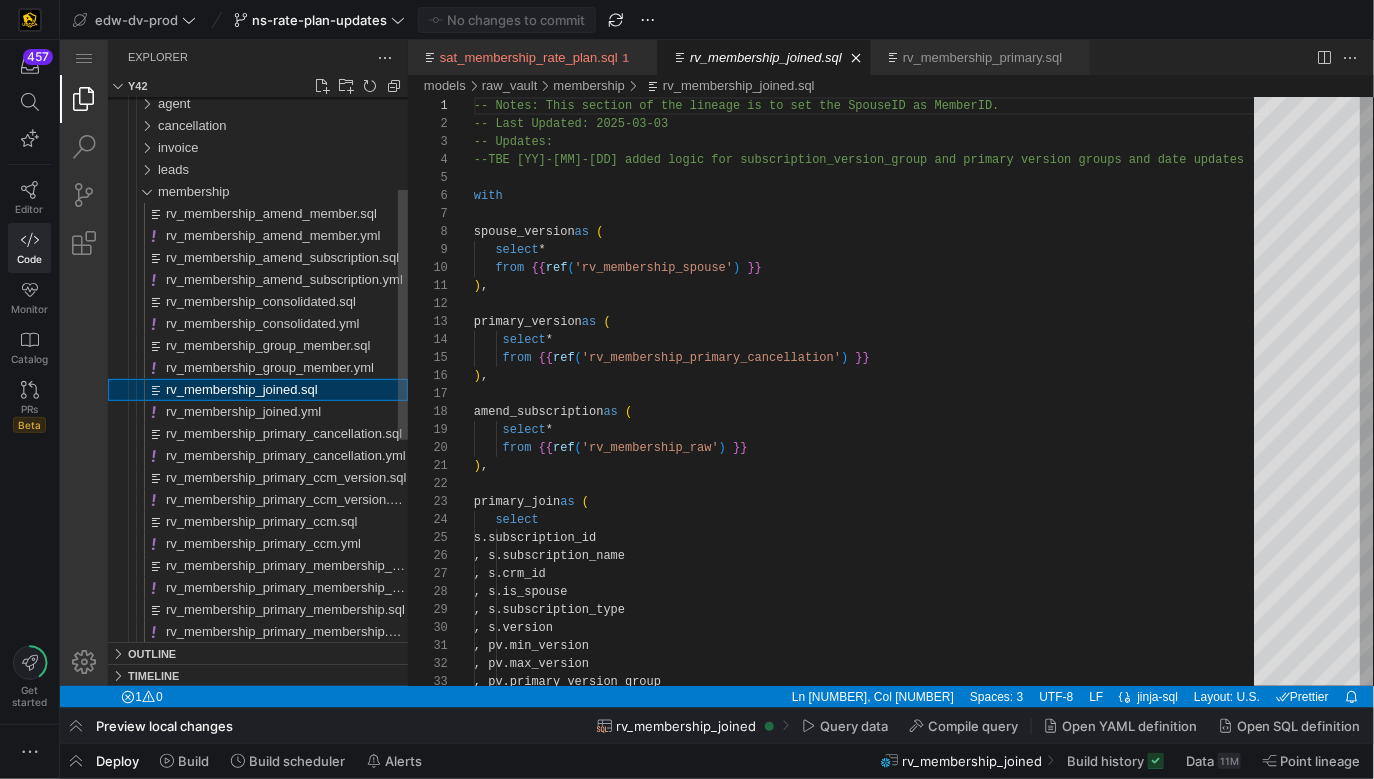 scroll, scrollTop: 180, scrollLeft: 0, axis: vertical 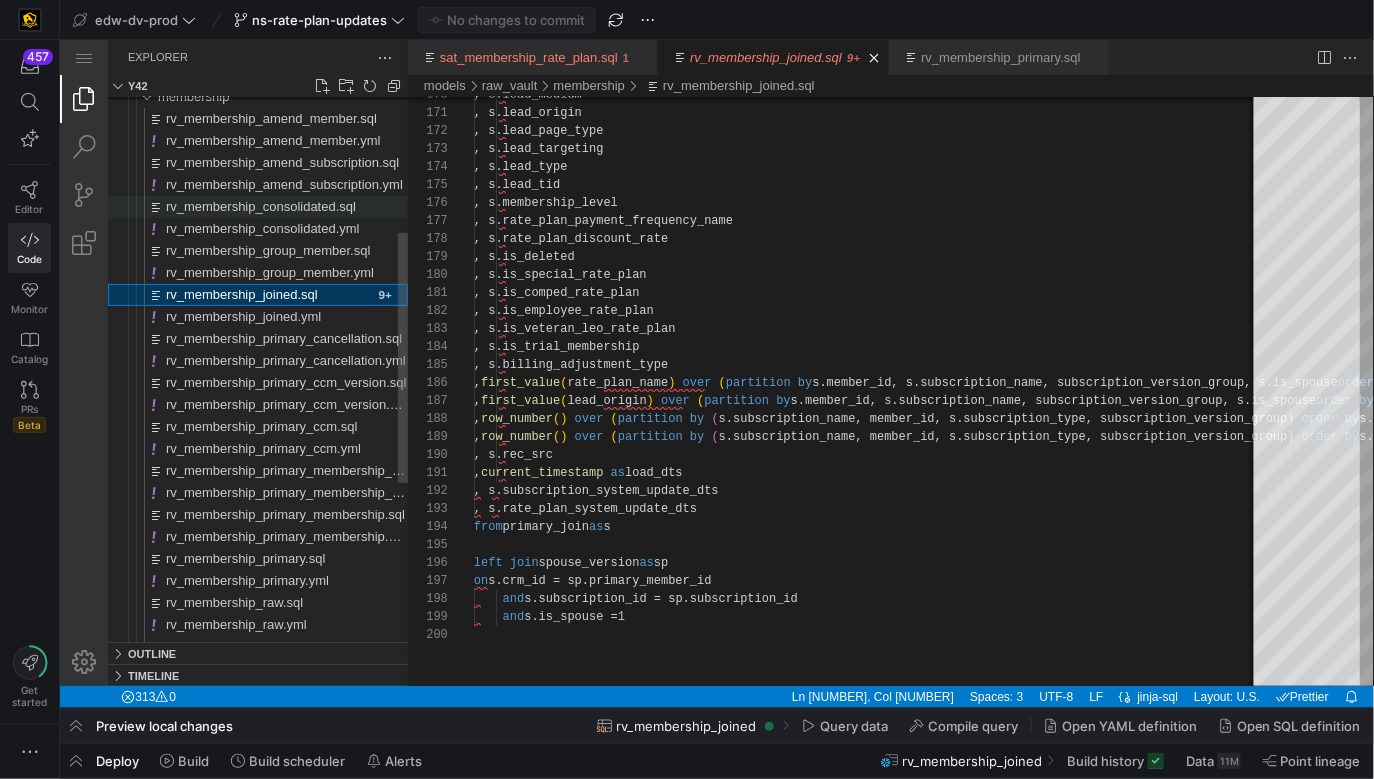 click on "rv_membership_consolidated.sql" at bounding box center (260, 205) 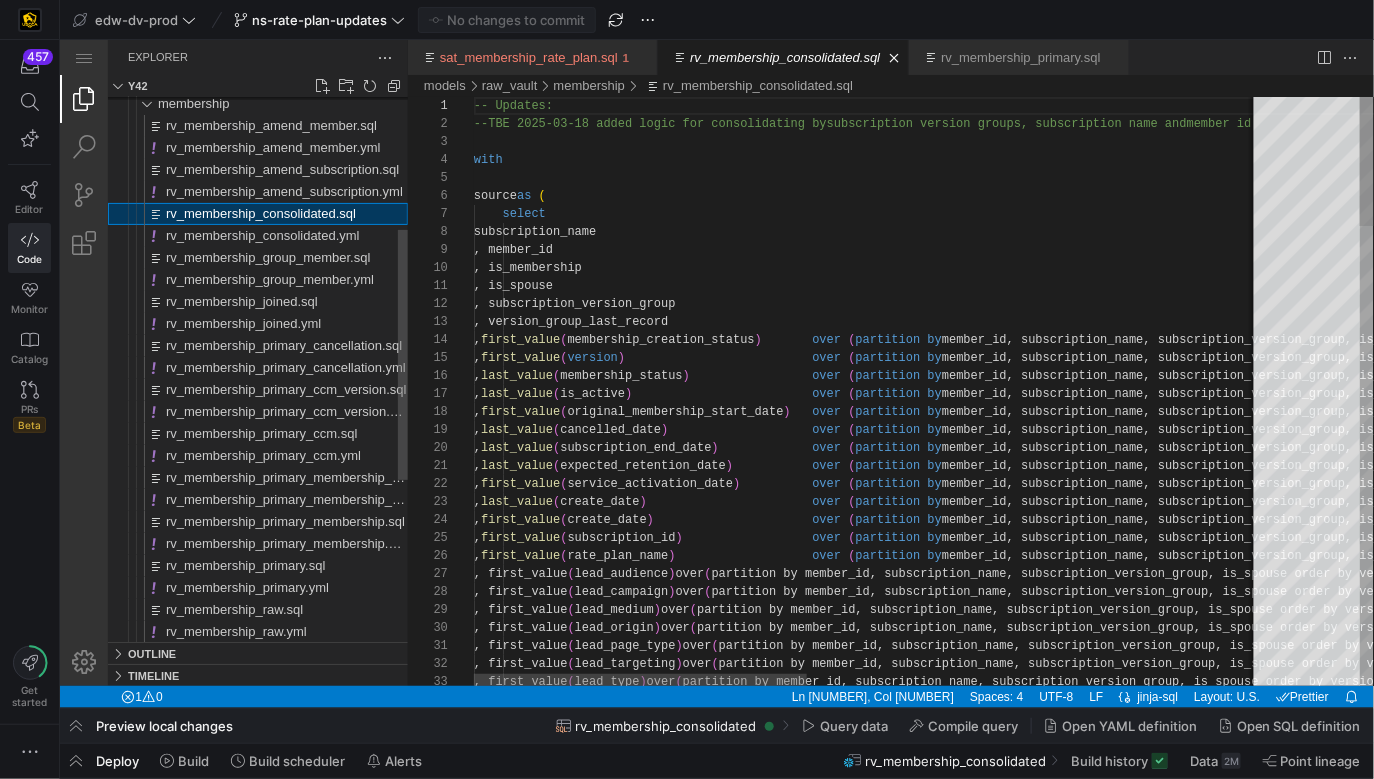 scroll, scrollTop: 180, scrollLeft: 0, axis: vertical 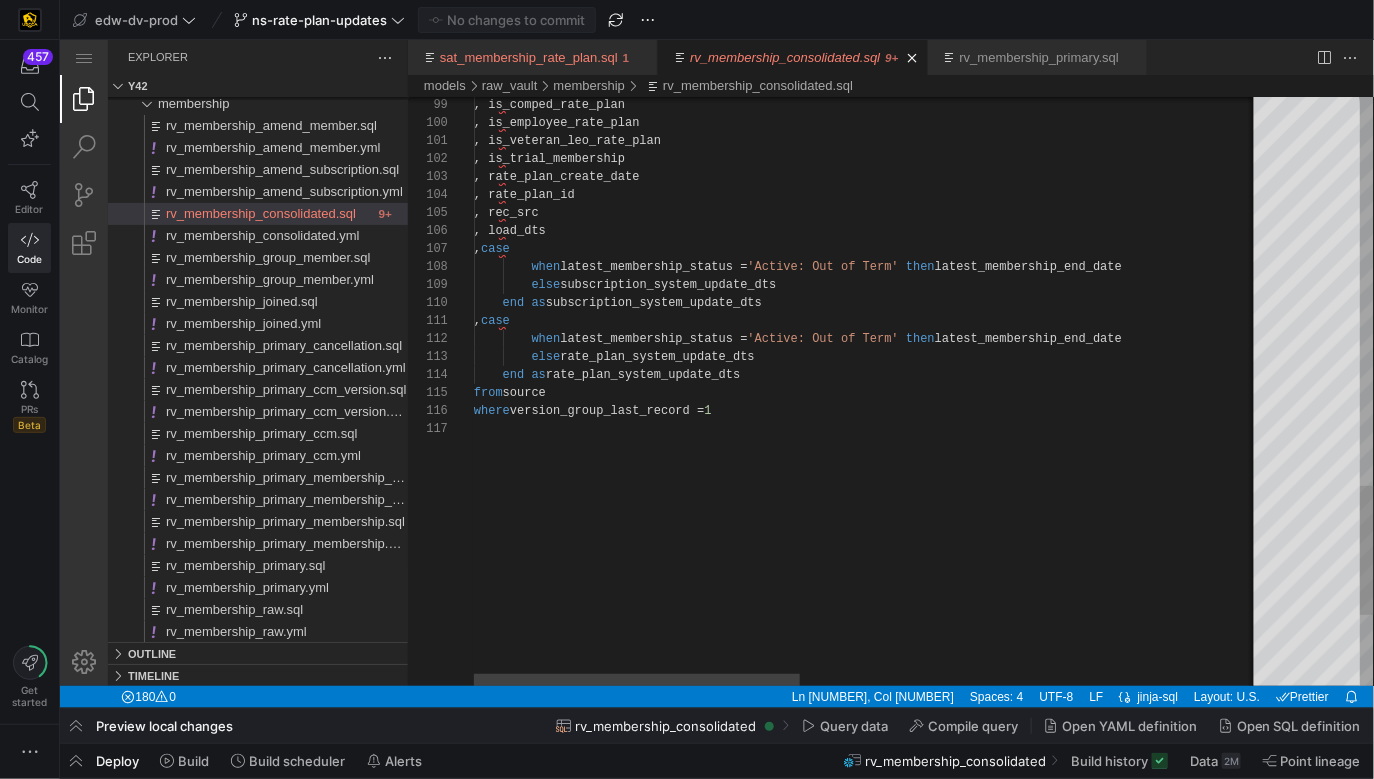type on ", case
when latest_membership_status = 'Active: Out of Term' then latest_membership_end_date
else rate_plan_system_update_dts
end as rate_plan_system_update_dts
from source
where version_group_last_record = 1" 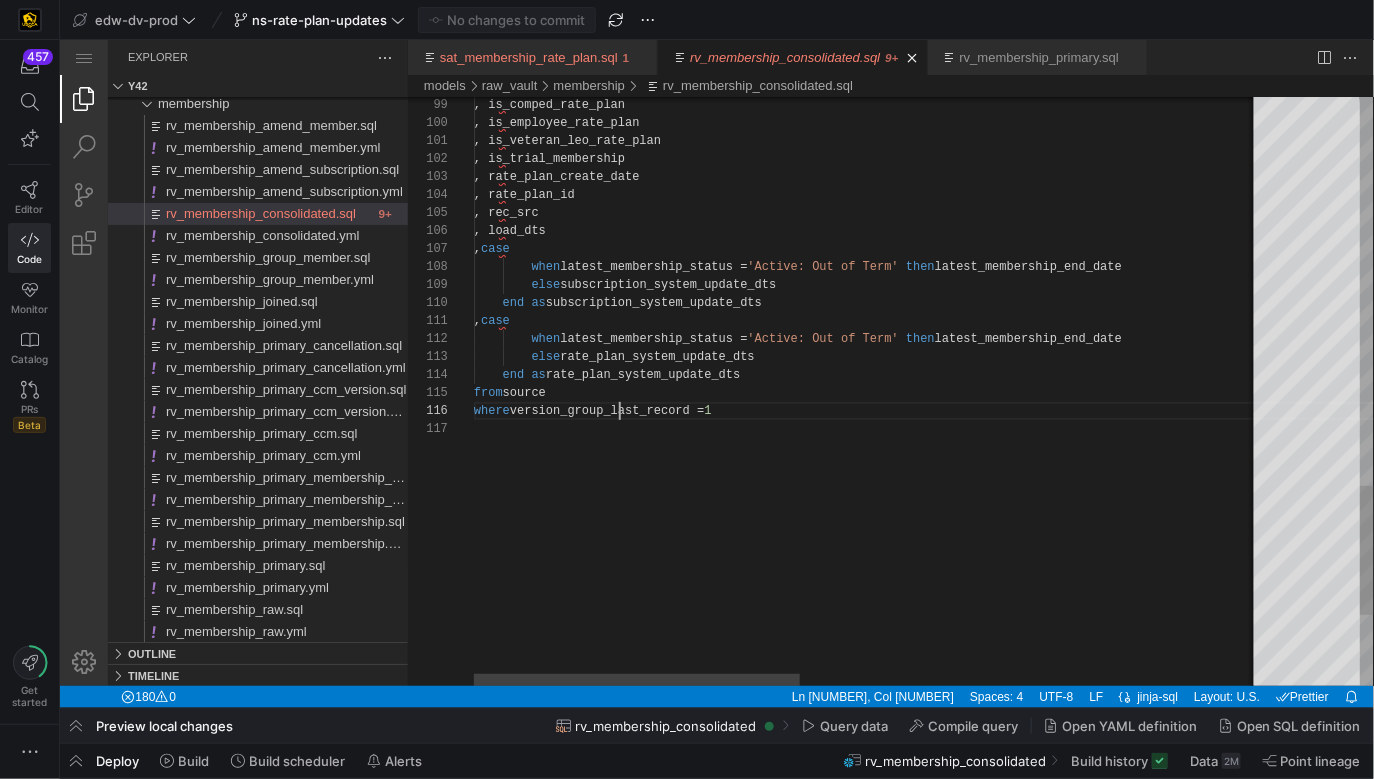 scroll, scrollTop: 90, scrollLeft: 224, axis: both 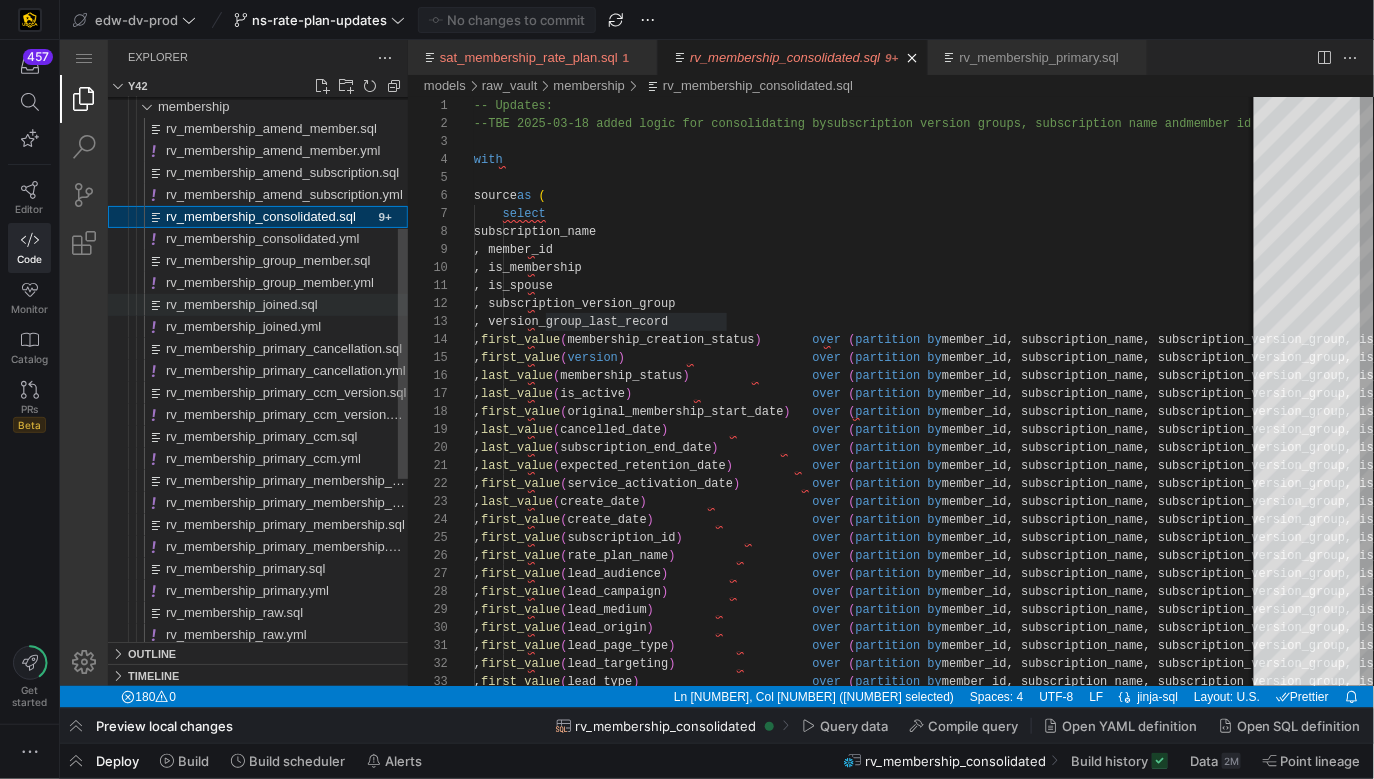 click on "rv_membership_joined.sql" at bounding box center (241, 303) 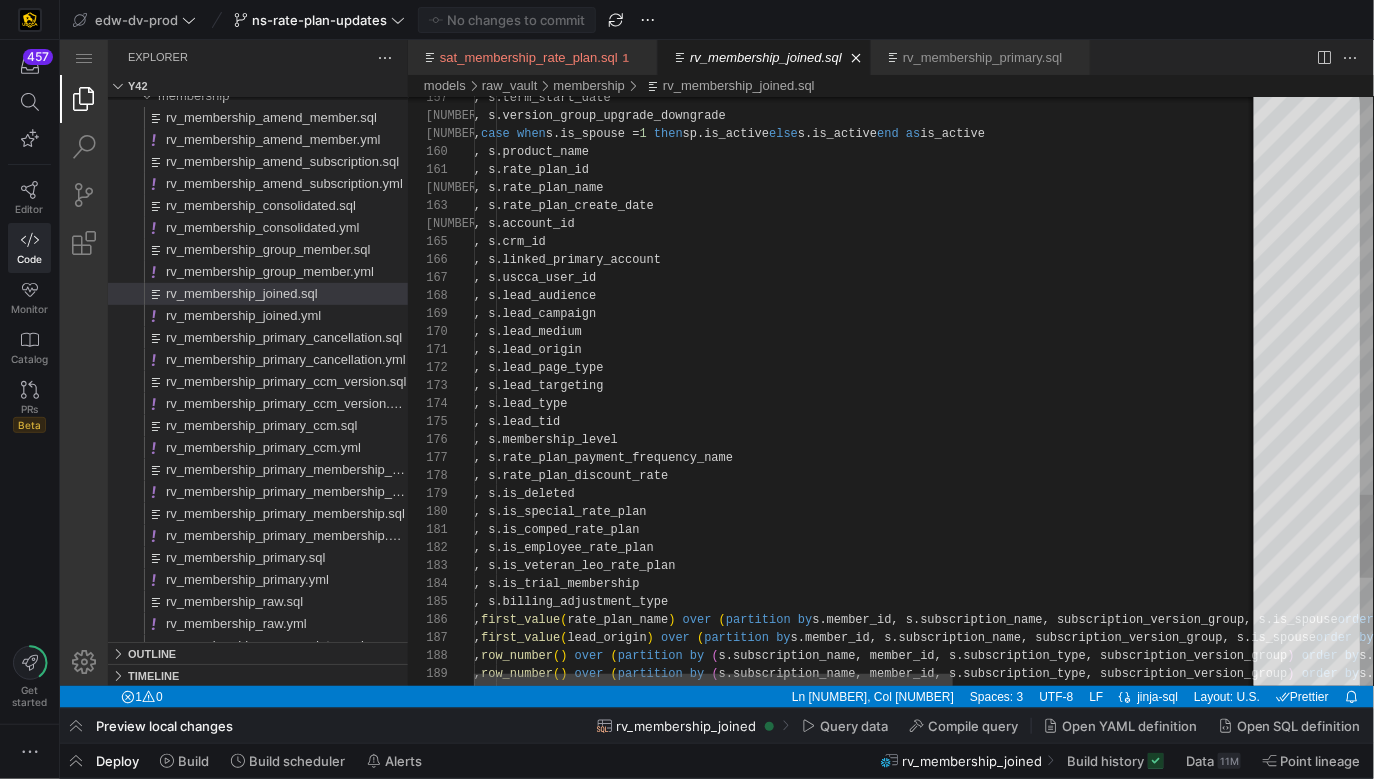 type on ", s.lead_origin
, s.lead_page_type
, s.lead_targeting
, s.lead_type
, s.lead_tid
, s.membership_level
, s.rate_plan_payment_frequency_name
, s.rate_plan_discount_rate
, s.is_deleted
, s.is_special_rate_plan" 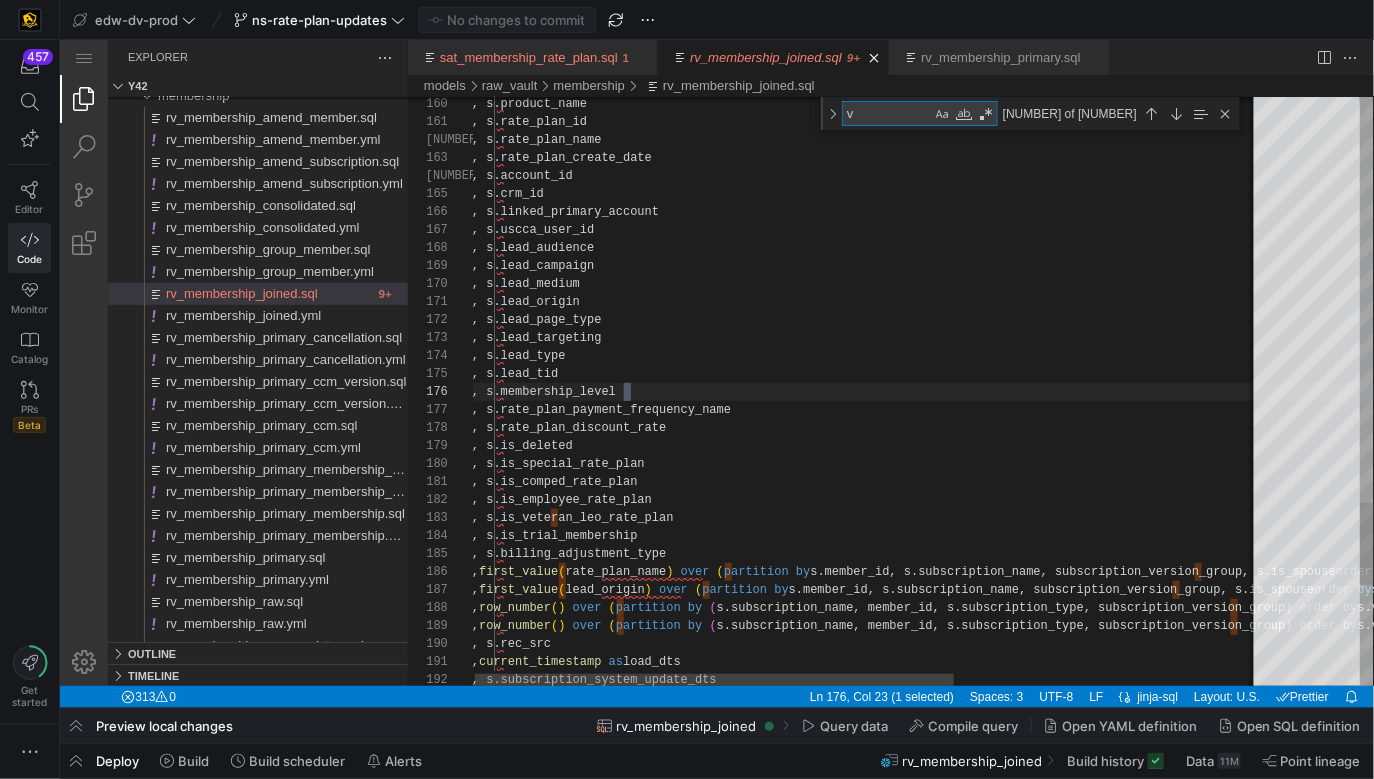 type on "ve" 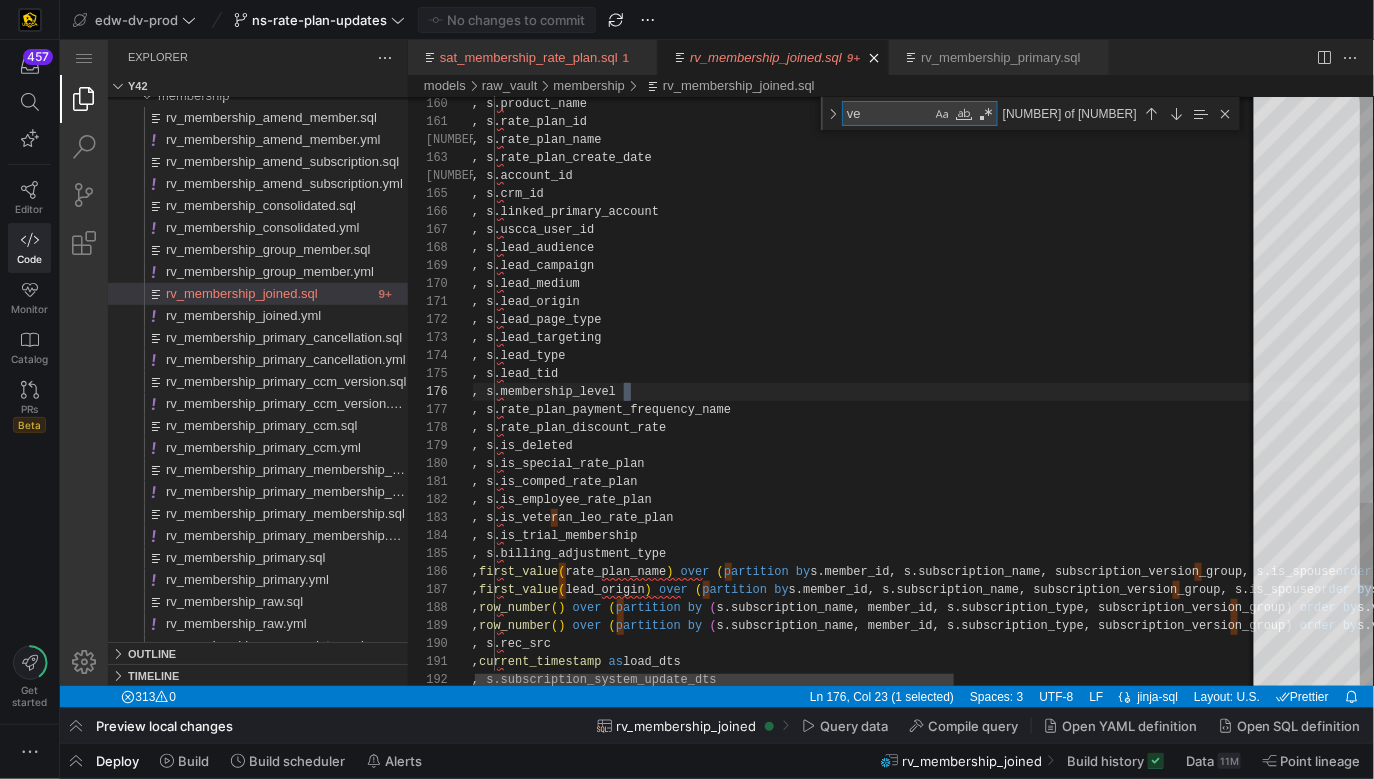 type on ", s.is_comped_rate_plan
, s.is_employee_rate_plan
, s.is_veteran_leo_rate_plan
, s.is_trial_membership
, s.billing_adjustment_type
, first_value(rate_plan_name) over (partition by s.member_id, s.subscription_name, subscription_version_group, s.is_spouse order by s.version asc) as starting_rate_plan
, first_value(lead_origin) over (partition by s.member_id, s.subscription_name, subscription_version_group, s.is_spouse order by s.version asc) as starting_lead_origin
, row_number() over (partition by (s.subscription_name, member_id, s.subscription_type, subscription_version_group) order by s.version desc) as version_group_last_record
, row_number()" 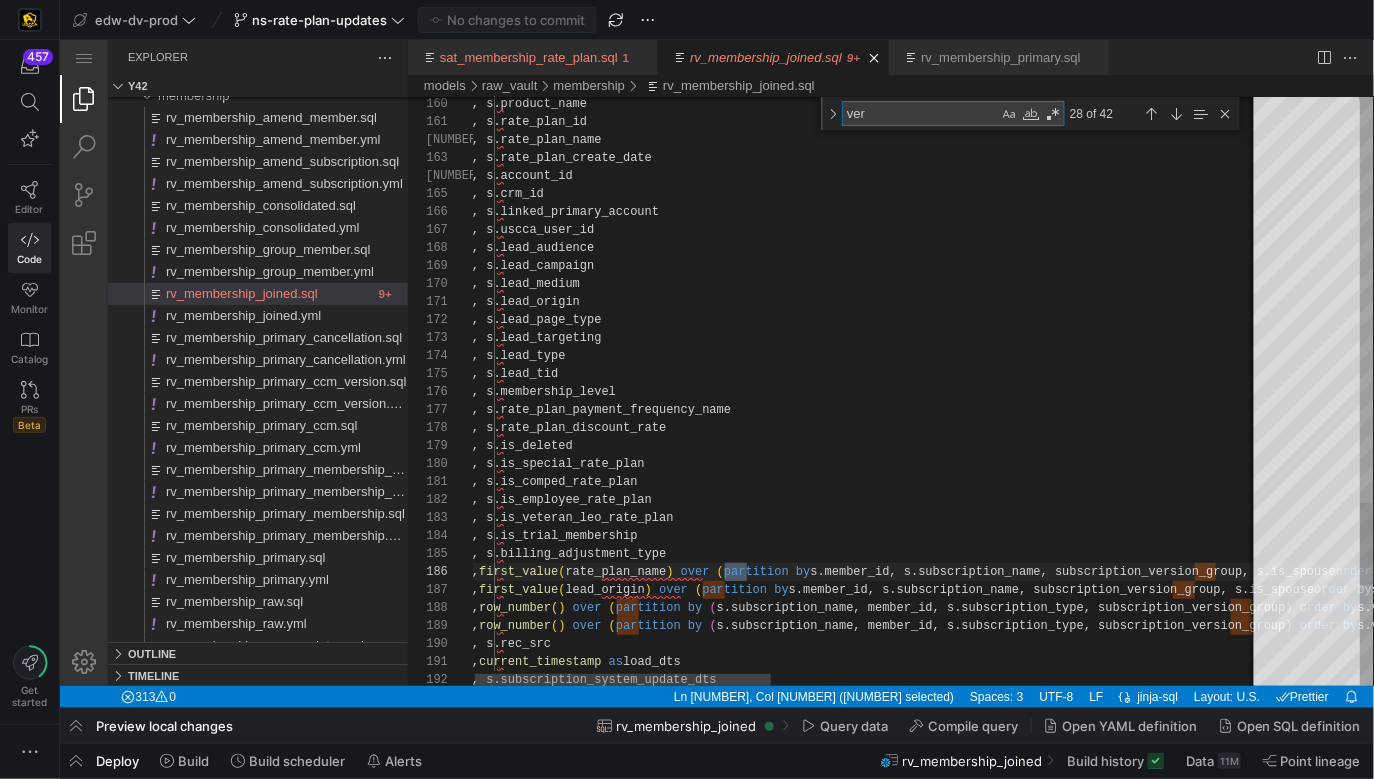 type on ", s.is_comped_rate_plan
, s.is_employee_rate_plan
, s.is_veteran_leo_rate_plan
, s.is_trial_membership
, s.billing_adjustment_type
, first_value(rate_plan_name) over (partition by s.member_id, s.subscription_name, subscription_version_group, s.is_spouse order by s.version asc) as starting_rate_plan
, first_value(lead_origin) over (partition by s.member_id, s.subscription_name, subscription_version_group, s.is_spouse order by s.version asc) as starting_lead_origin
, row_number() over (partition by (s.subscription_name, member_id, s.subscription_type, subscription_version_group) order by s.version desc) as version_group_last_record
, row_number() over (partition by (s.subscription_name, member_id, s.subscription" 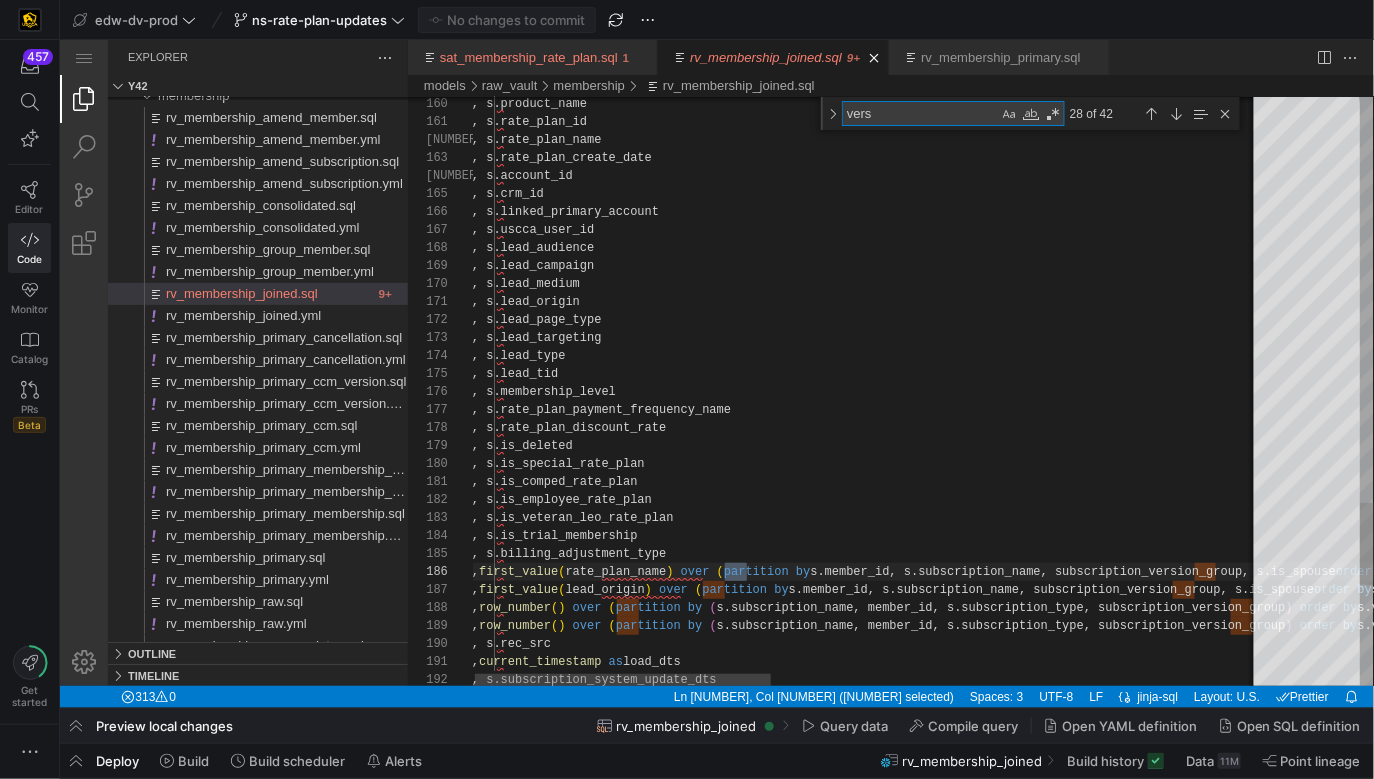 type on ", s.is_comped_rate_plan
, s.is_employee_rate_plan
, s.is_veteran_leo_rate_plan
, s.is_trial_membership
, s.billing_adjustment_type
, first_value(rate_plan_name) over (partition by s.member_id, s.subscription_name, subscription_version_group, s.is_spouse order by s.version asc) as starting_rate_plan
, first_value(lead_origin) over (partition by s.member_id, s.subscription_name, subscription_version_group, s.is_spouse order by s.version asc) as starting_lead_origin
, row_number() over (partition by (s.subscription_name, member_id, s.subscription_type, subscription_version_group) order by s.version desc) as version_group_last_record
, row_number() over (partition by (s.subscription_name, member_id, s.subscription_" 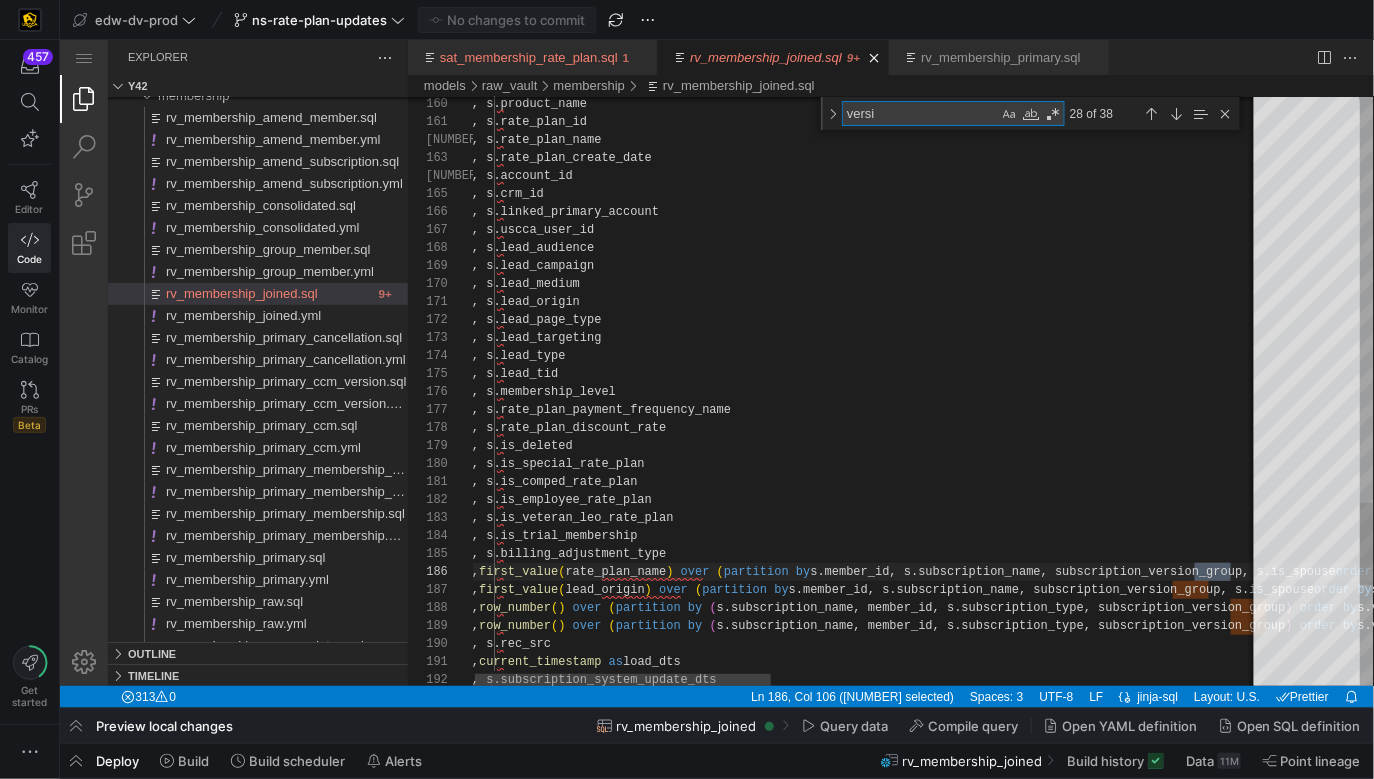 type on ", s.is_comped_rate_plan
, s.is_employee_rate_plan
, s.is_veteran_leo_rate_plan
, s.is_trial_membership
, s.billing_adjustment_type
, first_value(rate_plan_name) over (partition by s.member_id, s.subscription_name, subscription_version_group, s.is_spouse order by s.version asc) as starting_rate_plan
, first_value(lead_origin) over (partition by s.member_id, s.subscription_name, subscription_version_group, s.is_spouse order by s.version asc) as starting_lead_origin
, row_number() over (partition by (s.subscription_name, member_id, s.subscription_type, subscription_version_group) order by s.version desc) as version_group_last_record
, row_number() over (partition by (s.subscription_name, member_id, s.subscription_t" 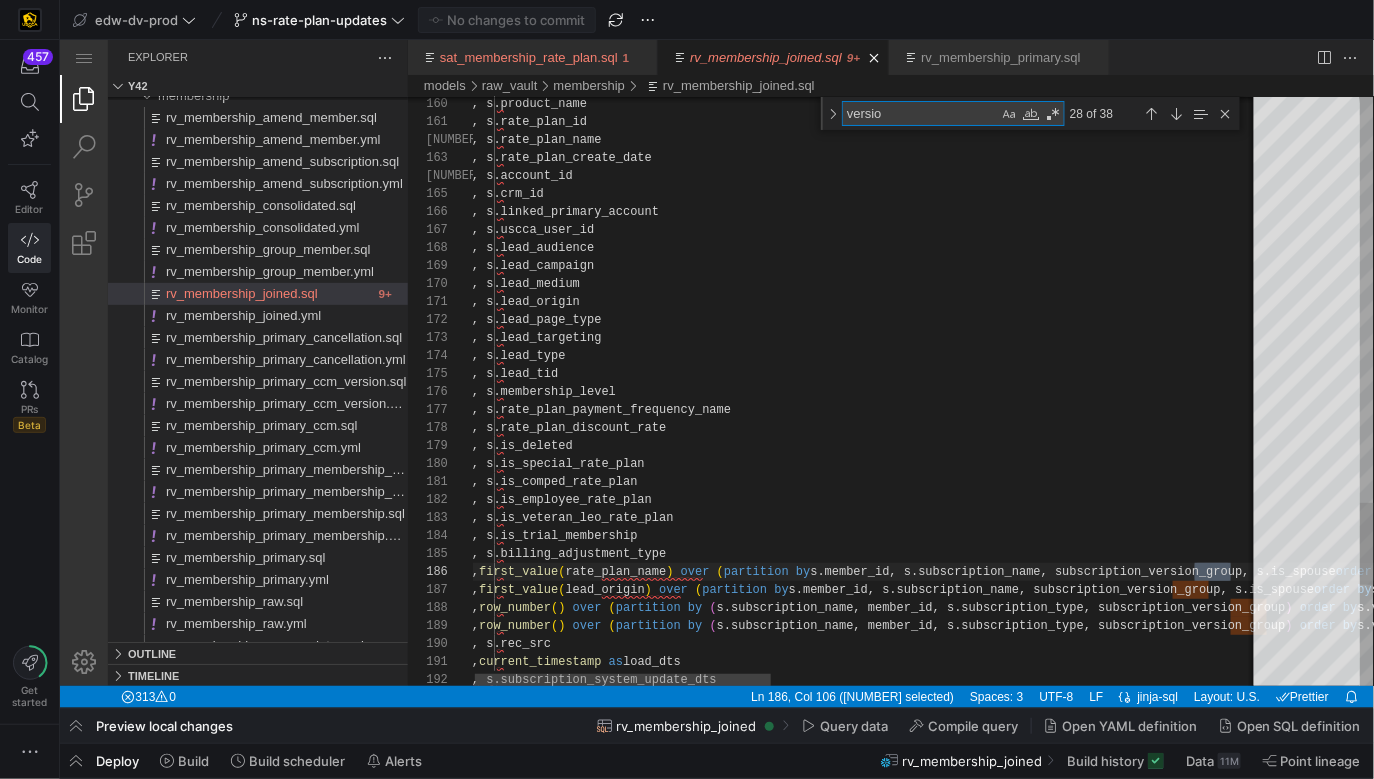 type on ", s.is_comped_rate_plan
, s.is_employee_rate_plan
, s.is_veteran_leo_rate_plan
, s.is_trial_membership
, s.billing_adjustment_type
, first_value(rate_plan_name) over (partition by s.member_id, s.subscription_name, subscription_version_group, s.is_spouse order by s.version asc) as starting_rate_plan
, first_value(lead_origin) over (partition by s.member_id, s.subscription_name, subscription_version_group, s.is_spouse order by s.version asc) as starting_lead_origin
, row_number() over (partition by (s.subscription_name, member_id, s.subscription_type, subscription_version_group) order by s.version desc) as version_group_last_record
, row_number() over (partition by (s.subscription_name, member_id, s.subscription_ty" 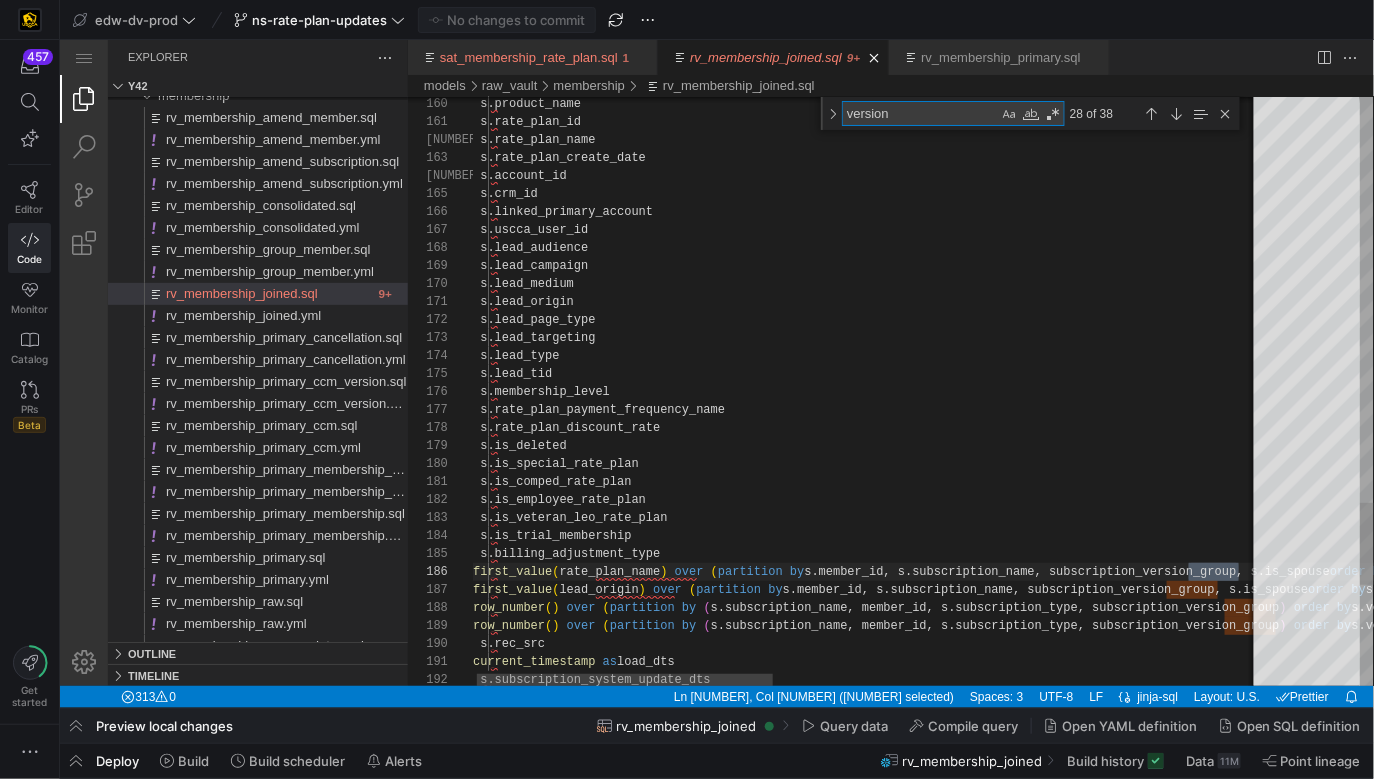 type on ", s.is_comped_rate_plan
, s.is_employee_rate_plan
, s.is_veteran_leo_rate_plan
, s.is_trial_membership
, s.billing_adjustment_type
, first_value(rate_plan_name) over (partition by s.member_id, s.subscription_name, subscription_version_group, s.is_spouse order by s.version asc) as starting_rate_plan
, first_value(lead_origin) over (partition by s.member_id, s.subscription_name, subscription_version_group, s.is_spouse order by s.version asc) as starting_lead_origin
, row_number() over (partition by (s.subscription_name, member_id, s.subscription_type, subscription_version_group) order by s.version desc) as version_group_last_record
, row_number() over (partition by (s.subscription_name, member_id, s.subscription_typ" 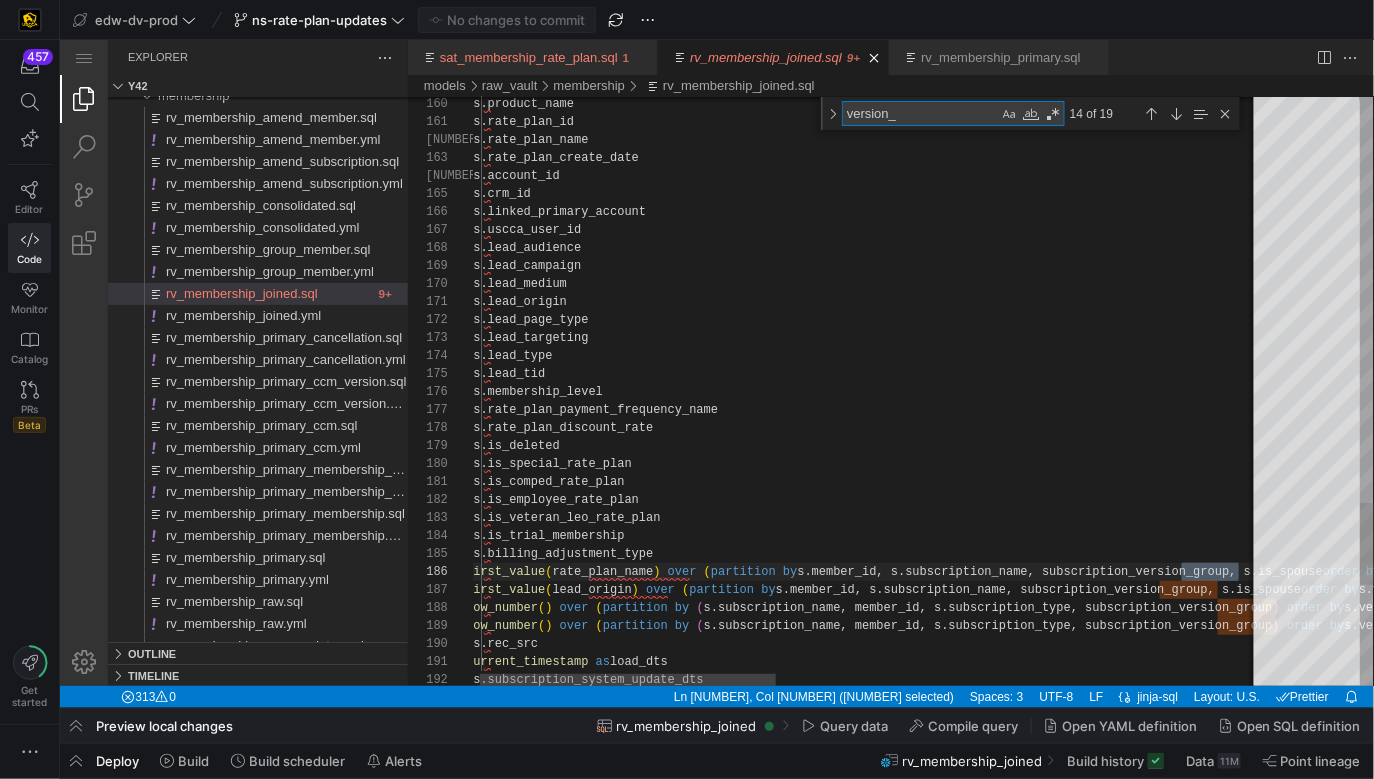type on "s.first_failure_date
, first_value(rate_plan_name) over (partition by s.member_id, s.subscription_name, subscription_version_group, s.is_spouse order by s.version asc) as starting_rate_plan
, first_value(lead_origin) over (partition by s.member_id, s.subscription_name, subscription_version_group, s.is_spouse order by s.version asc) as starting_lead_origin
, row_number() over (partition by (s.subscription_name, member_id, s.subscription_type, subscription_version_group) order by s.version desc) as version_group_last_record
, row_number() over (partition by (s.subscription_name, member_id, s.subscription_type" 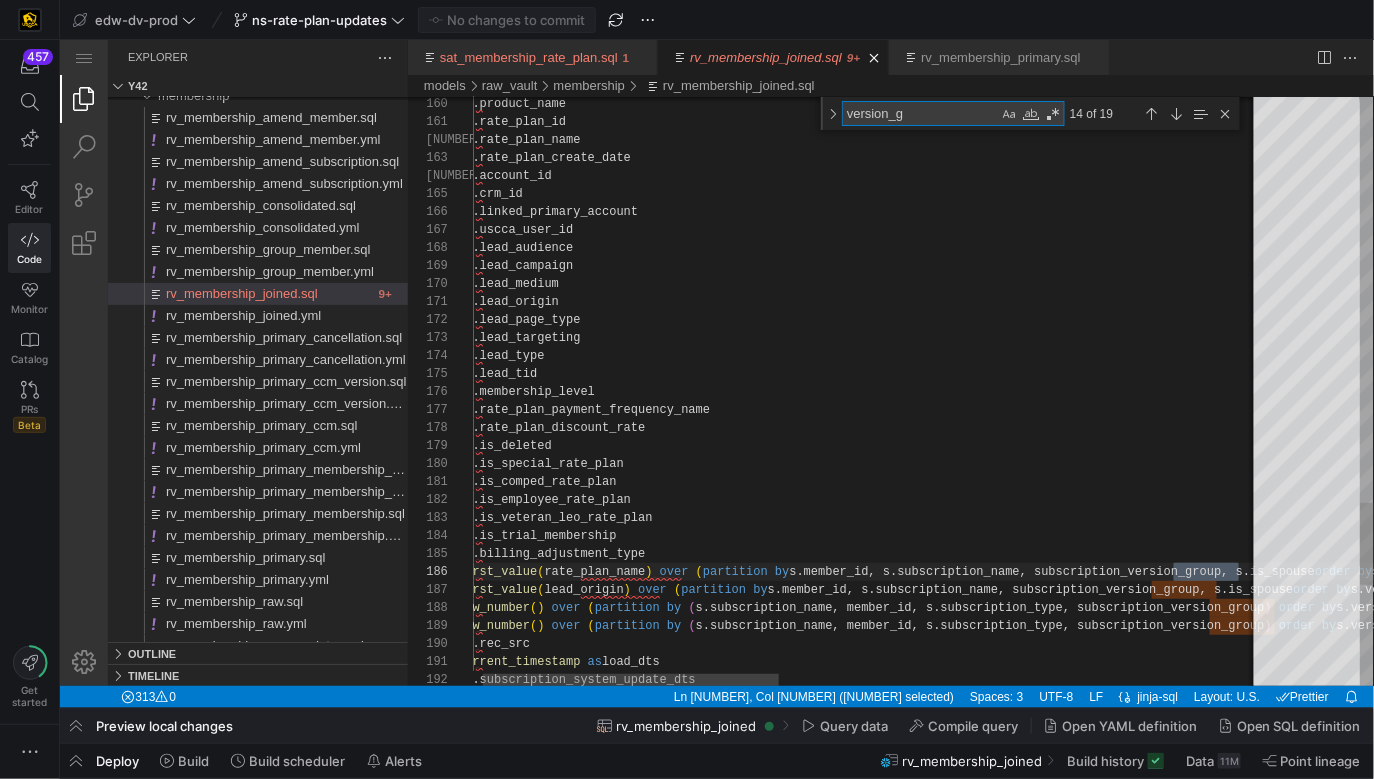 type on ", s.is_comped_rate_plan
, s.is_employee_rate_plan
, s.is_veteran_leo_rate_plan
, s.is_trial_membership
, s.billing_adjustment_type
, first_value(rate_plan_name) over (partition by s.member_id, s.subscription_name, subscription_version_group, s.is_spouse order by s.version asc) as starting_rate_plan
, first_value(lead_origin) over (partition by s.member_id, s.subscription_name, subscription_version_group, s.is_spouse order by s.version asc) as starting_lead_origin
, row_number() over (partition by (s.subscription_name, member_id, s.subscription_type, subscription_version_group) order by s.version desc) as version_group_last_record
, row_number() over (partition by (s.subscription_name, member_id, s.subscription_type," 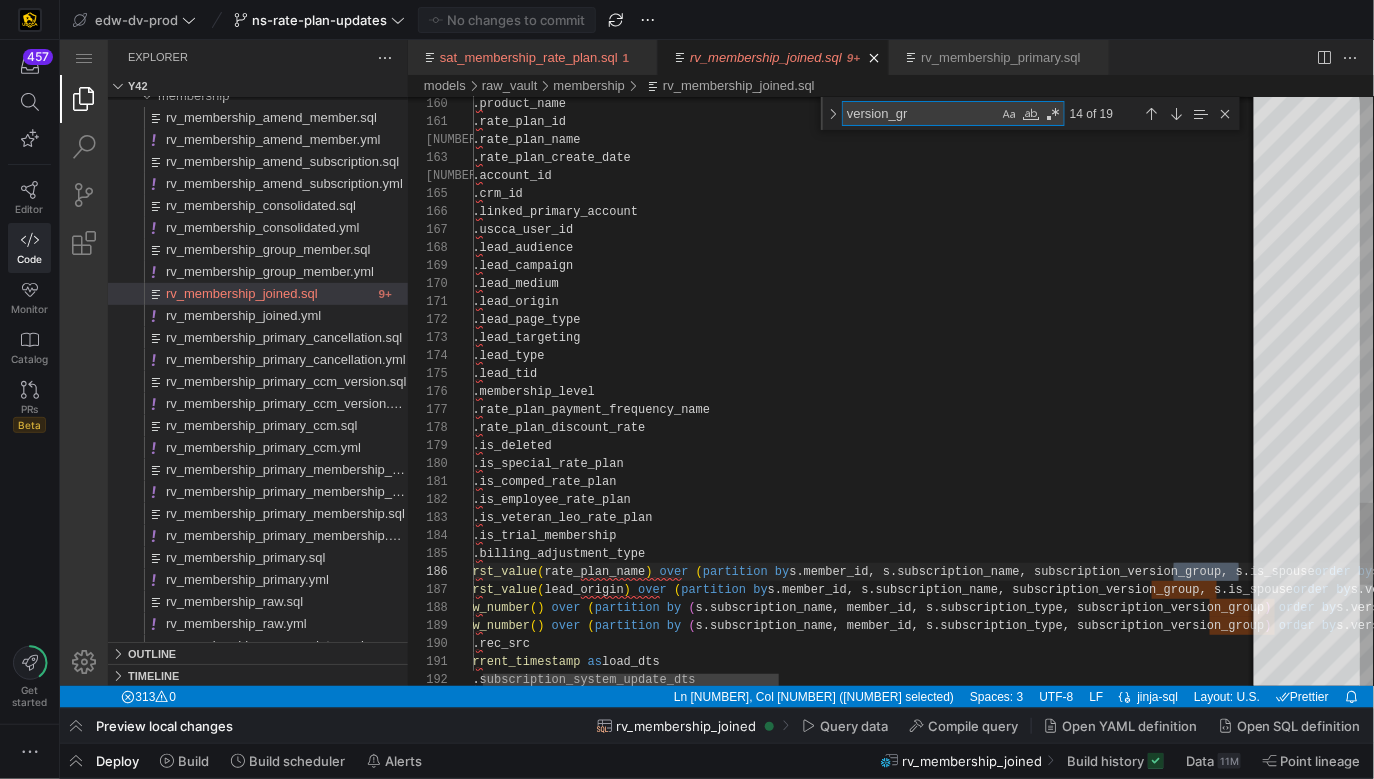 type on ", s.is_comped_rate_plan
, s.is_employee_rate_plan
, s.is_veteran_leo_rate_plan
, s.is_trial_membership
, s.billing_adjustment_type
, first_value(rate_plan_name) over (partition by s.member_id, s.subscription_name, subscription_version_group, s.is_spouse order by s.version asc) as starting_rate_plan
, first_value(lead_origin) over (partition by s.member_id, s.subscription_name, subscription_version_group, s.is_spouse order by s.version asc) as starting_lead_origin
, row_number() over (partition by (s.subscription_name, member_id, s.subscription_type, subscription_version_group) order by s.version desc) as version_group_last_record
, row_number() over (partition by (s.subscription_name, member_id, s.subscription_type," 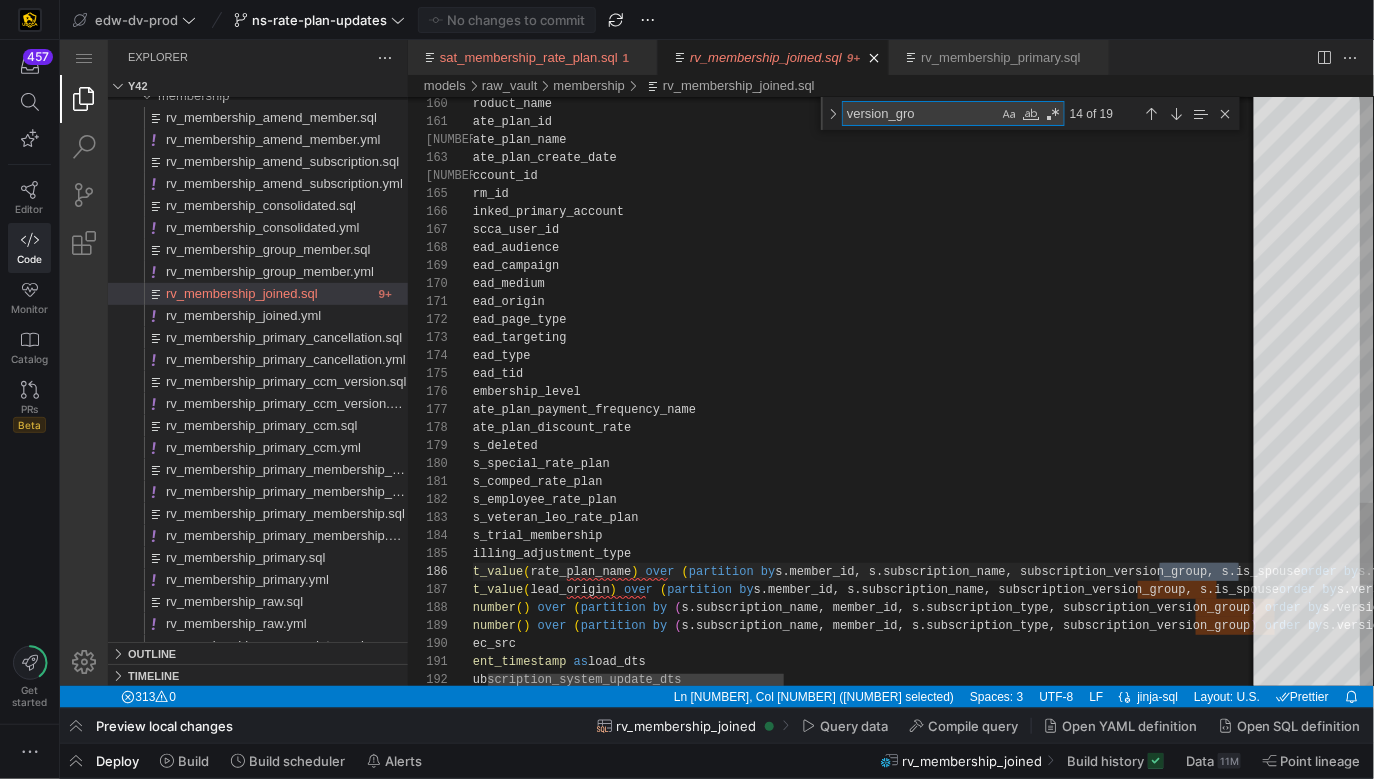 type on ", s.is_comped_rate_plan
, s.is_employee_rate_plan
, s.is_veteran_leo_rate_plan
, s.is_trial_membership
, s.billing_adjustment_type
, first_value(rate_plan_name) over (partition by s.member_id, s.subscription_name, subscription_version_group, s.is_spouse order by s.version asc) as starting_rate_plan
, first_value(lead_origin) over (partition by s.member_id, s.subscription_name, subscription_version_group, s.is_spouse order by s.version asc) as starting_lead_origin
, row_number() over (partition by (s.subscription_name, member_id, s.subscription_type, subscription_version_group) order by s.version desc) as version_group_last_record
, row_number() over (partition by (s.subscription_name, member_id, s.subscription_type, s" 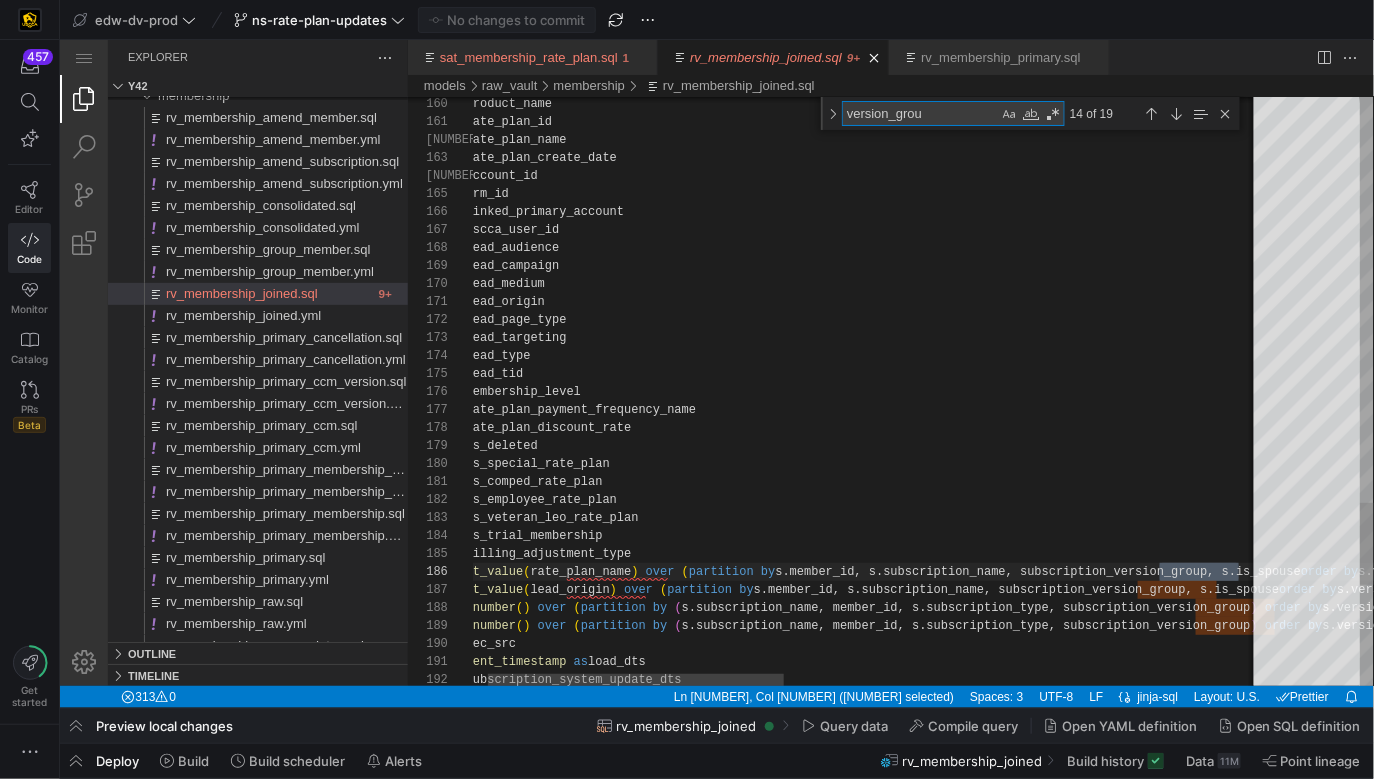 scroll, scrollTop: 143, scrollLeft: 816, axis: both 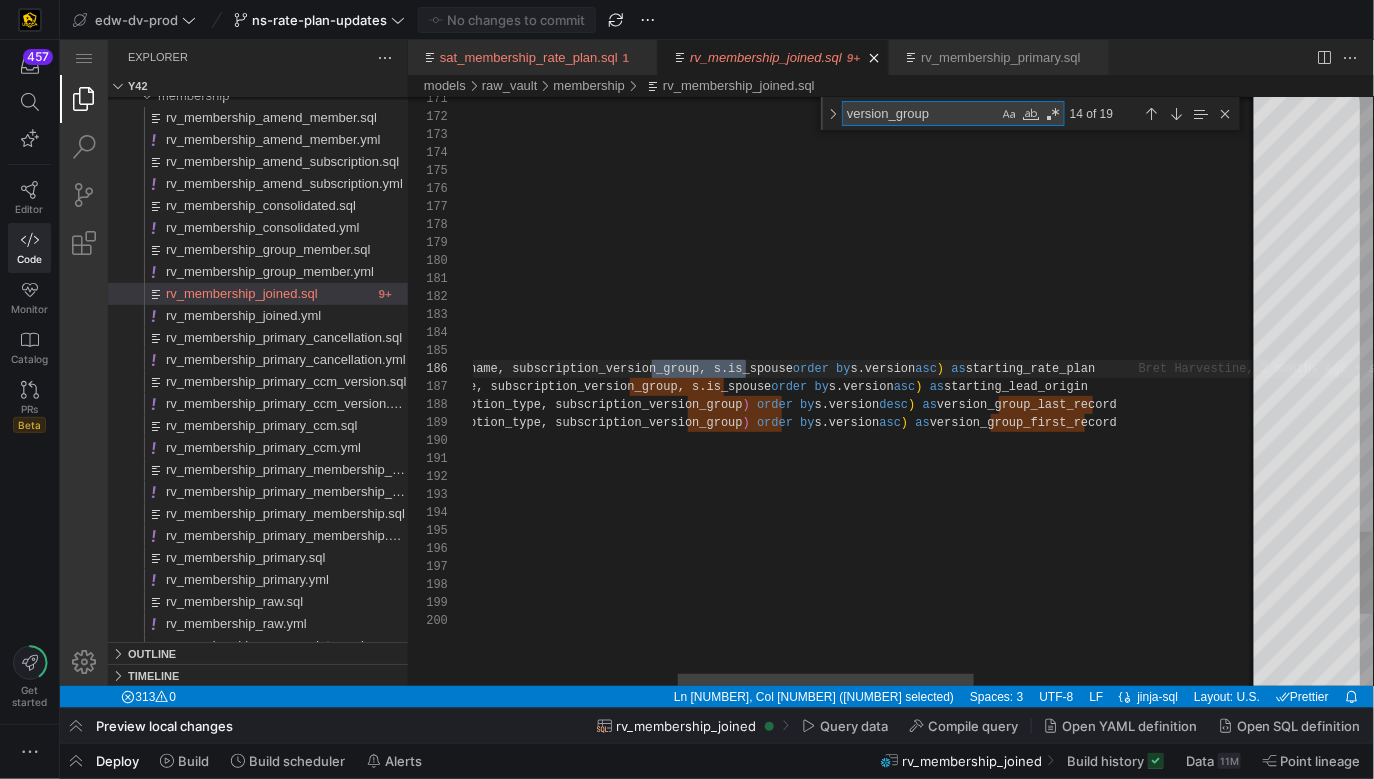 type on "version_group" 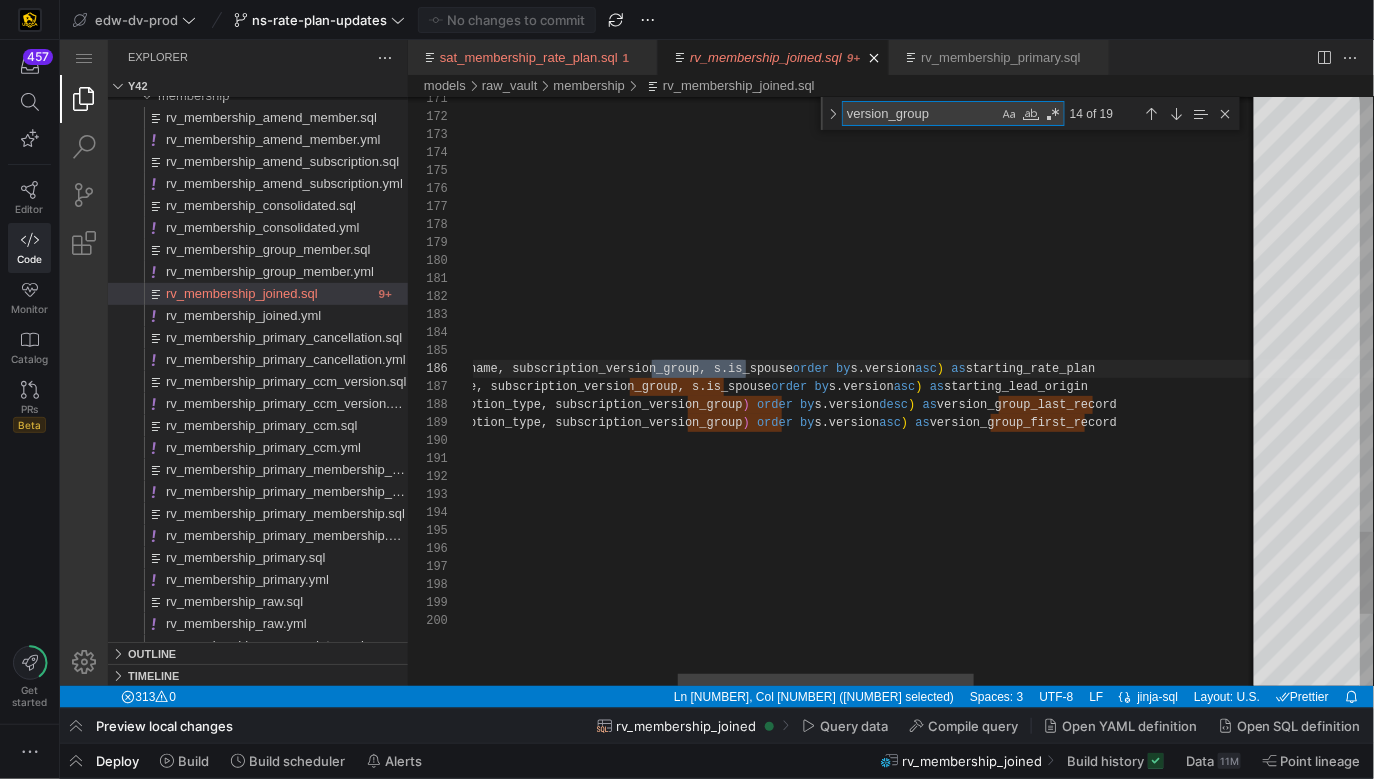 click on ", s.lead_type     , s.lead_tid     , s.membership_level     , s.rate_plan_payment_frequency_name     , s.rate_plan_discount_rate     , s.is_deleted     , s.is_special_rate_plan     , s.is_comped_rate_plan     , s.is_employee_rate_plan     , s.is_veteran_leo_rate_plan     , s.is_trial_membership     , s.billing_adjustment_type     ,  first_value ( rate_plan_name )   over   ( partition   by  s.member_id, s.subscription_name, subscription_ve rsion_group, s.is_spouse  order by  s.version  asc )   as  starting_rate_plan     ,  first_value ( lead_origin )   over   ( partition   by  s.member_id, s.subscription_name, subscription_ve rsion_group, s.is_spouse  order by  s.version  asc )   as  starting_lead_origin     ,  row_number ( )   over   ( partition   by   ( s.subscription_name, member_id, s.subscription_typ e, subscription_version_group )   order by  s.version  desc )   as     ,  row_number (" at bounding box center (971, -902) 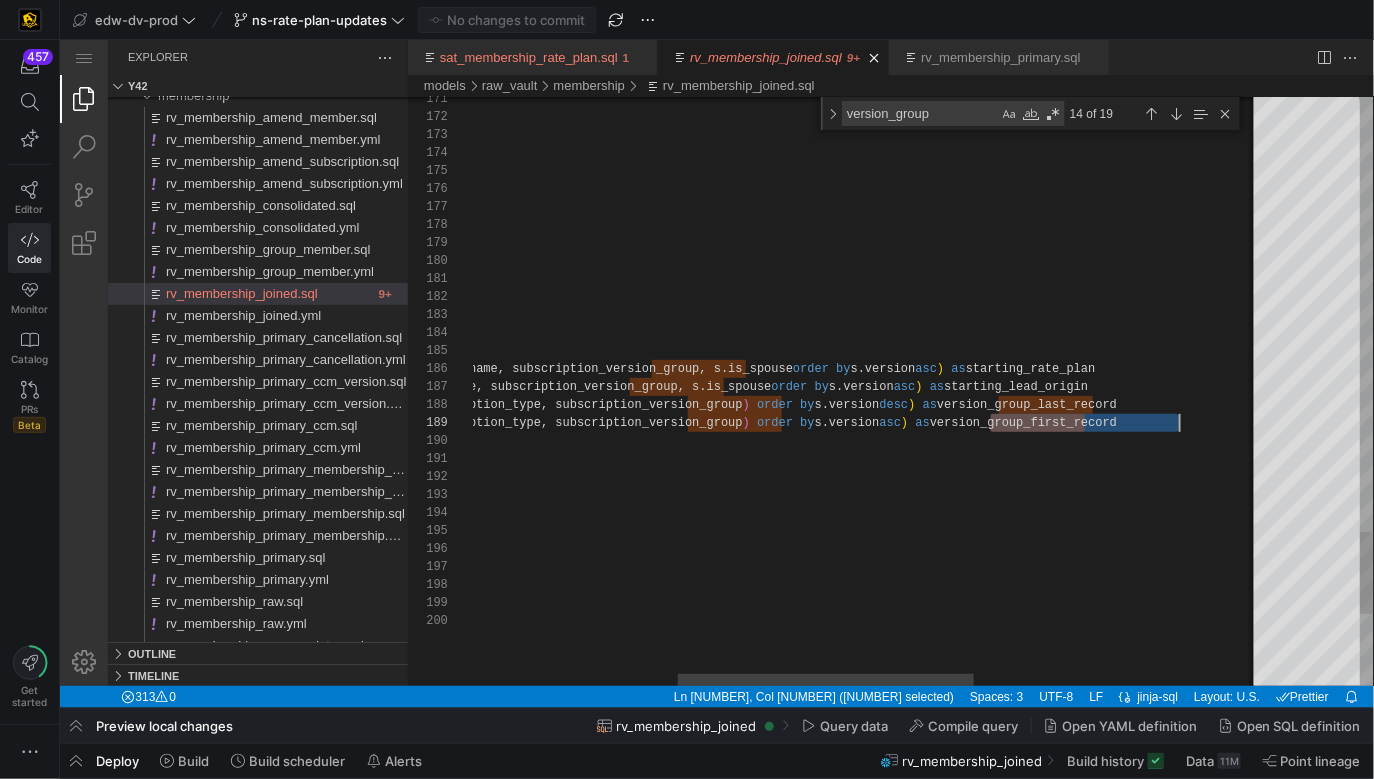 click on ", s.lead_type     , s.lead_tid     , s.membership_level     , s.rate_plan_payment_frequency_name     , s.rate_plan_discount_rate     , s.is_deleted     , s.is_special_rate_plan     , s.is_comped_rate_plan     , s.is_employee_rate_plan     , s.is_veteran_leo_rate_plan     , s.is_trial_membership     , s.billing_adjustment_type     ,  first_value ( rate_plan_name )   over   ( partition   by  s.member_id, s.subscription_name, subscription_ve rsion_group, s.is_spouse  order by  s.version  asc )   as  starting_rate_plan     ,  first_value ( lead_origin )   over   ( partition   by  s.member_id, s.subscription_name, subscription_ve rsion_group, s.is_spouse  order by  s.version  asc )   as  starting_lead_origin     ,  row_number ( )   over   ( partition   by   ( s.subscription_name, member_id, s.subscription_typ e, subscription_version_group )   order by  s.version  desc )   as     ,  row_number (" at bounding box center [971, -902] 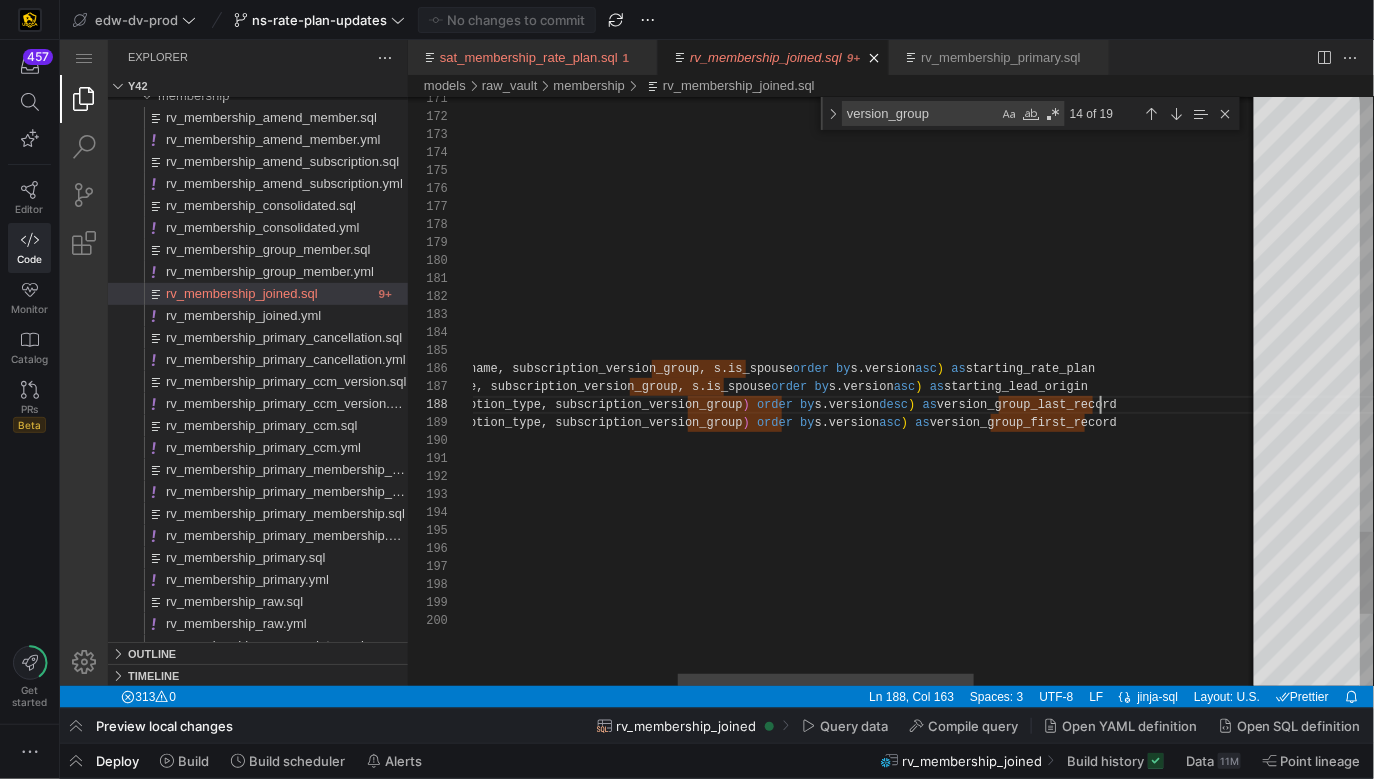 type on "t_type
, first_value(rate_plan_name) over (partition by s.member_id, s.subscription_name, subscription_version_group, s.is_spouse order by s.version asc) as starting_rate_plan
, first_value(lead_origin) over (partition by s.member_id, s.subscription_name, subscription_version_group, s.is_spouse order by s.version asc) as starting_lead_origin
, row_number() over (partition by (s.subscription_name, member_id, s.subscription_type, subscription_version_group) order by s.version desc) as version_group_last_record
, row_number() over (partition by (s.subscription_name, member_id, s.subscription_type, subscription_version_group) order by s.version asc) as version_group_first_record
, s.rec_src" 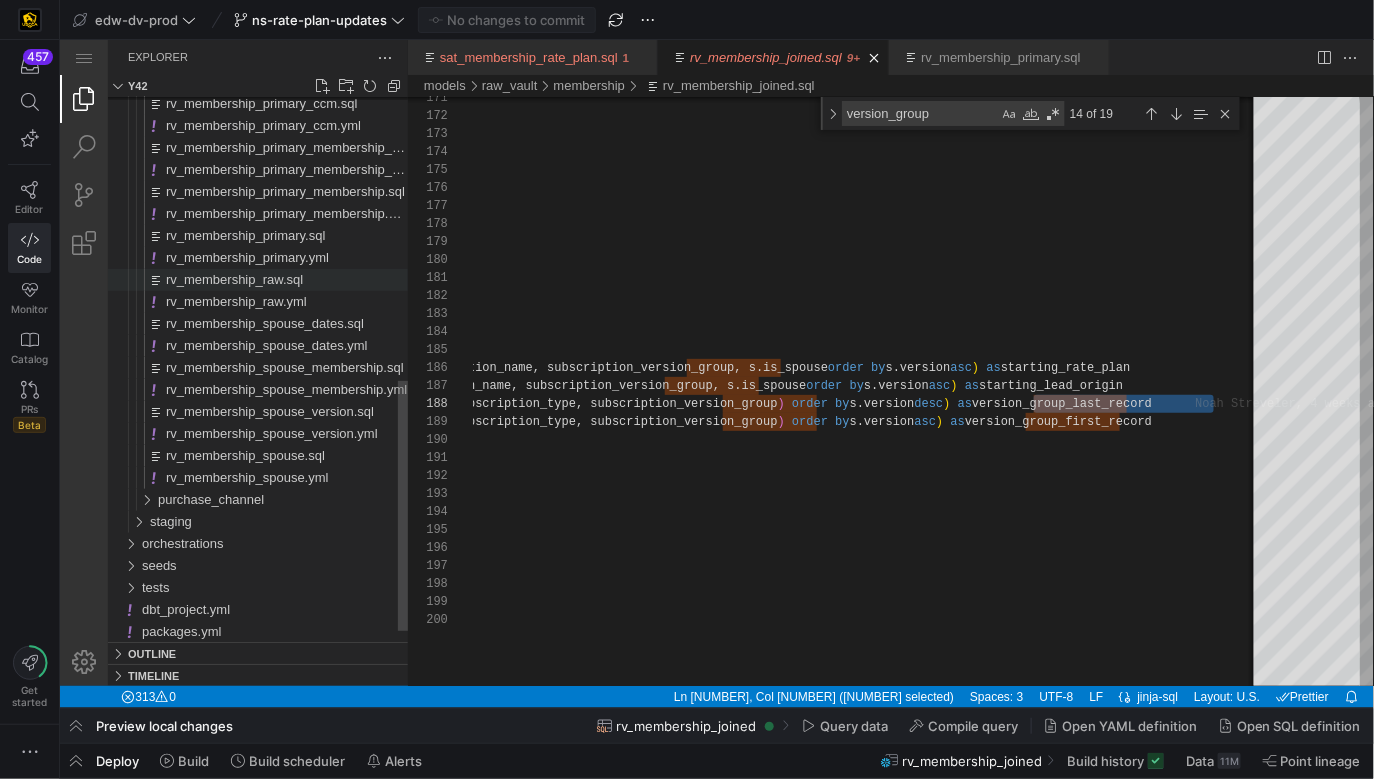 click on "rv_membership_raw.sql" at bounding box center (233, 278) 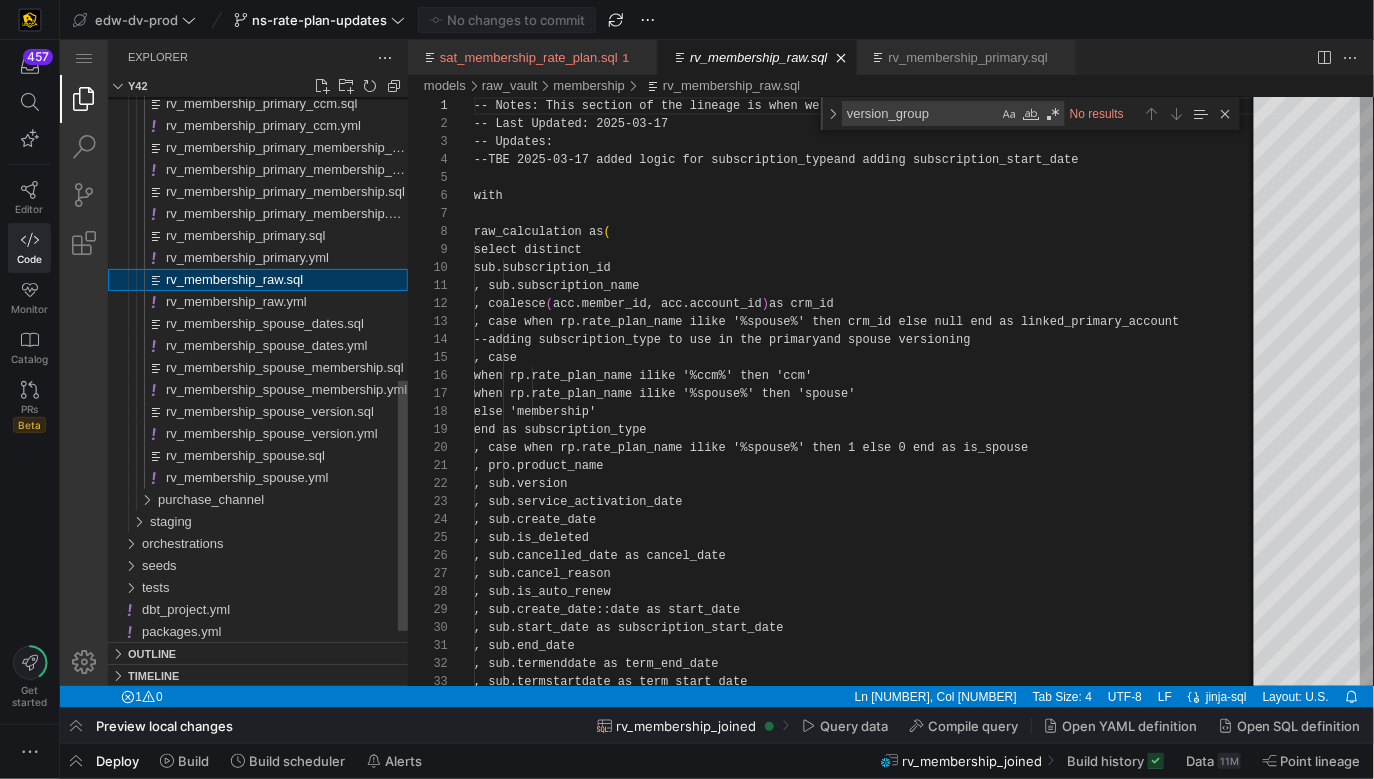 scroll, scrollTop: 180, scrollLeft: 0, axis: vertical 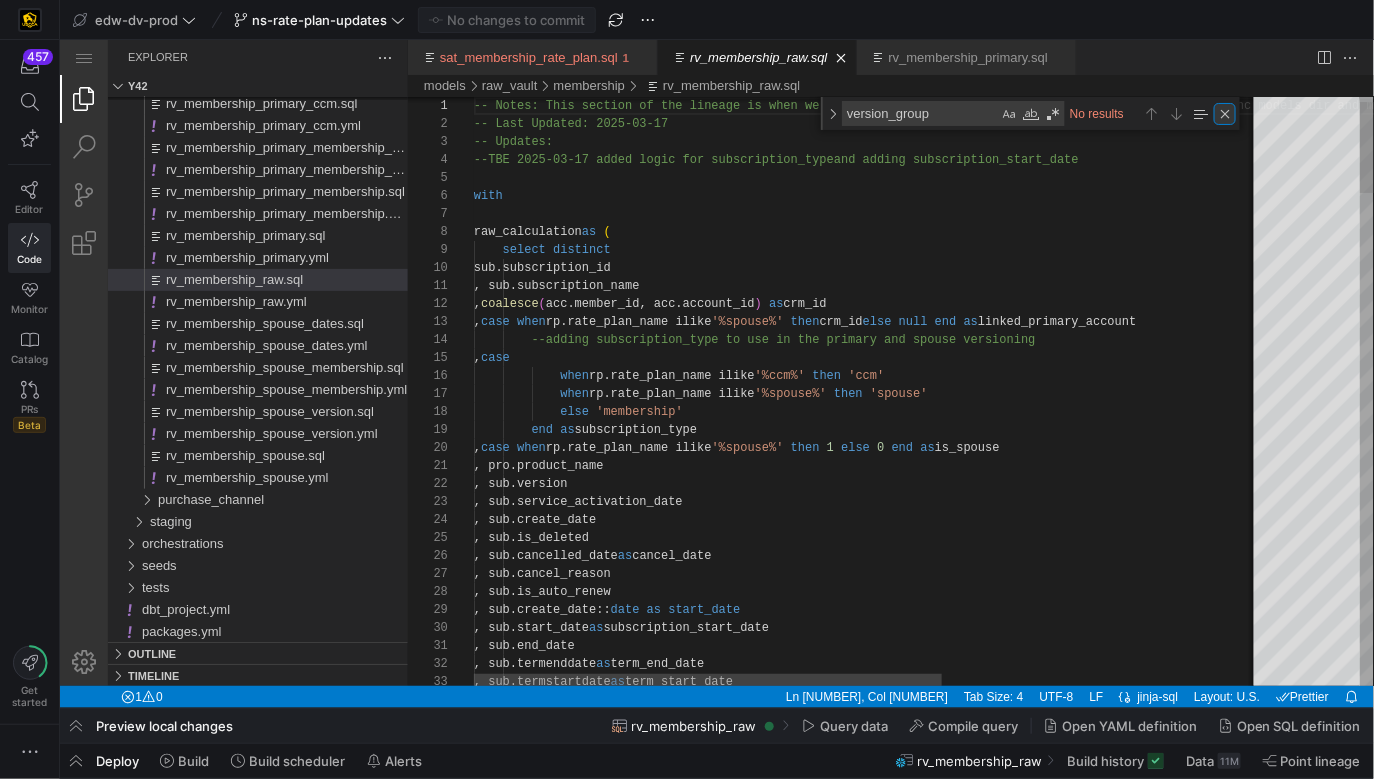click at bounding box center [1224, 113] 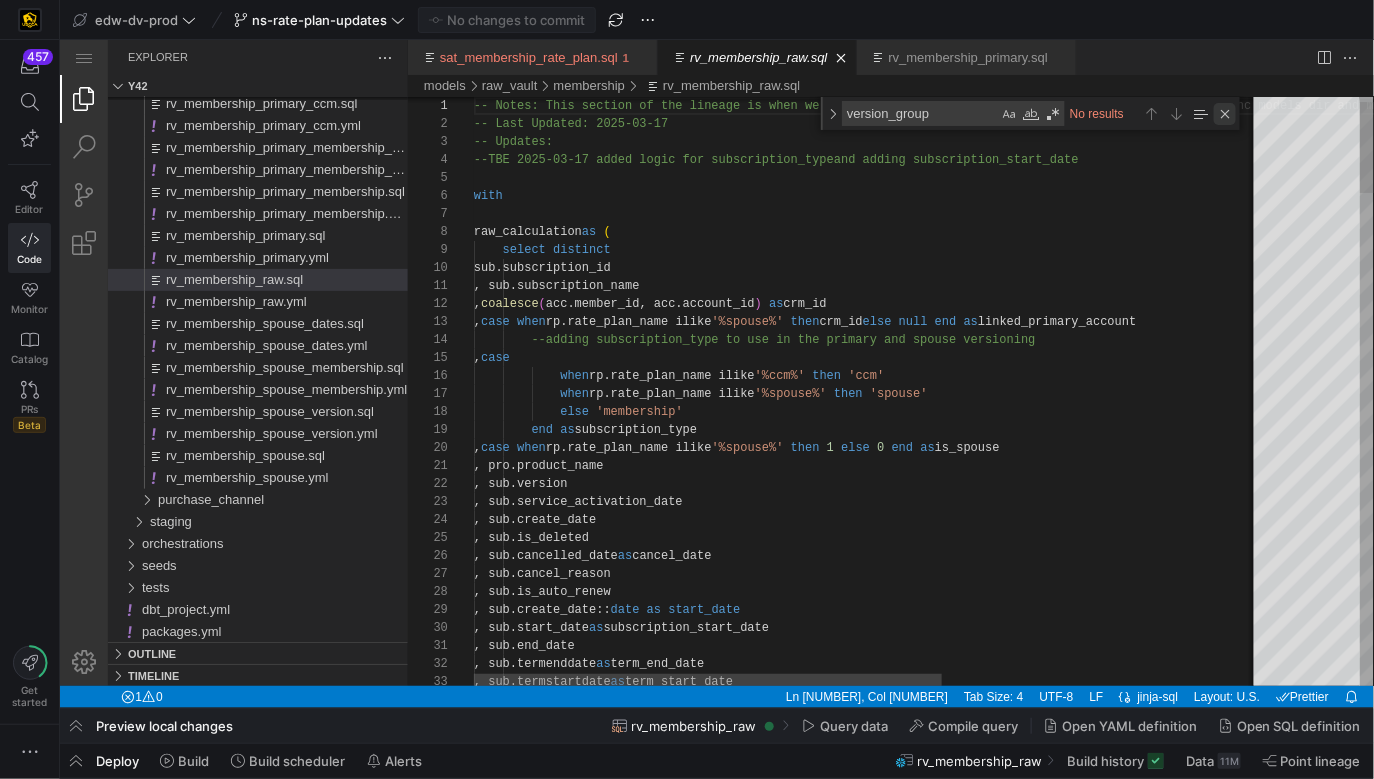 scroll, scrollTop: 0, scrollLeft: 0, axis: both 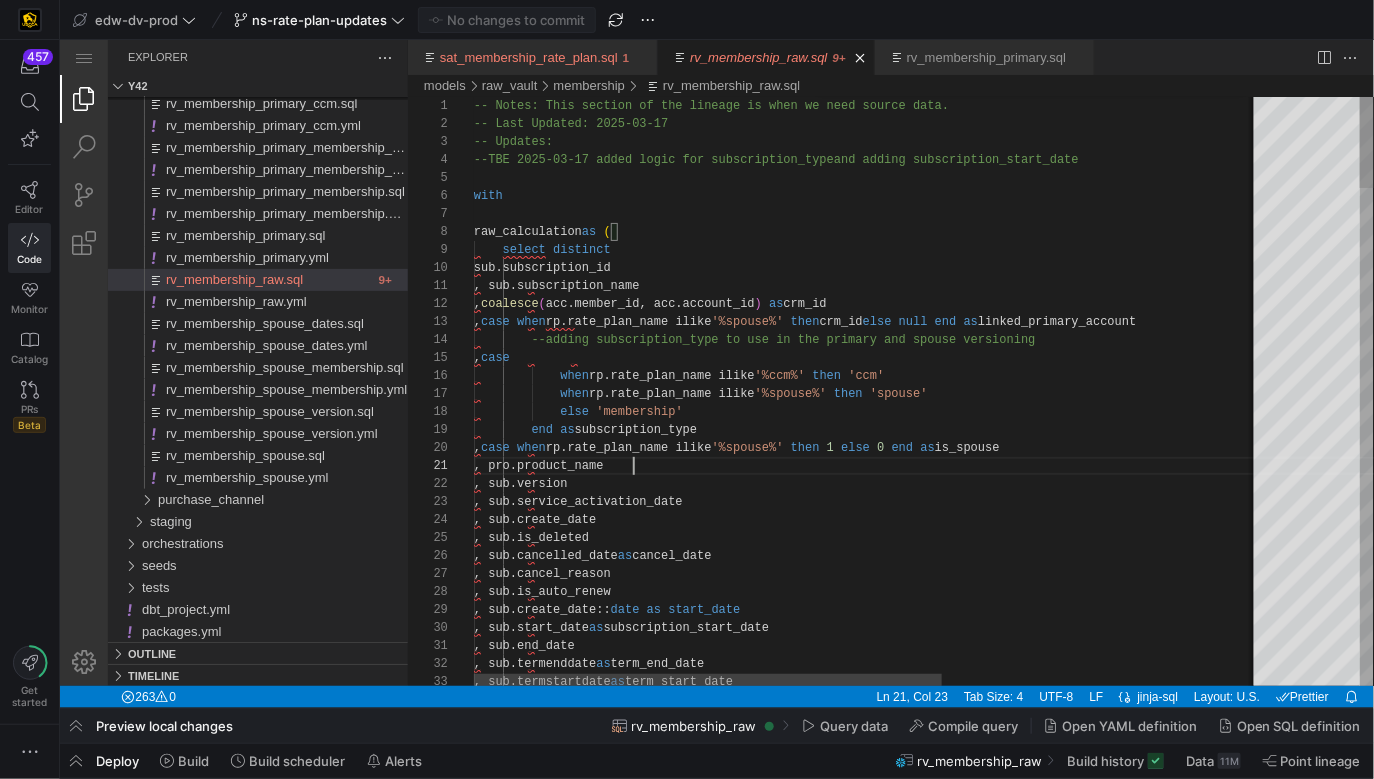 click on "-- Notes: This section of the lineage is when we n eed source data. -- Last Updated: [YYYY]-[MM]-[DD] -- Updates: --TBE [YYYY]-[MM]-[DD] added logic for subscription_type  and adding subscription_start_date with raw_calculation  as   (      select distinct         sub.subscription_id         , sub.subscription_name         ,  coalesce ( acc.member_id, acc.account_id )   as  crm_id         ,  case   when  rp.rate_plan_name ilike  '%spouse%'   then  crm_id  else   null   end   as  linked_primary_account          --adding subscription_type to use in the primary a nd spouse versioning         ,  case                when  rp.rate_plan_name ilike  '%ccm%'   then   'ccm'              when  rp.rate_plan_name ilike  '%spouse%'   then   'spouse'              else   'membership'          end   as  subscription_type         ,  case   when '%spouse%'   then   1" at bounding box center (1133, 1983) 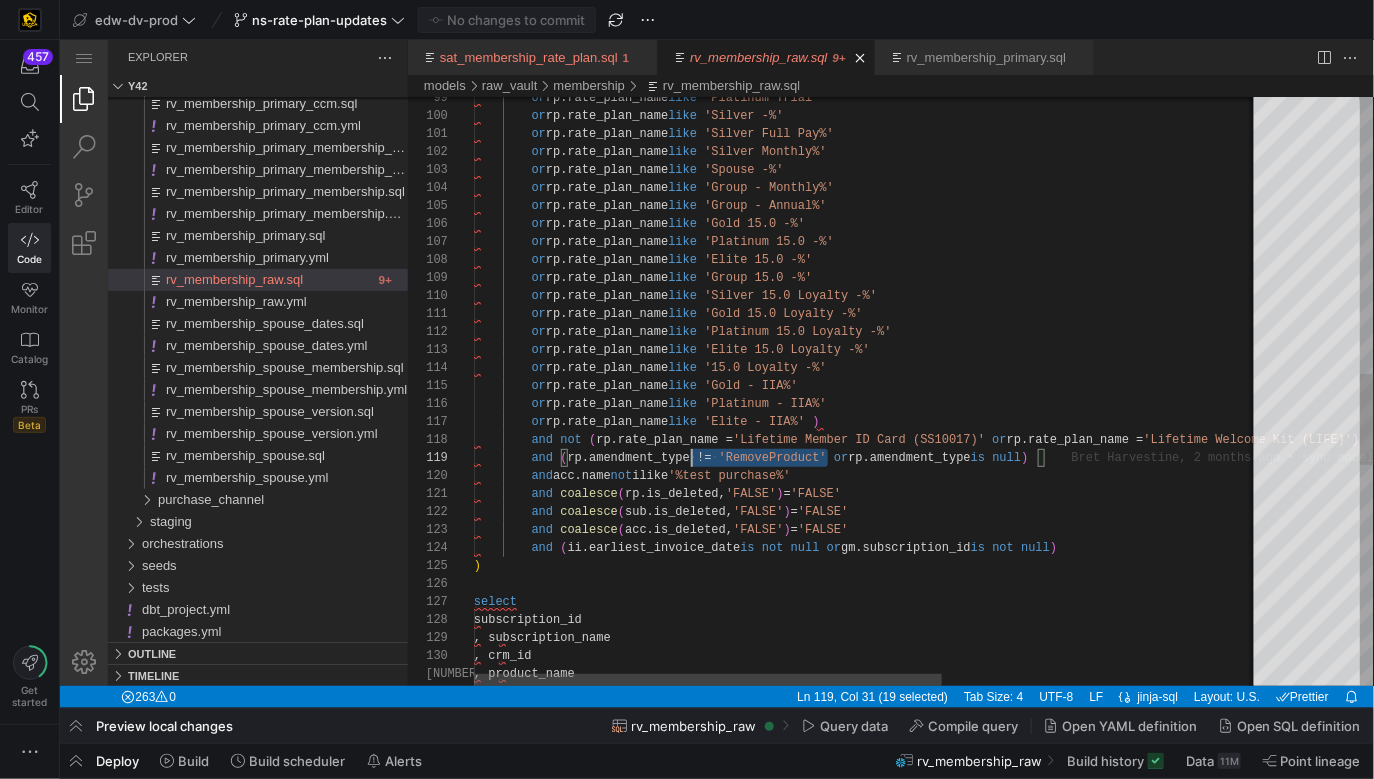 type on "or rp.rate_plan_name like 'Gold 15.0 Loyalty -%'
or rp.rate_plan_name like 'Platinum 15.0 Loyalty -%'
or rp.rate_plan_name like 'Elite 15.0 Loyalty -%'
or rp.rate_plan_name like '15.0 Loyalty -%'
or rp.rate_plan_name like 'Gold - IIA%'
or rp.rate_plan_name like 'Platinum - IIA%'
or rp.rate_plan_name like 'Elite - IIA%' )
and not (rp.rate_plan_name = 'Lifetime Member ID Card (SS10017)' or rp.rate_plan_name = 'Lifetime Welcome Kit (LIFE)')
and (rp.amendment_type != 'RemoveProduct' or rp.amendment_type is null)
and acc.name not ilike '%test purchase%'" 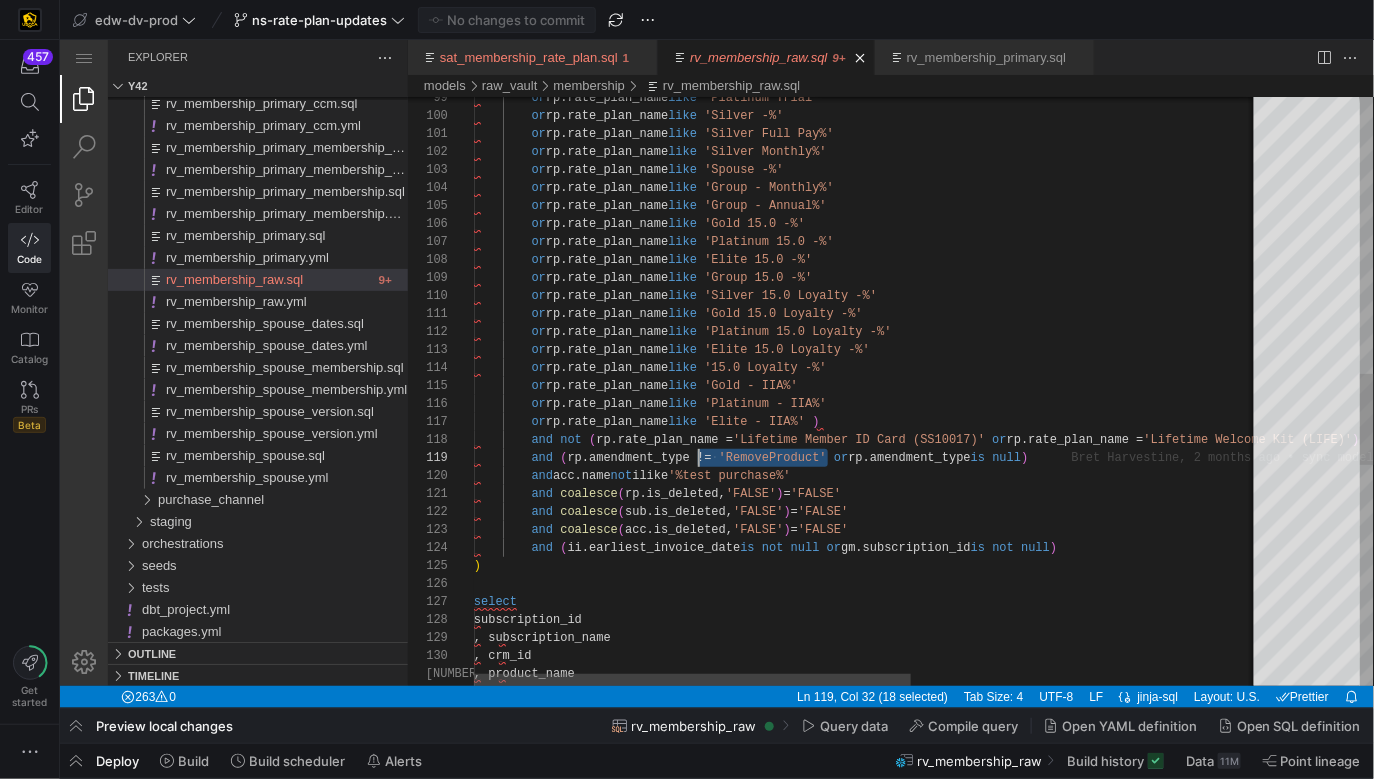 scroll, scrollTop: 144, scrollLeft: 224, axis: both 